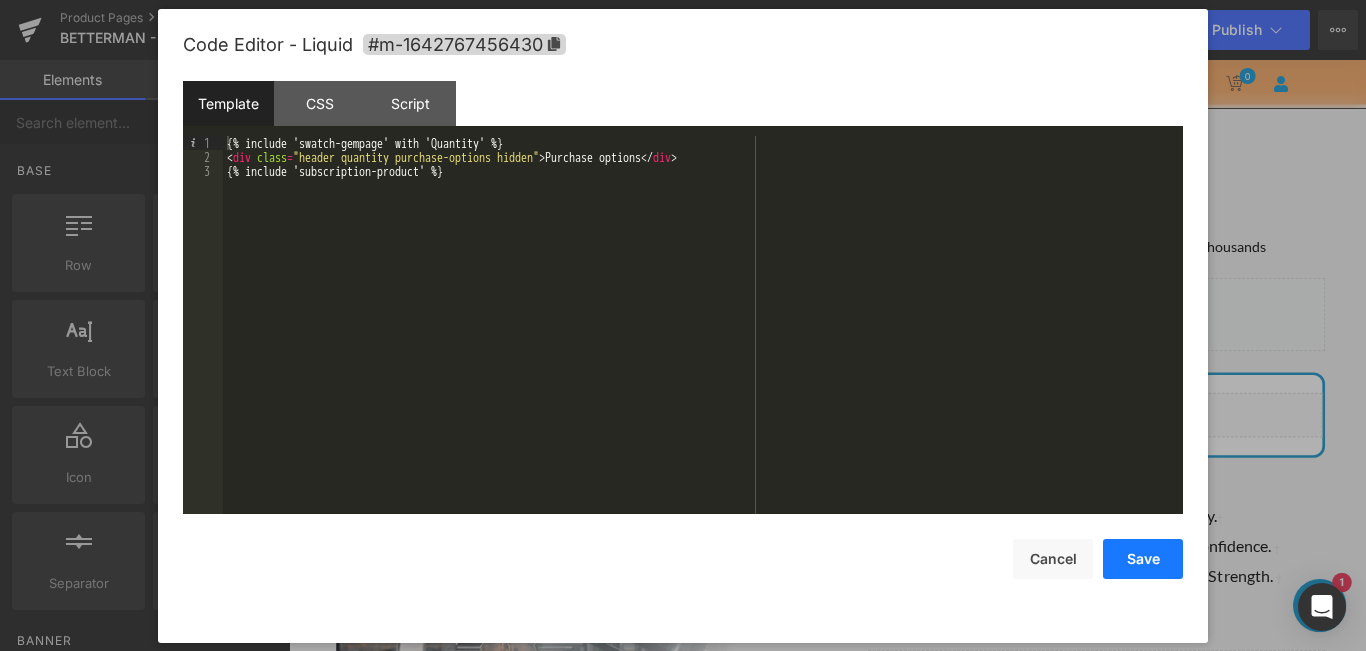 scroll, scrollTop: 400, scrollLeft: 0, axis: vertical 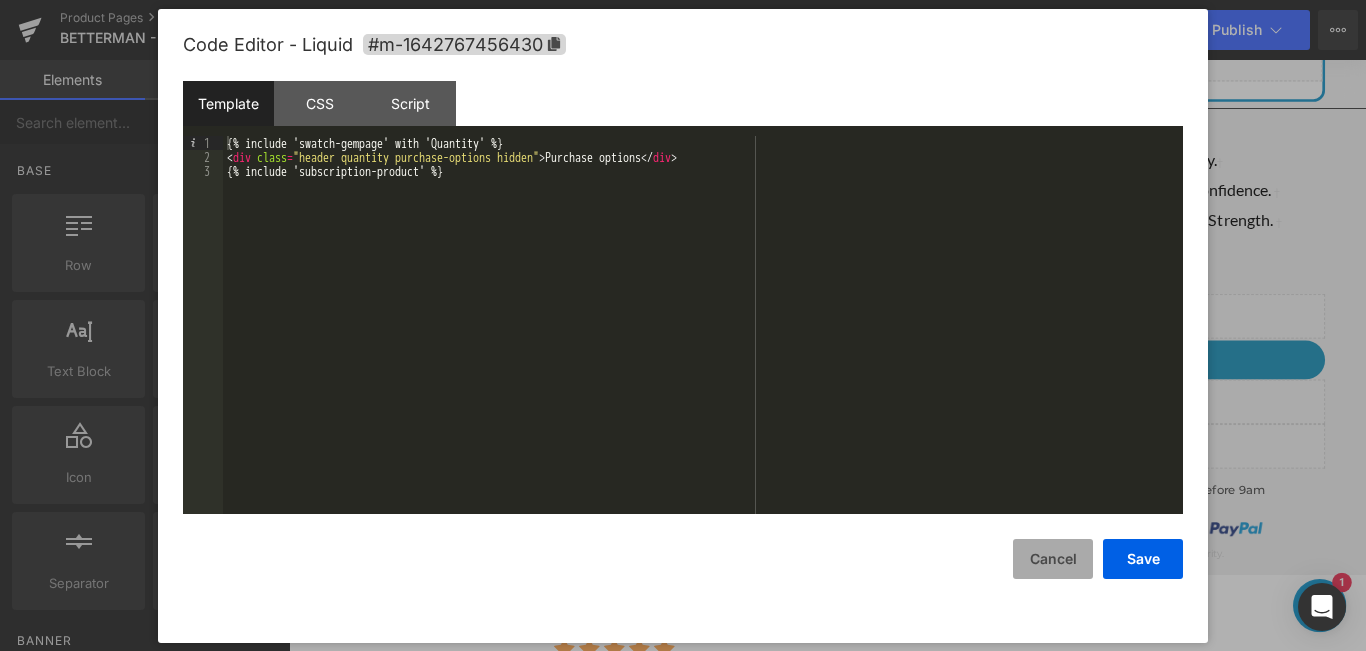 click on "Cancel" at bounding box center (1053, 559) 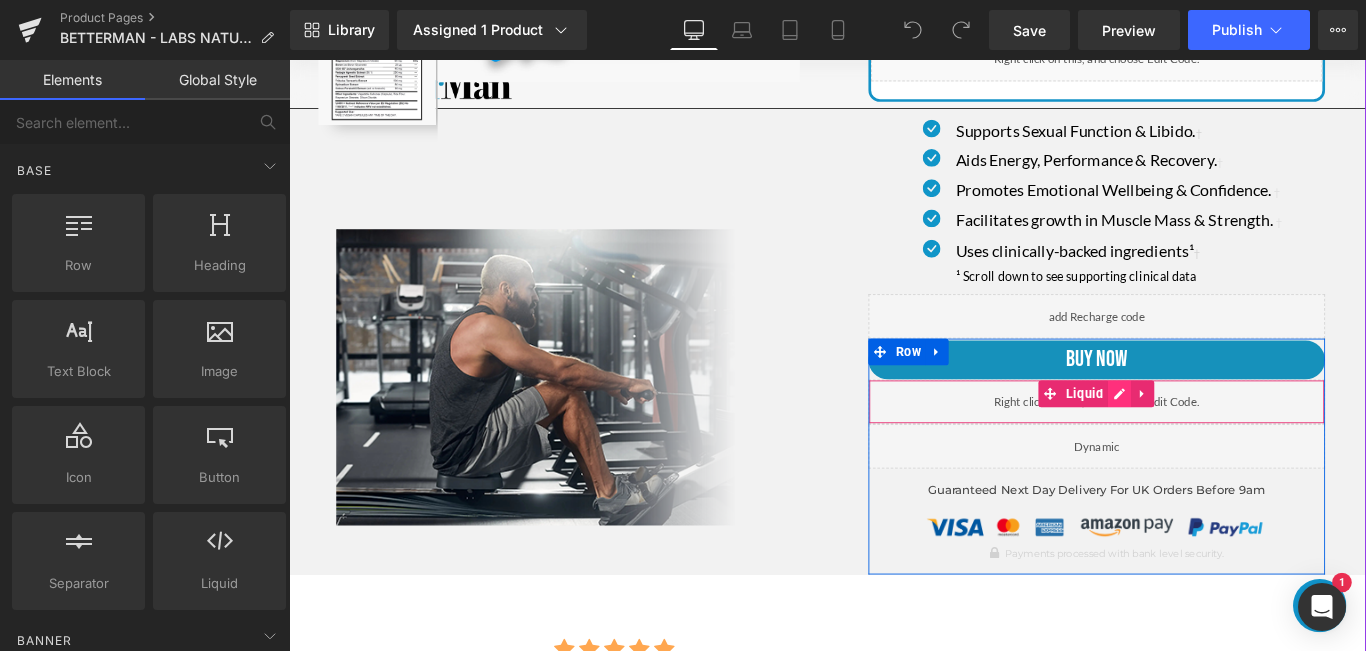 click 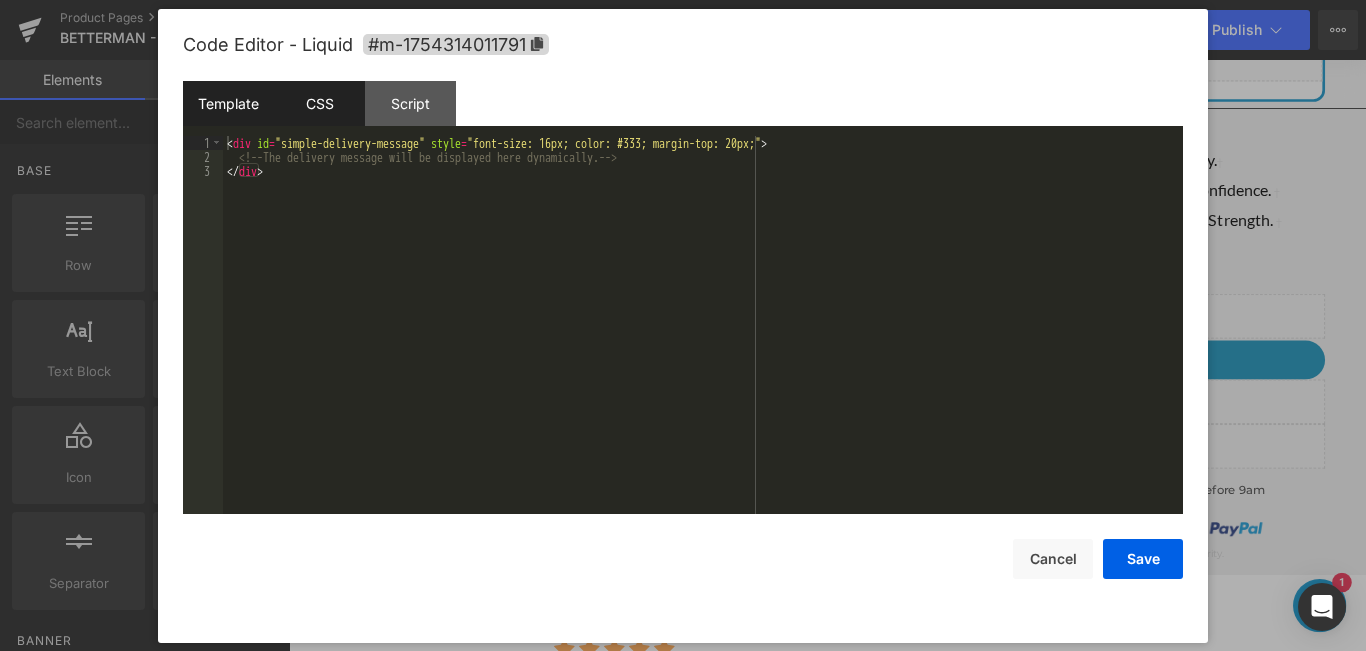 click on "CSS" at bounding box center (319, 103) 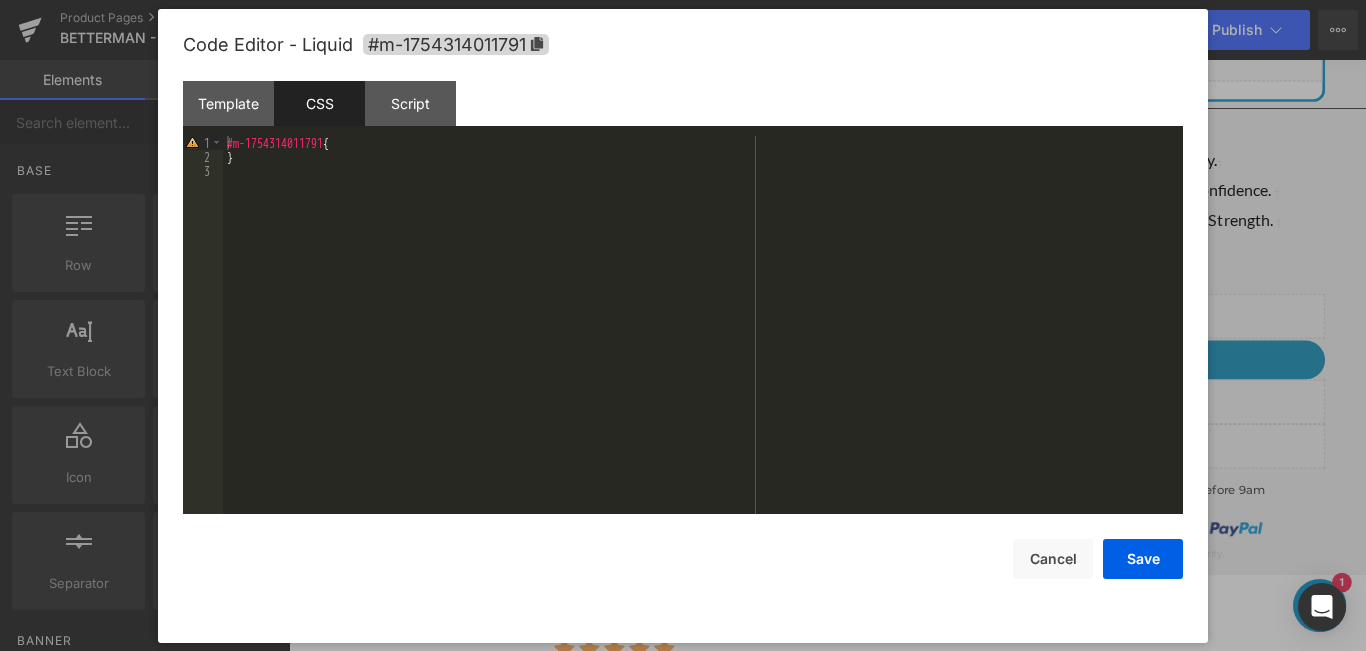 click on "#m-1754314011791 { }" at bounding box center [703, 339] 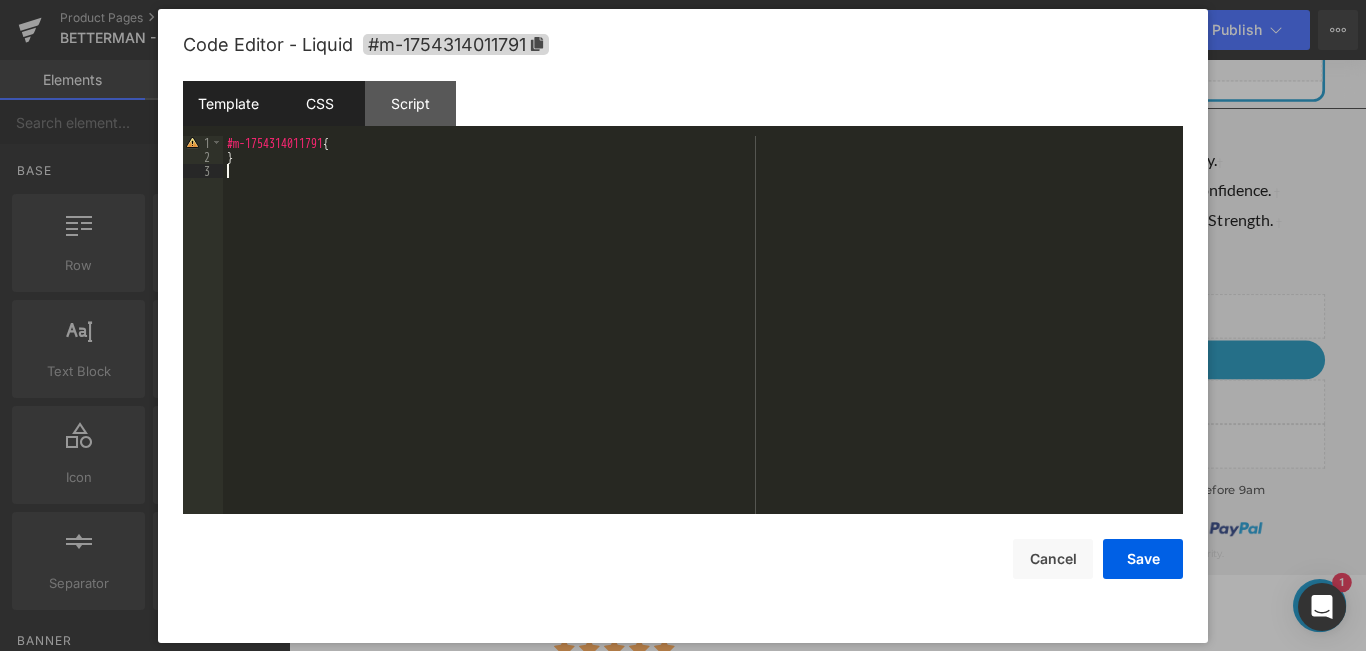 click on "Template" at bounding box center [228, 103] 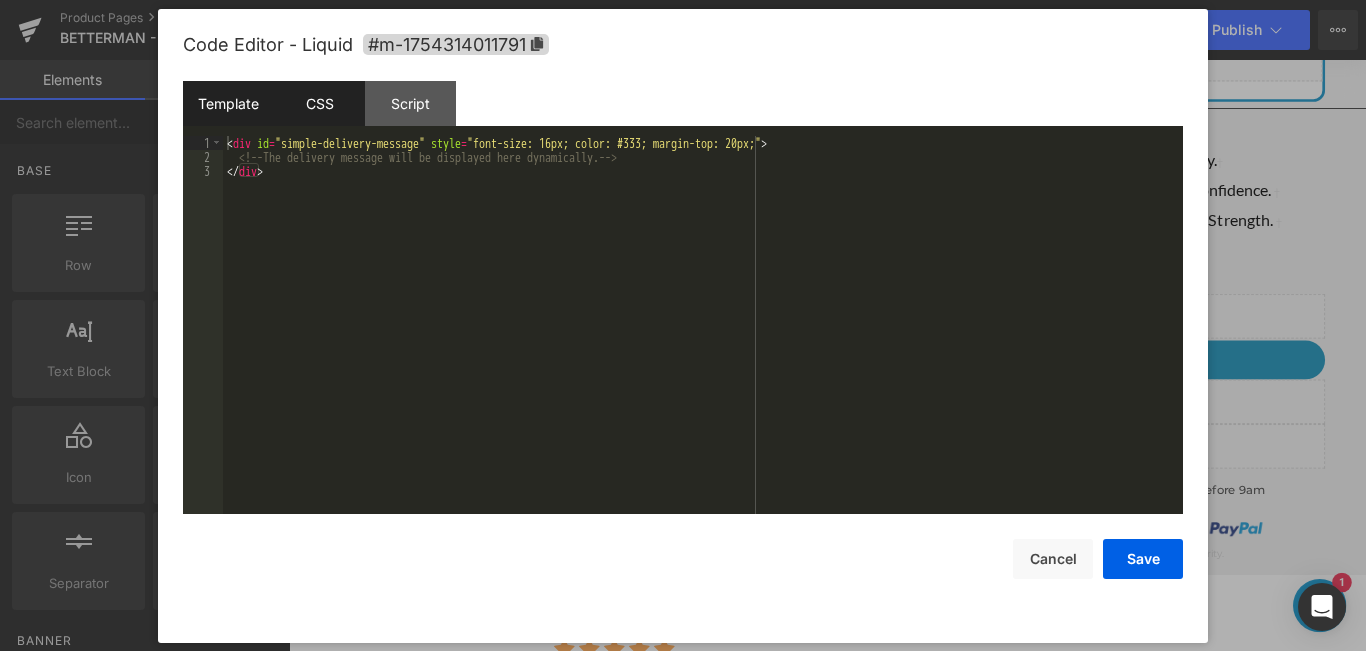 click on "CSS" at bounding box center [319, 103] 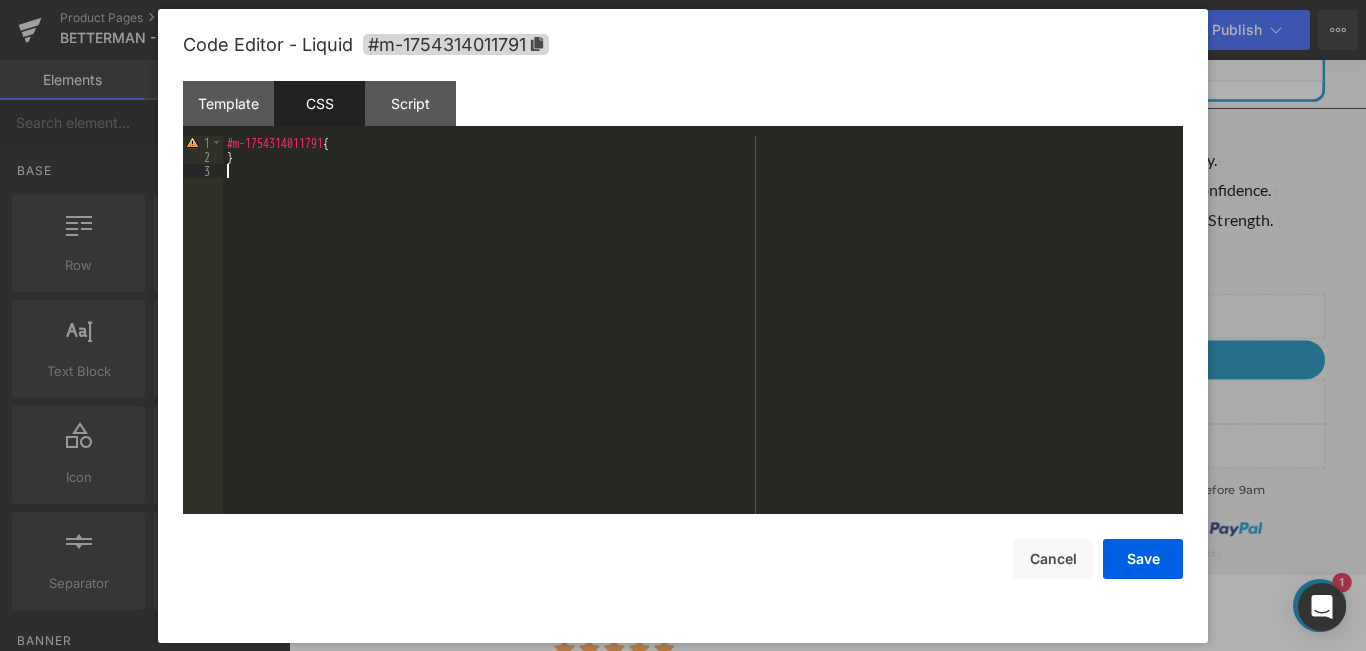 click on "#m-1754314011791 { }" at bounding box center (703, 339) 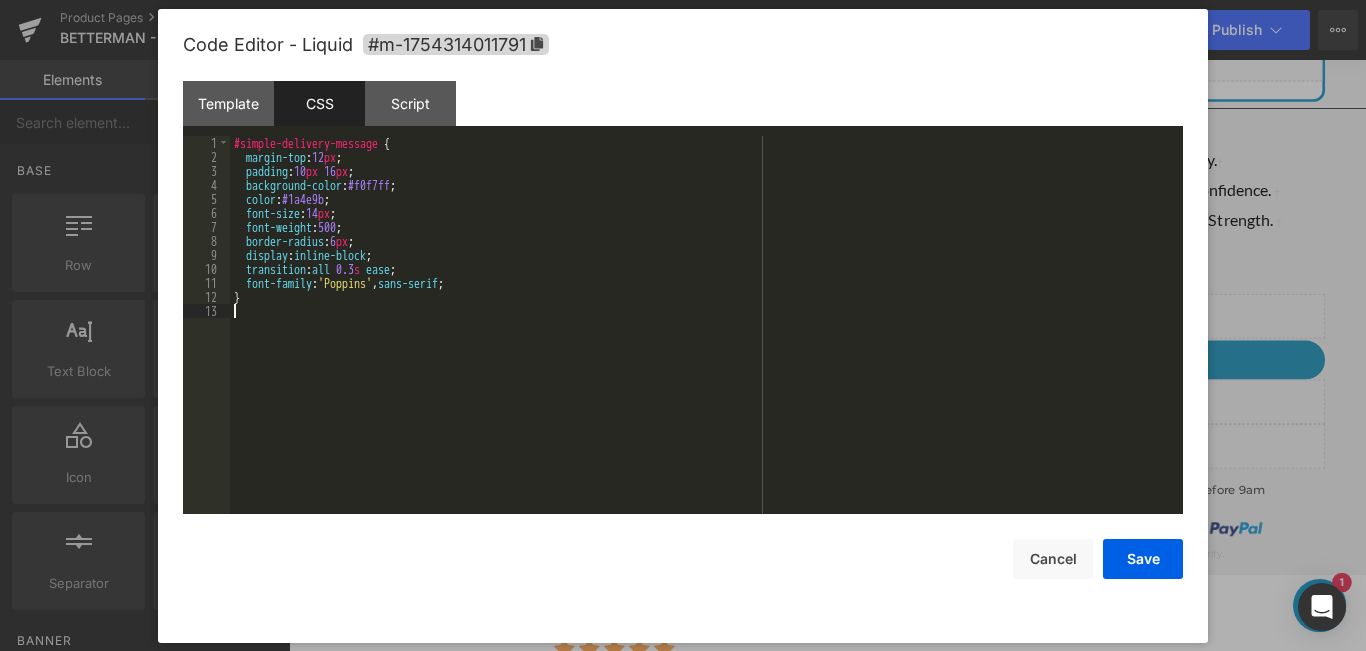 click on "#simple-delivery-message   {    margin-top :  12 px ;    padding :  10 px   16 px ;    background-color :  #f0f7ff ;    color :  #1a4e9b ;    font-size :  14 px ;    font-weight :  500 ;    border-radius :  6 px ;    display :  inline-block ;    transition :  all   0.3 s   ease ;    font-family :  ' Poppins ' ,  sans-serif ; }" at bounding box center [706, 339] 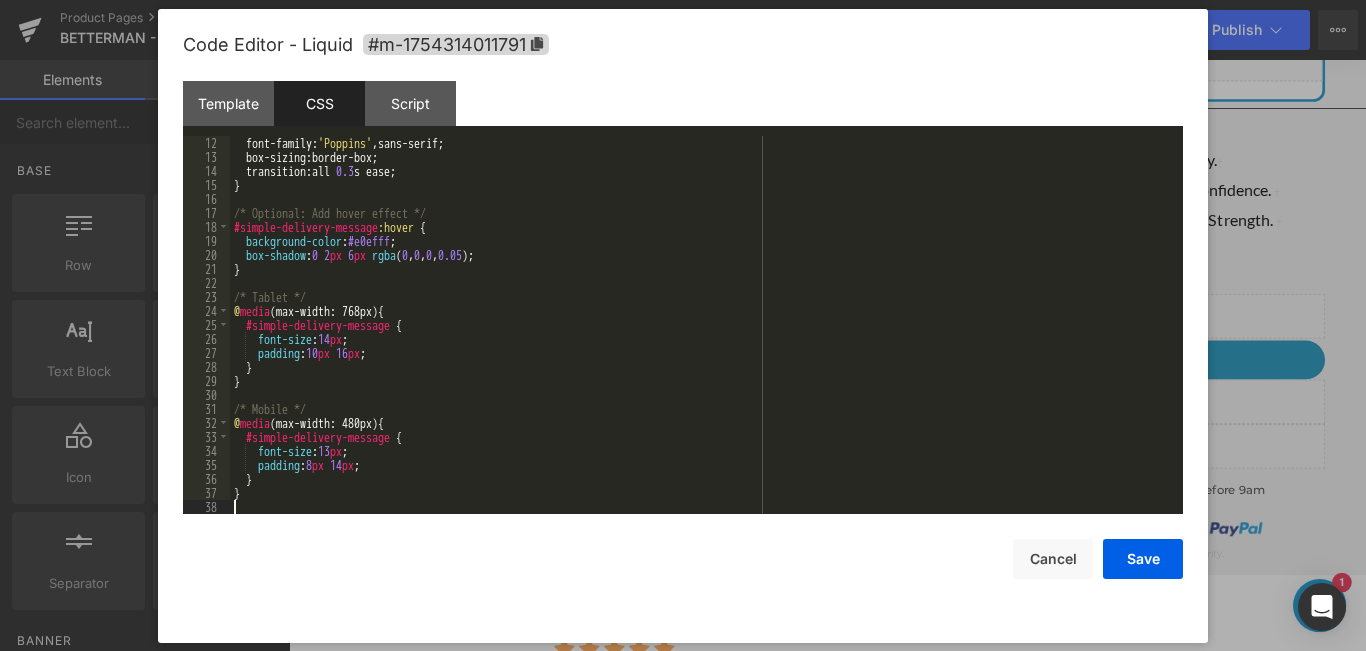 scroll, scrollTop: 154, scrollLeft: 0, axis: vertical 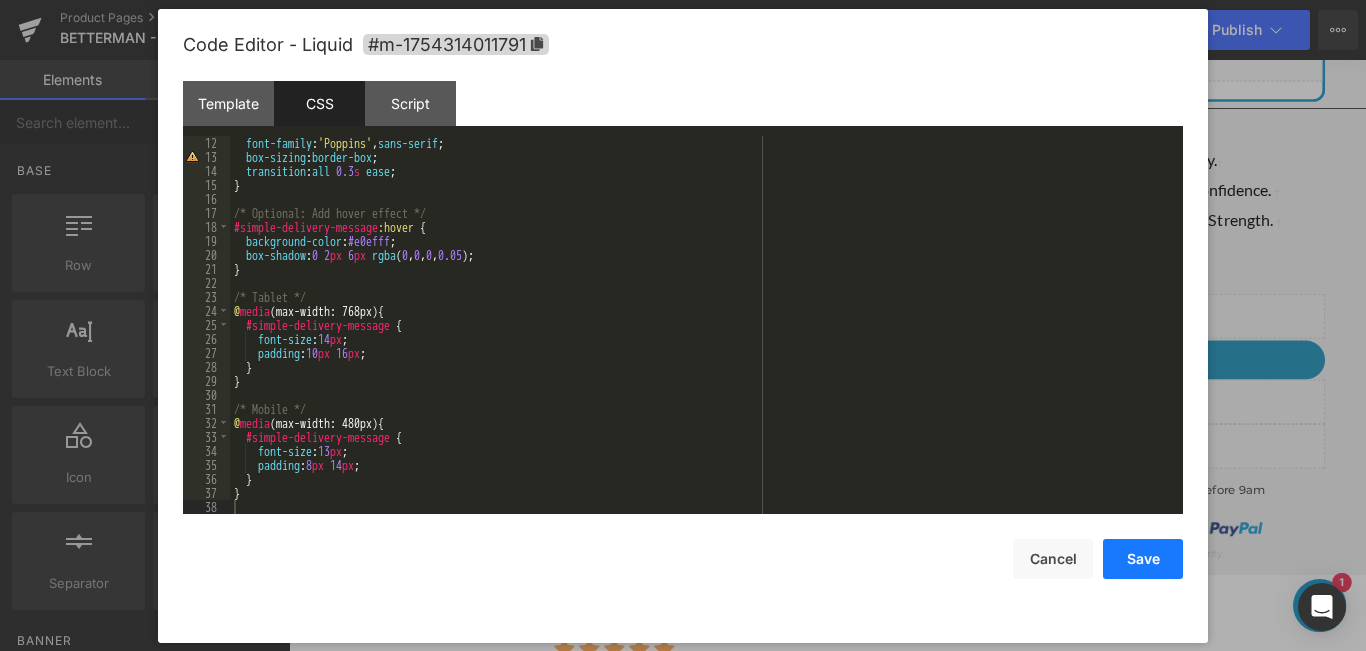 click on "Save" at bounding box center [1143, 559] 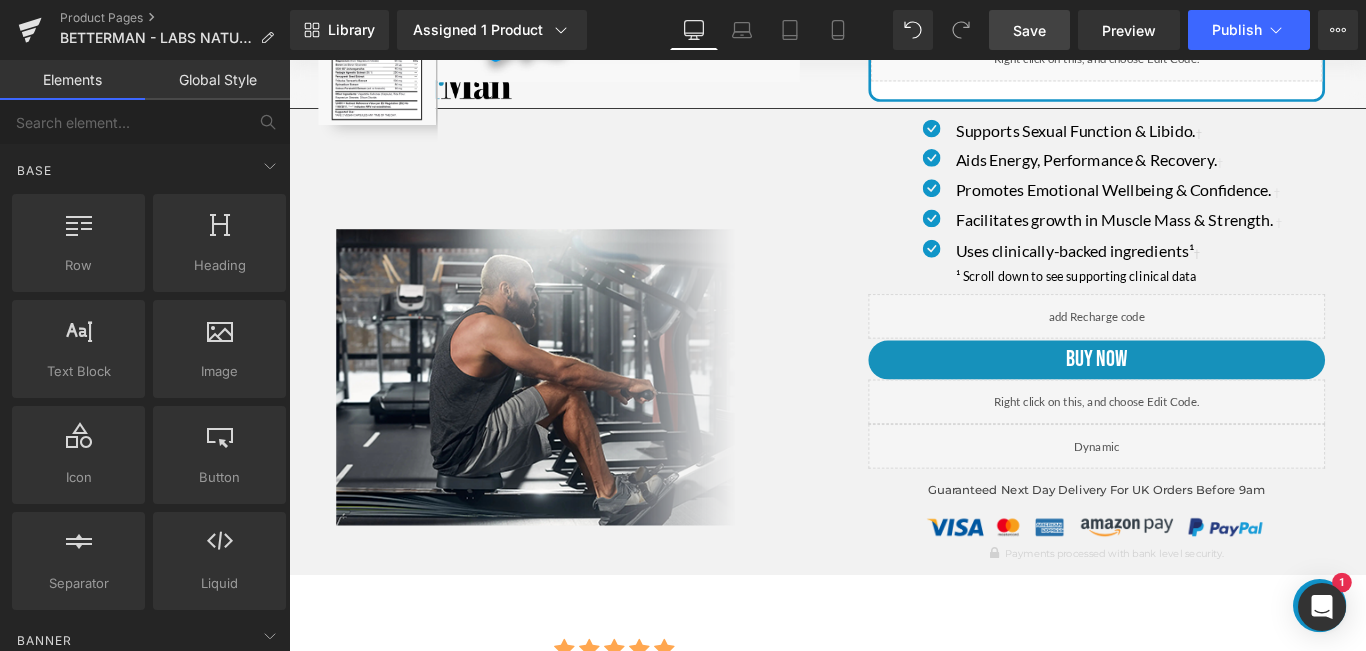 click on "Save" at bounding box center [1029, 30] 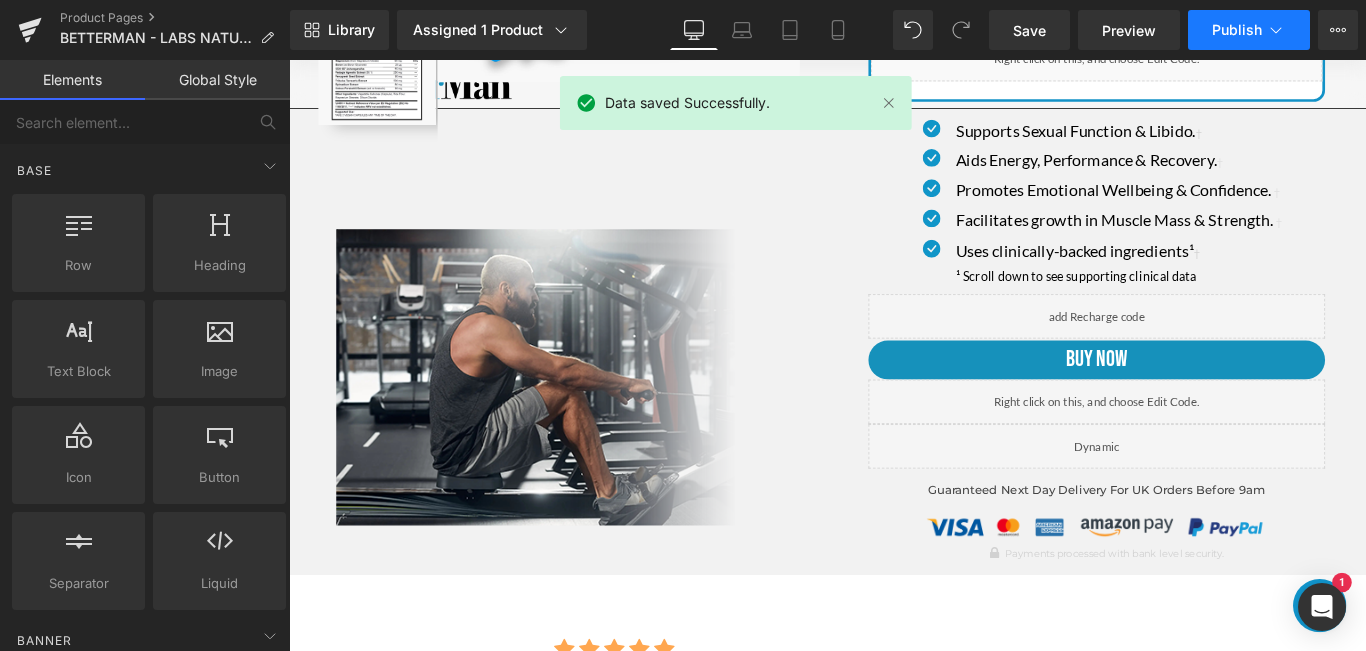 click on "Publish" at bounding box center [1237, 30] 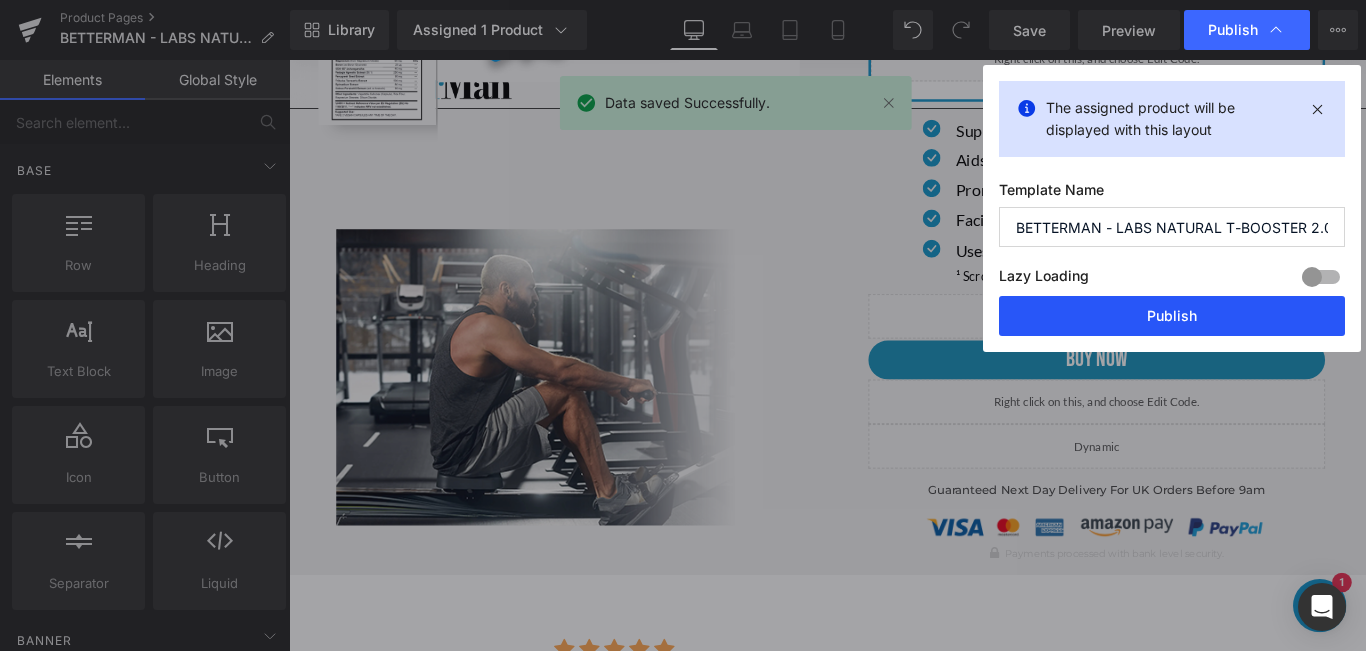 click on "Publish" at bounding box center (1172, 316) 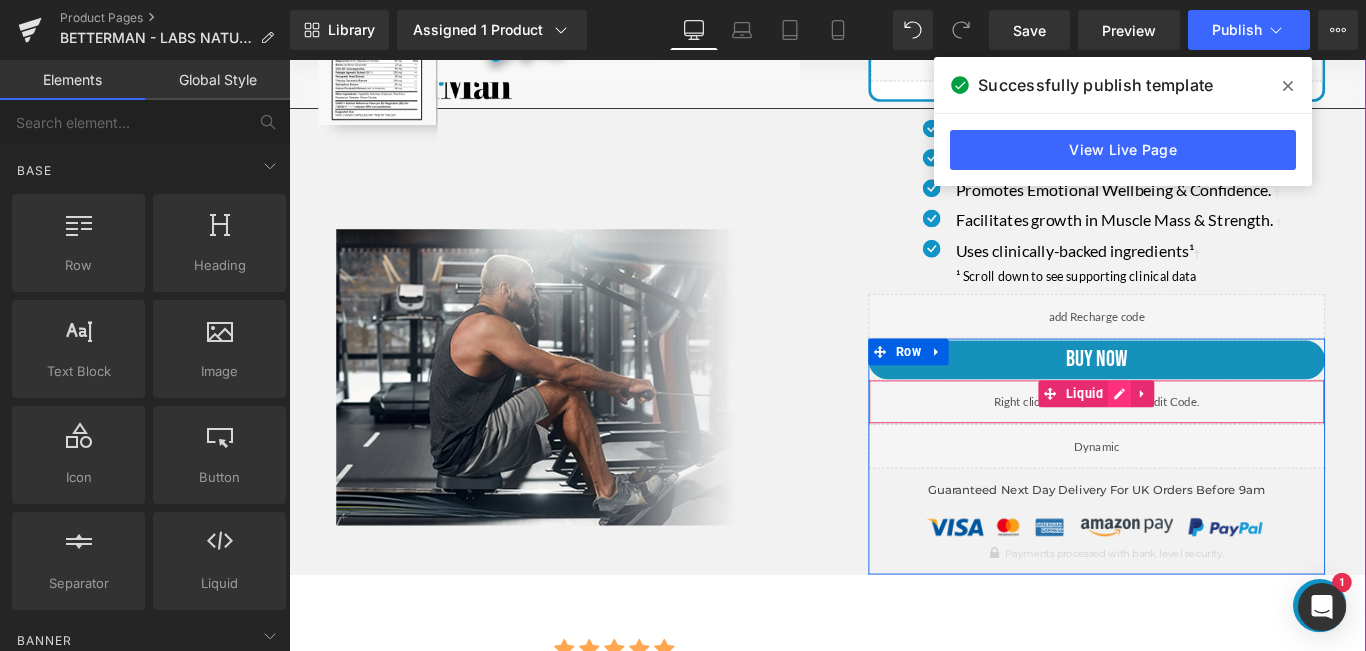 click 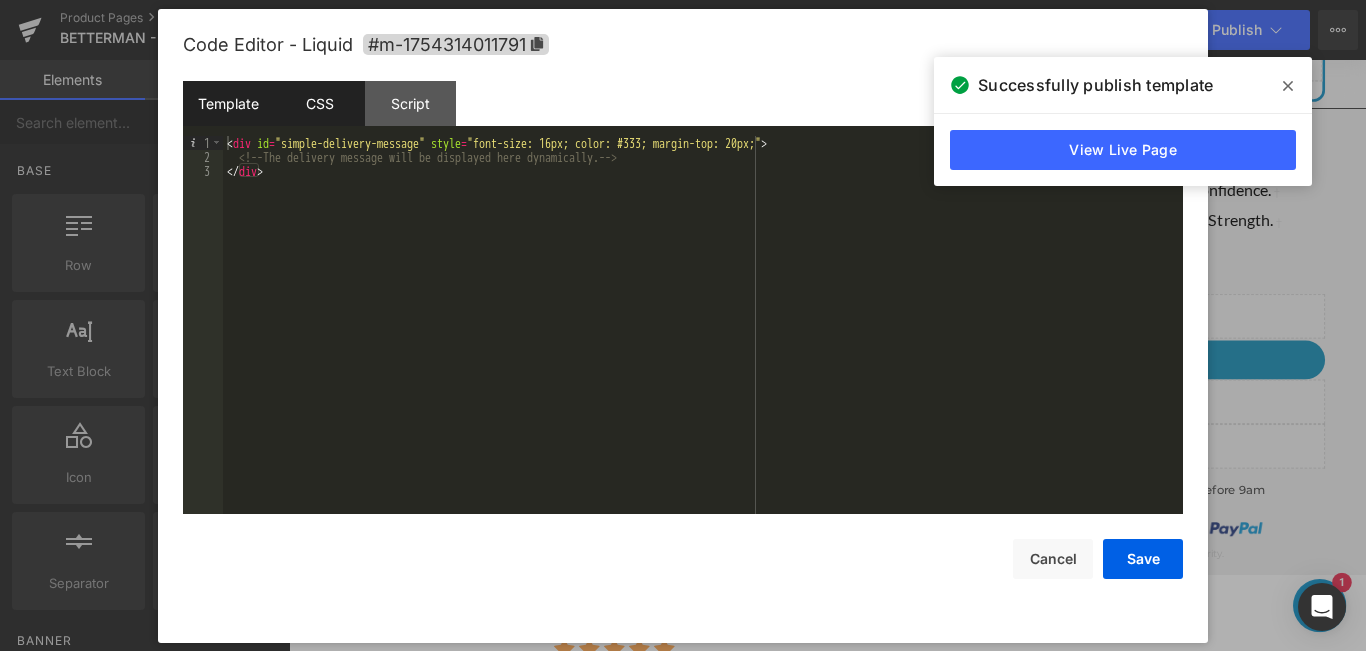 click on "CSS" at bounding box center (319, 103) 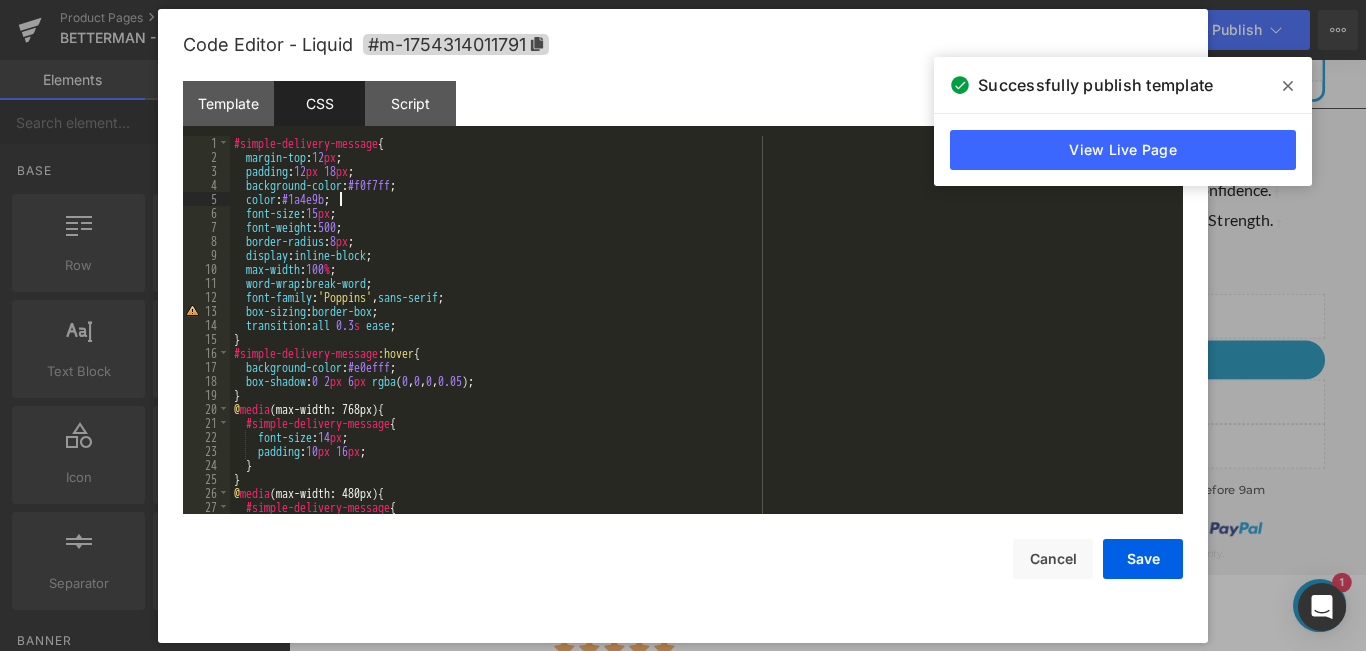 click on "#simple-delivery-message {    margin-top :  12 px ;    padding :  12 px   18 px ;    background-color :  #f0f7ff ;    color :  #1a4e9b ;    font-size :  15 px ;    font-weight :  500 ;    border-radius :  8 px ;    display :  inline-block ;    max-width :  100 % ;    word-wrap :  break-word ;    font-family :  ' Poppins ' ,  sans-serif ;    box-sizing :  border-box ;    transition :  all   0.3 s   ease ; } #simple-delivery-message :hover {    background-color :  #e0efff ;    box-shadow :  0   2 px   6 px   rgba ( 0 ,  0 ,  0 ,  0.05 ); } @ media  (max-width: 768px) {    #simple-delivery-message {       font-size :  14 px ;       padding :  10 px   16 px ;    } } @ media  (max-width: 480px) {    #simple-delivery-message {       font-size :  13 px ;" at bounding box center [702, 339] 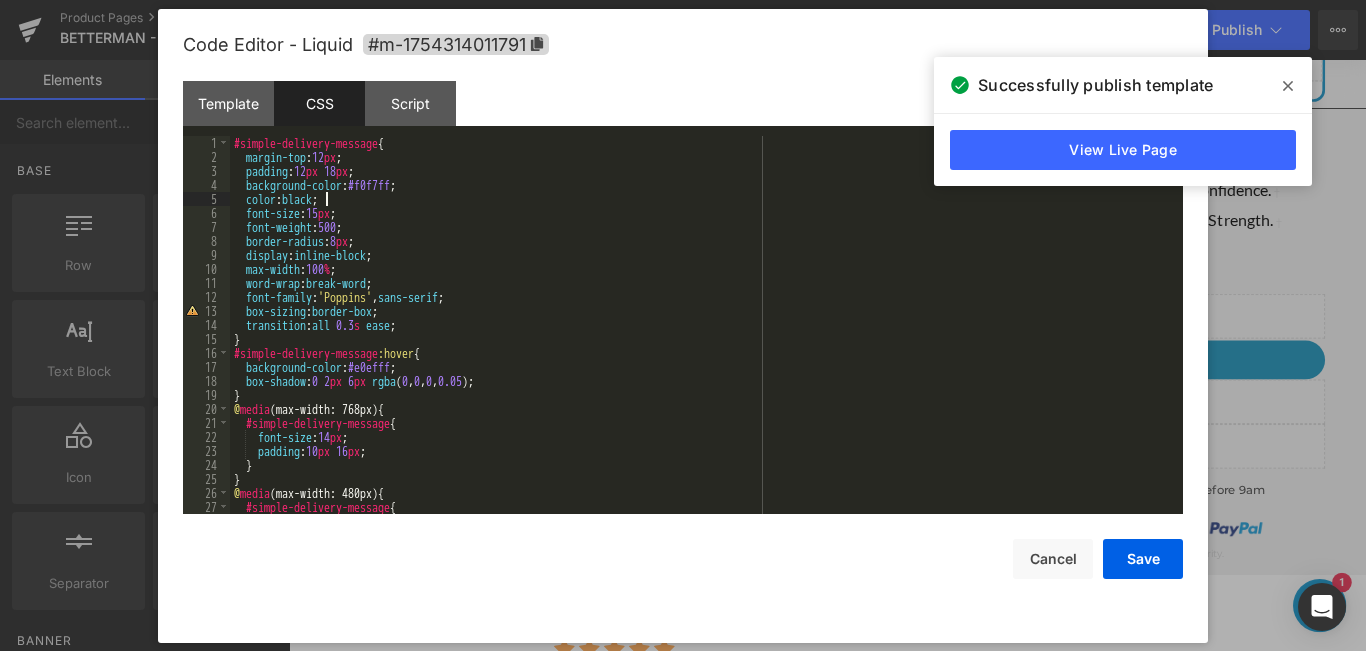 click on "#simple-delivery-message {    margin-top :  12 px ;    padding :  12 px   18 px ;    background-color :  #f0f7ff ;    color :  black ;    font-size :  15 px ;    font-weight :  500 ;    border-radius :  8 px ;    display :  inline-block ;    max-width :  100 % ;    word-wrap :  break-word ;    font-family :  ' Poppins ' ,  sans-serif ;    box-sizing :  border-box ;    transition :  all   0.3 s   ease ; } #simple-delivery-message :hover {    background-color :  #e0efff ;    box-shadow :  0   2 px   6 px   rgba ( 0 ,  0 ,  0 ,  0.05 ); } @ media  (max-width: 768px) {    #simple-delivery-message {       font-size :  14 px ;       padding :  10 px   16 px ;    } } @ media  (max-width: 480px) {    #simple-delivery-message {       font-size :  13 px ;" at bounding box center [702, 339] 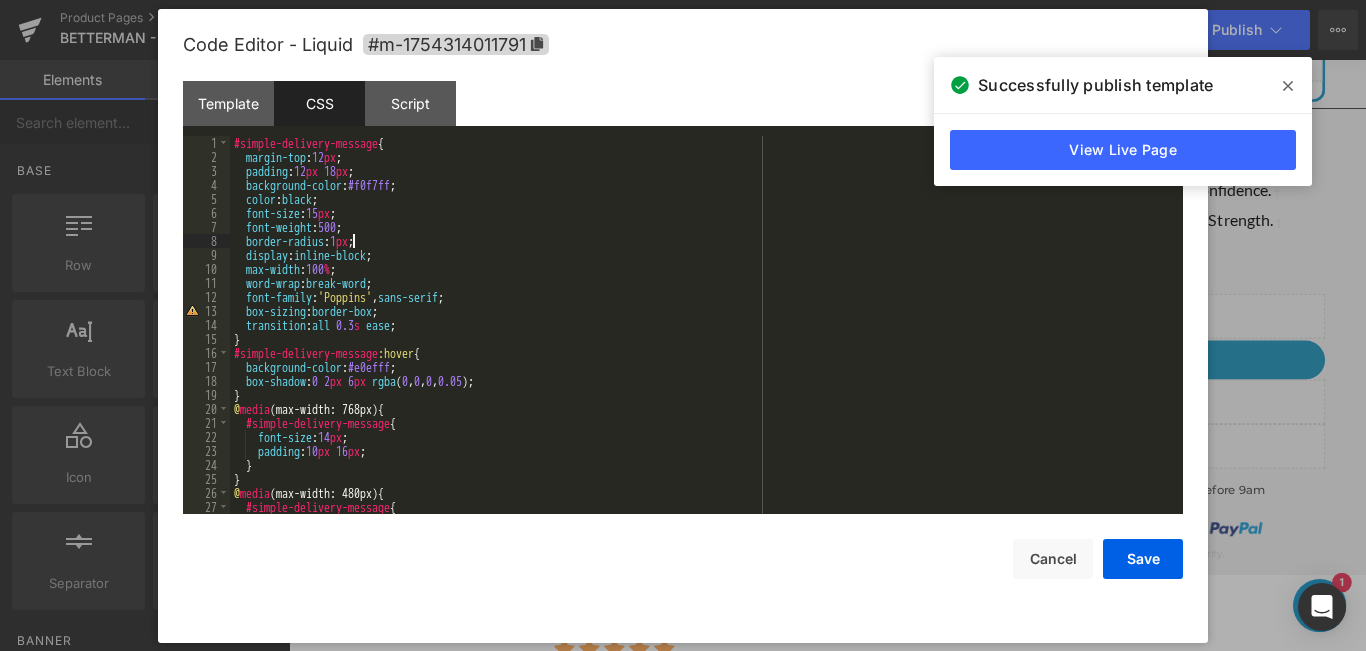 type 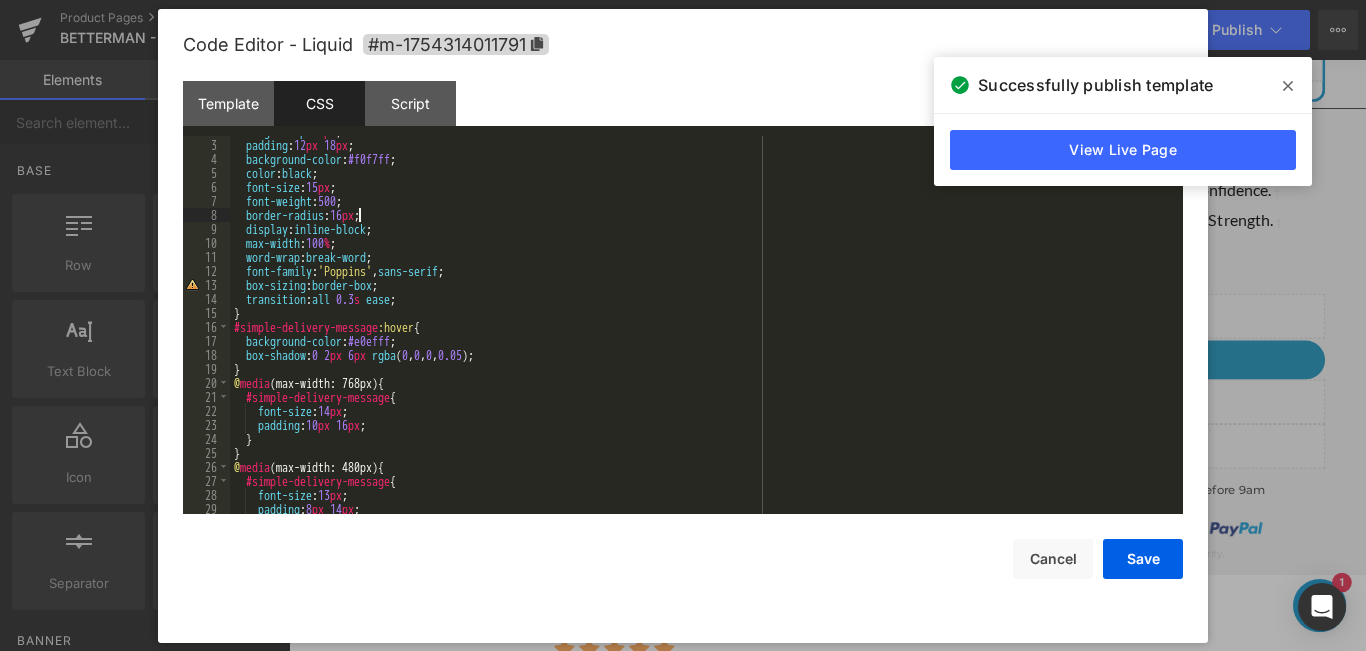 scroll, scrollTop: 0, scrollLeft: 0, axis: both 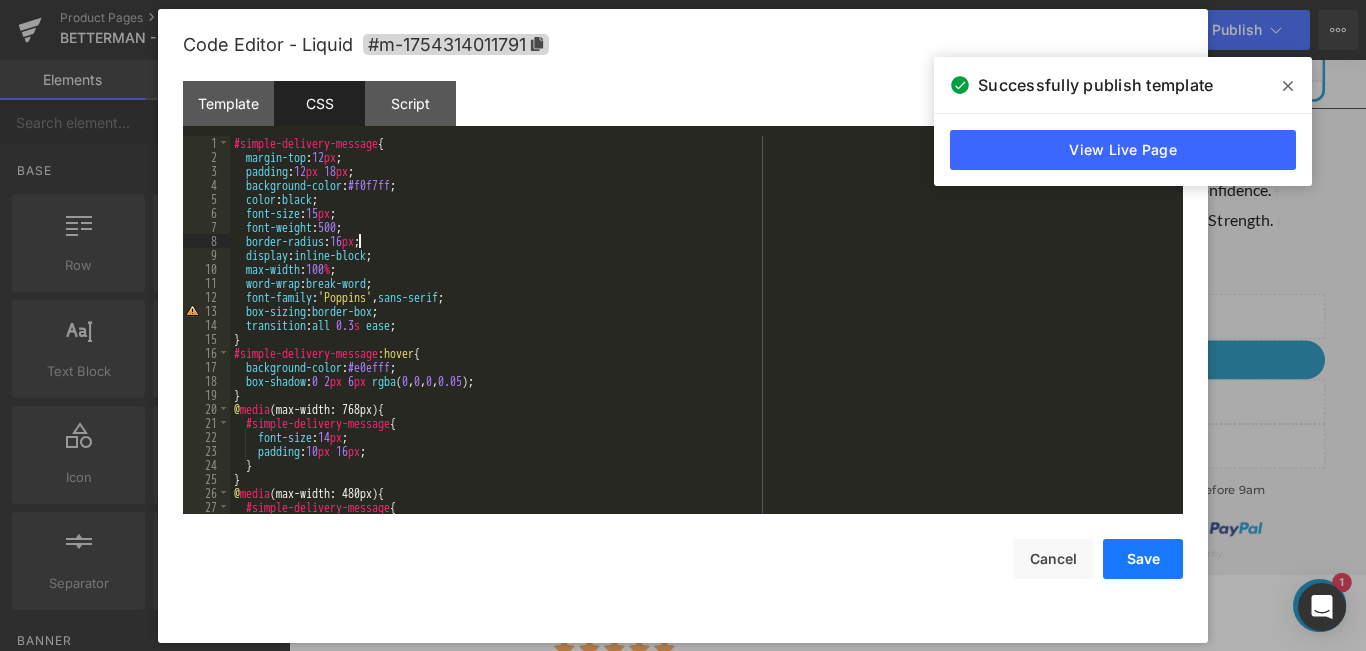 click on "Save" at bounding box center [1143, 559] 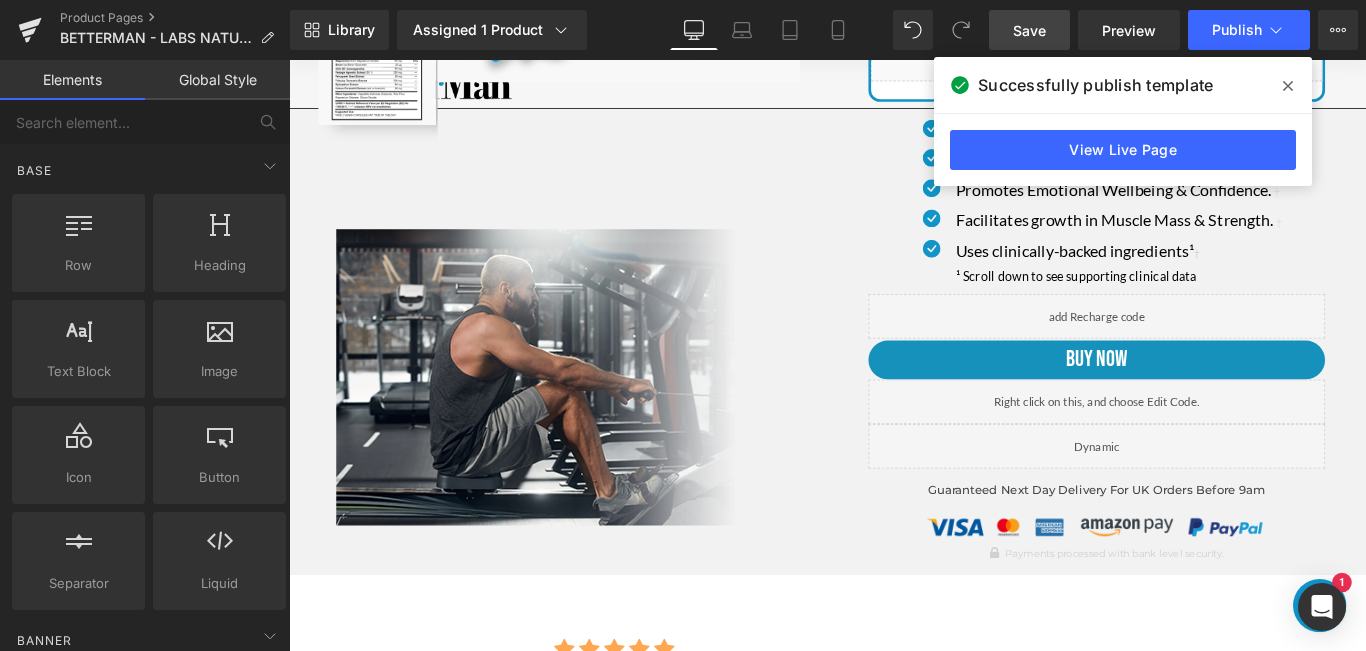 click on "Save" at bounding box center (1029, 30) 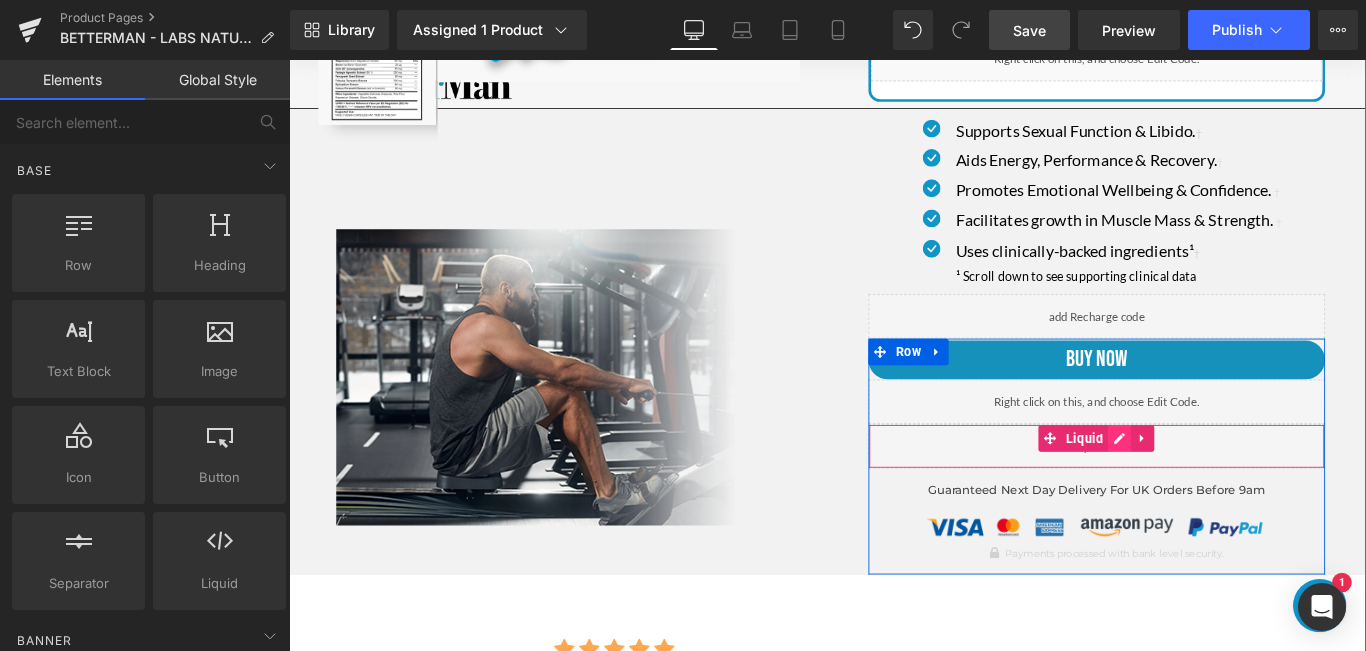 click at bounding box center (1222, 485) 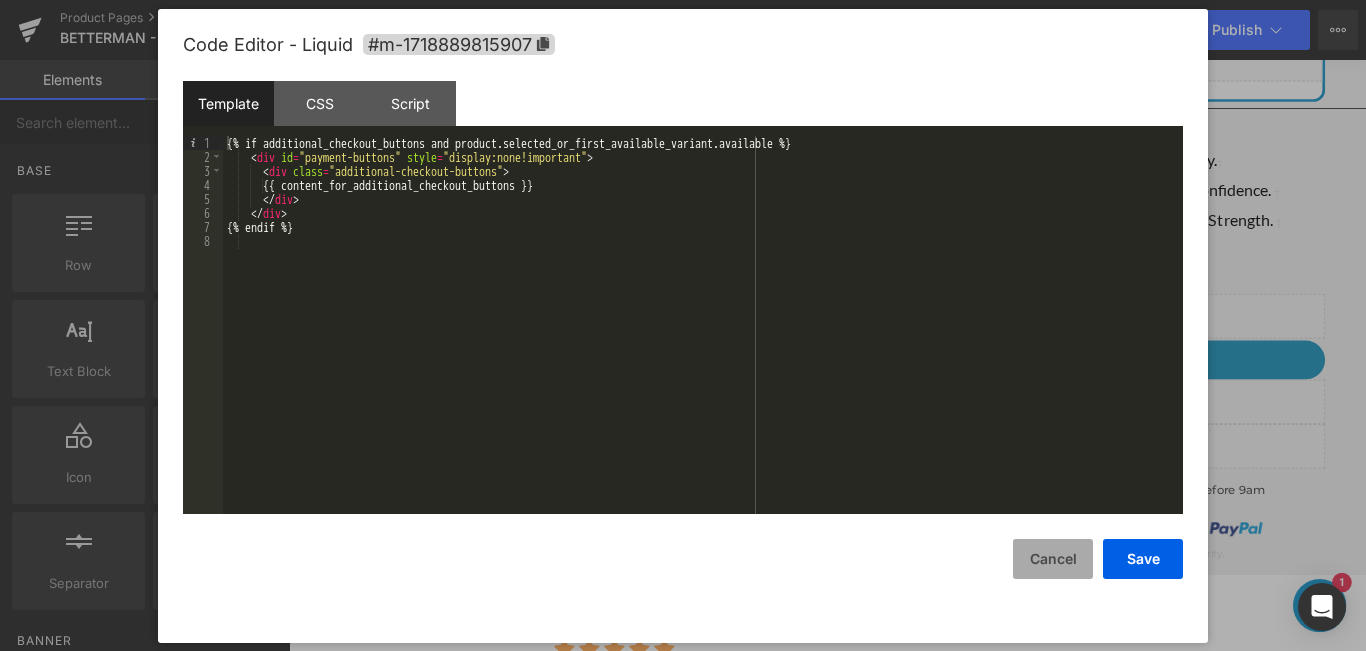 click on "Cancel" at bounding box center [1053, 559] 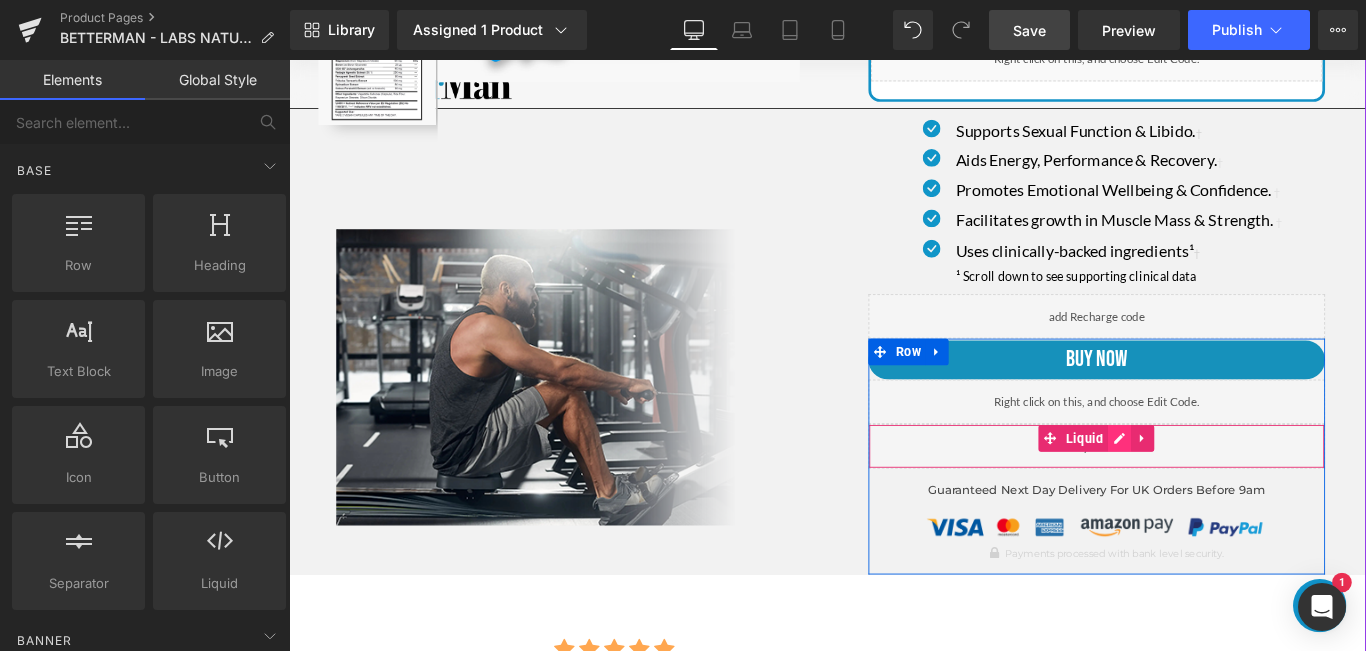 click 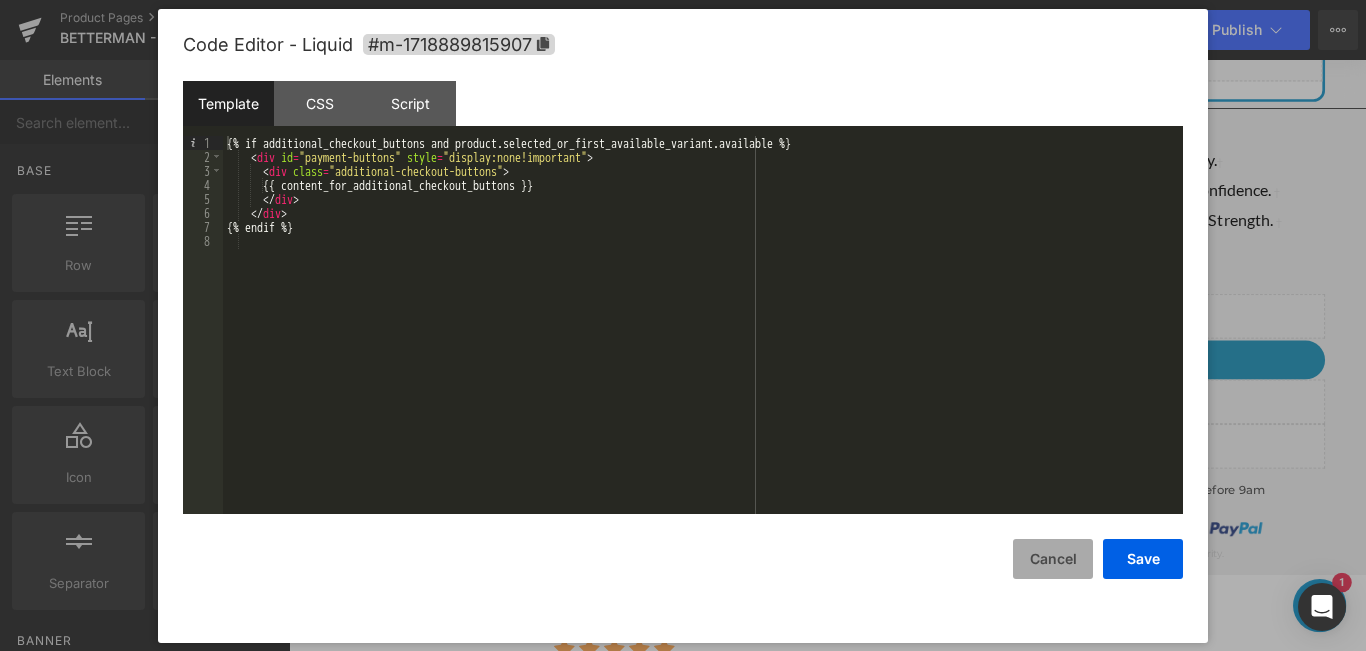 click on "Cancel" at bounding box center [1053, 559] 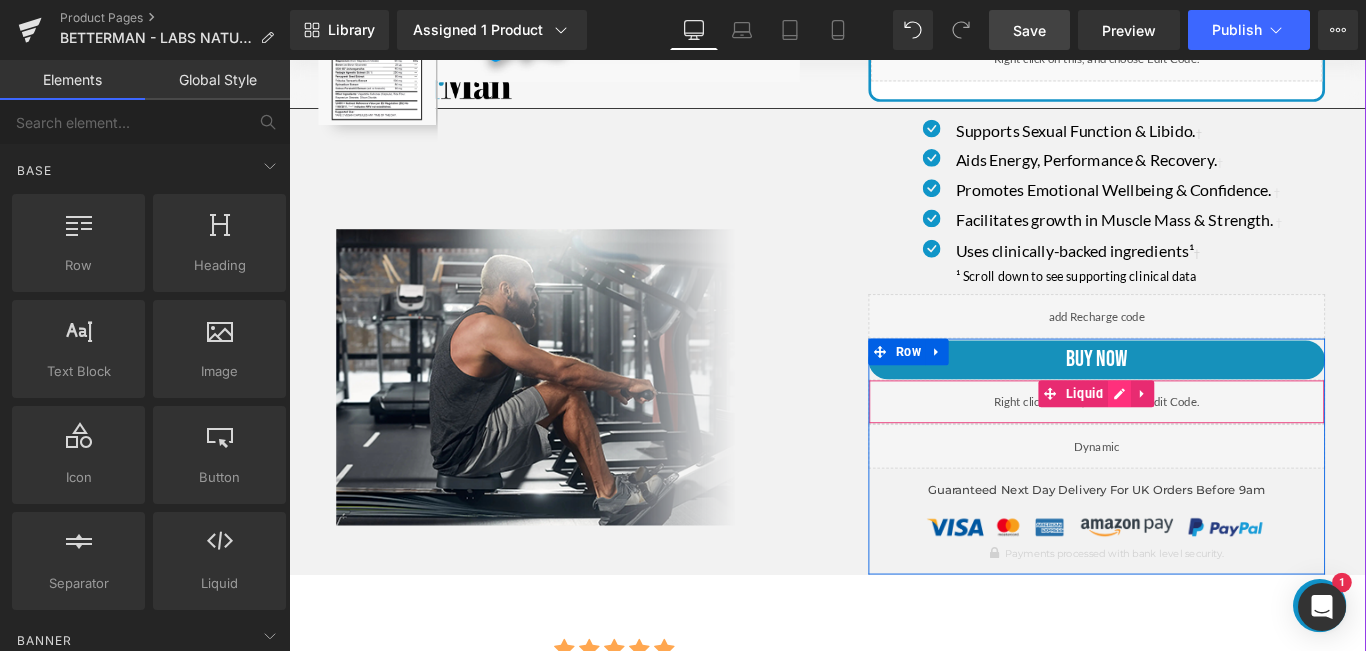 click at bounding box center [1222, 435] 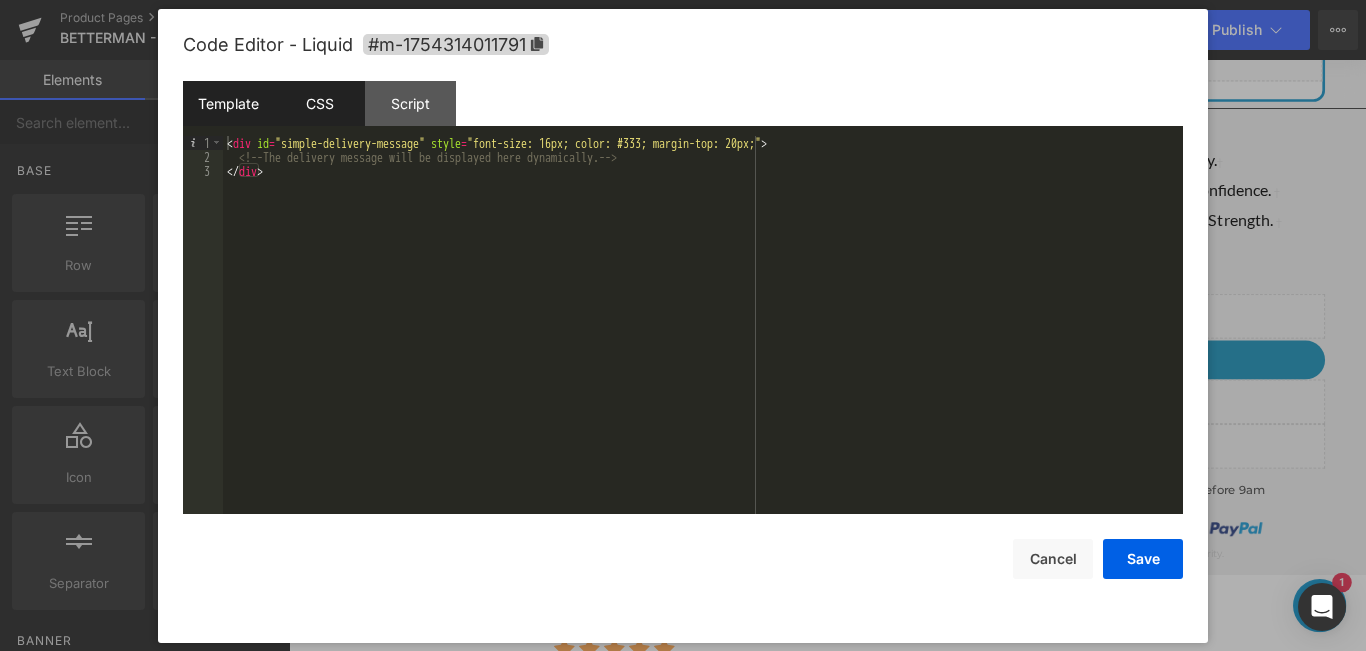 click on "CSS" at bounding box center (319, 103) 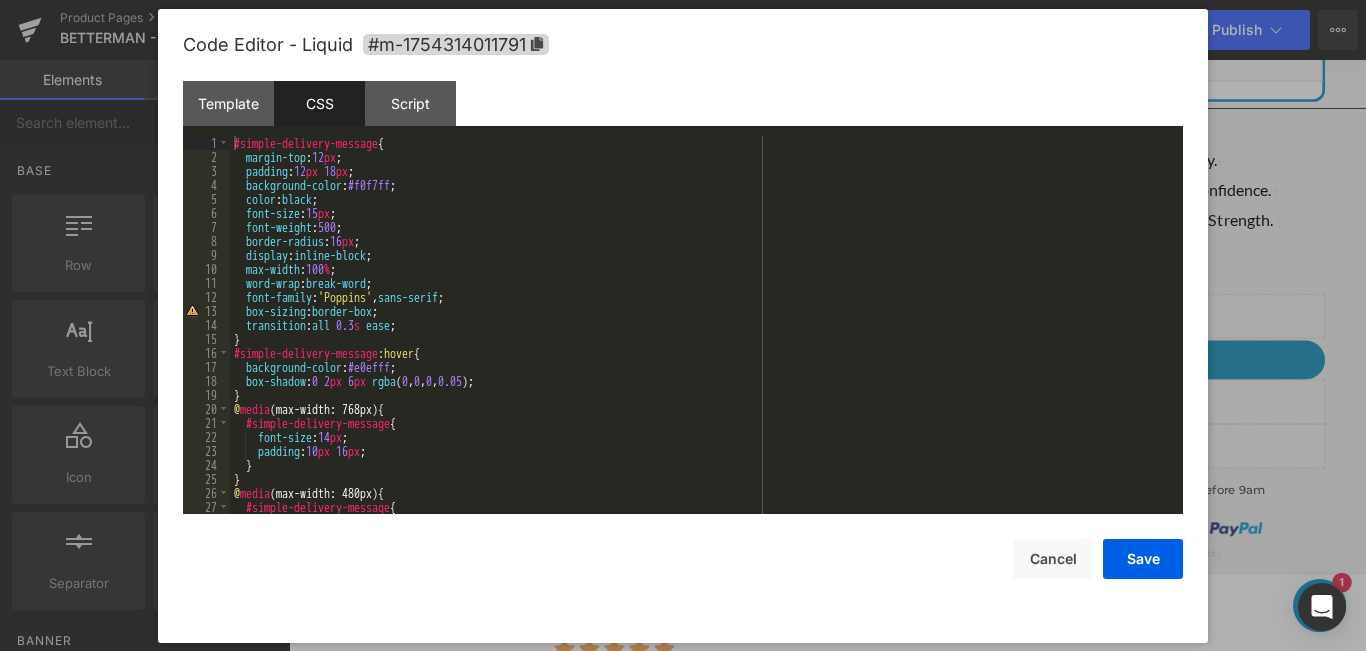scroll, scrollTop: 70, scrollLeft: 0, axis: vertical 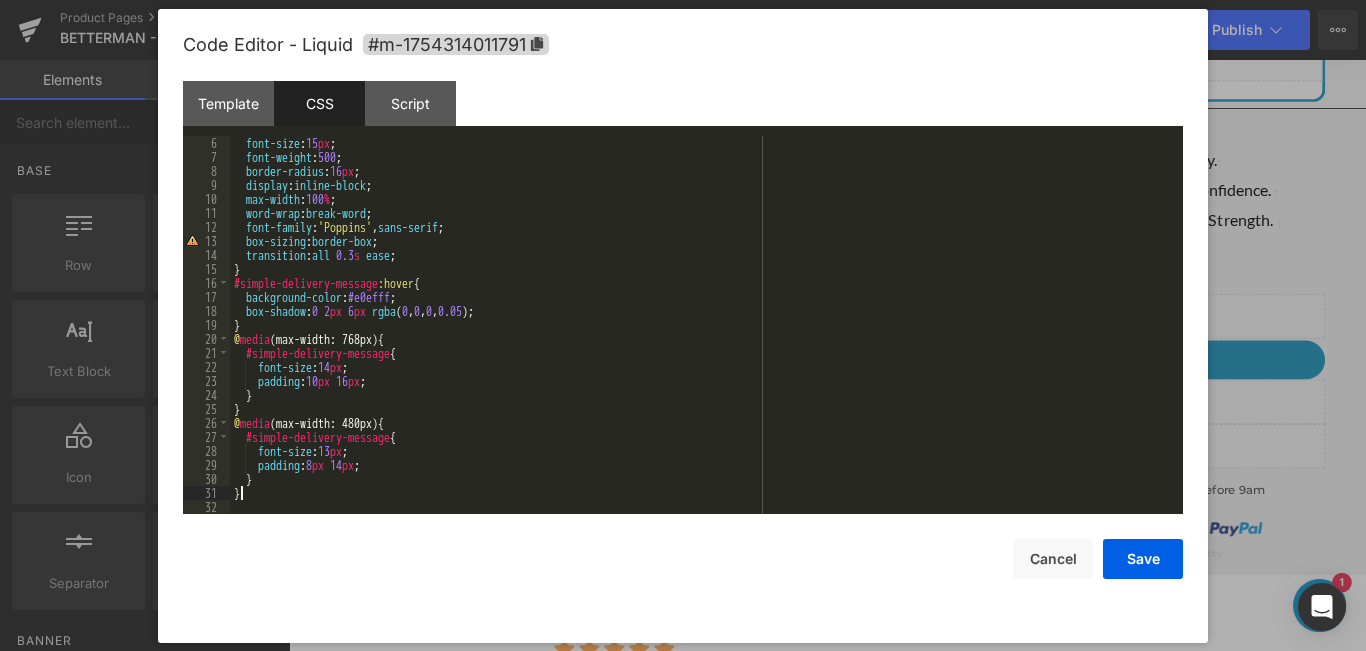 click on "font-size :  15 px ;    font-weight :  500 ;    border-radius :  16 px ;    display :  inline-block ;    max-width :  100 % ;    word-wrap :  break-word ;    font-family :  ' Poppins ' ,  sans-serif ;    box-sizing :  border-box ;    transition :  all   0.3 s   ease ; } #simple-delivery-message :hover {    background-color :  #e0efff ;    box-shadow :  0   2 px   6 px   rgba ( 0 ,  0 ,  0 ,  0.05 ); } @ media  (max-width: 768px) {    #simple-delivery-message {       font-size :  14 px ;       padding :  10 px   16 px ;    } } @ media  (max-width: 480px) {    #simple-delivery-message {       font-size :  13 px ;       padding :  8 px   14 px ;    } }" at bounding box center [702, 339] 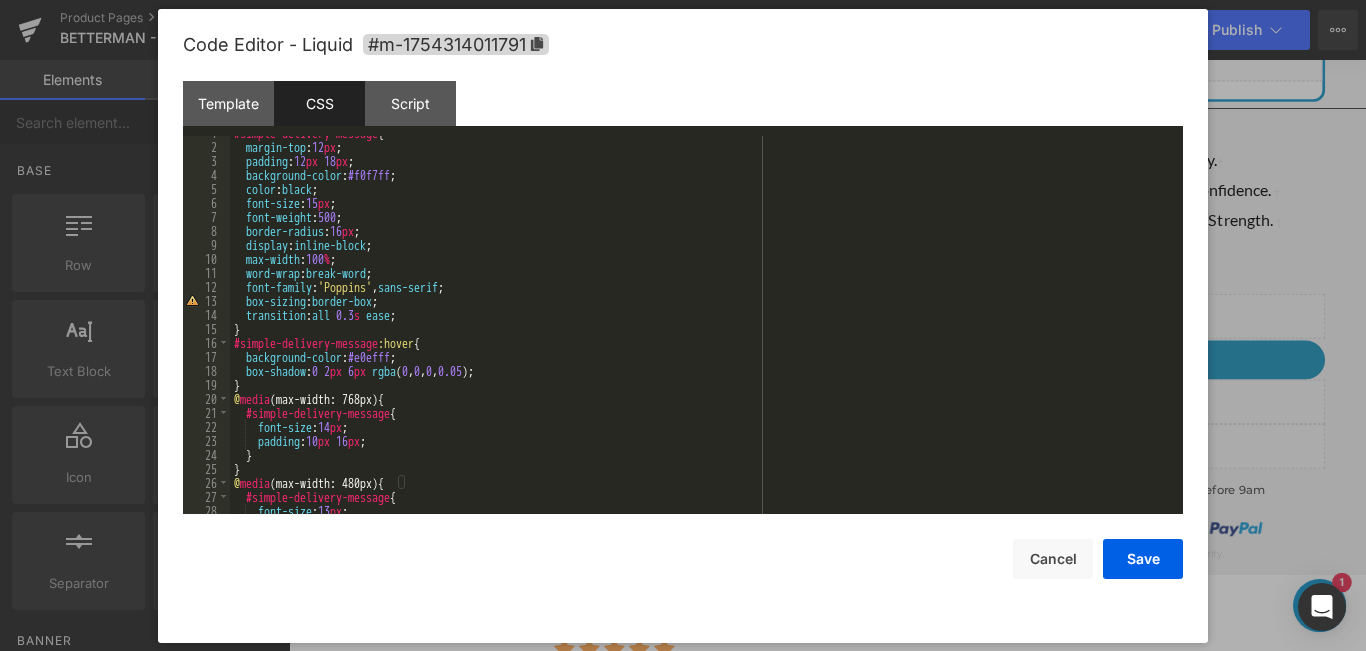 scroll, scrollTop: 0, scrollLeft: 0, axis: both 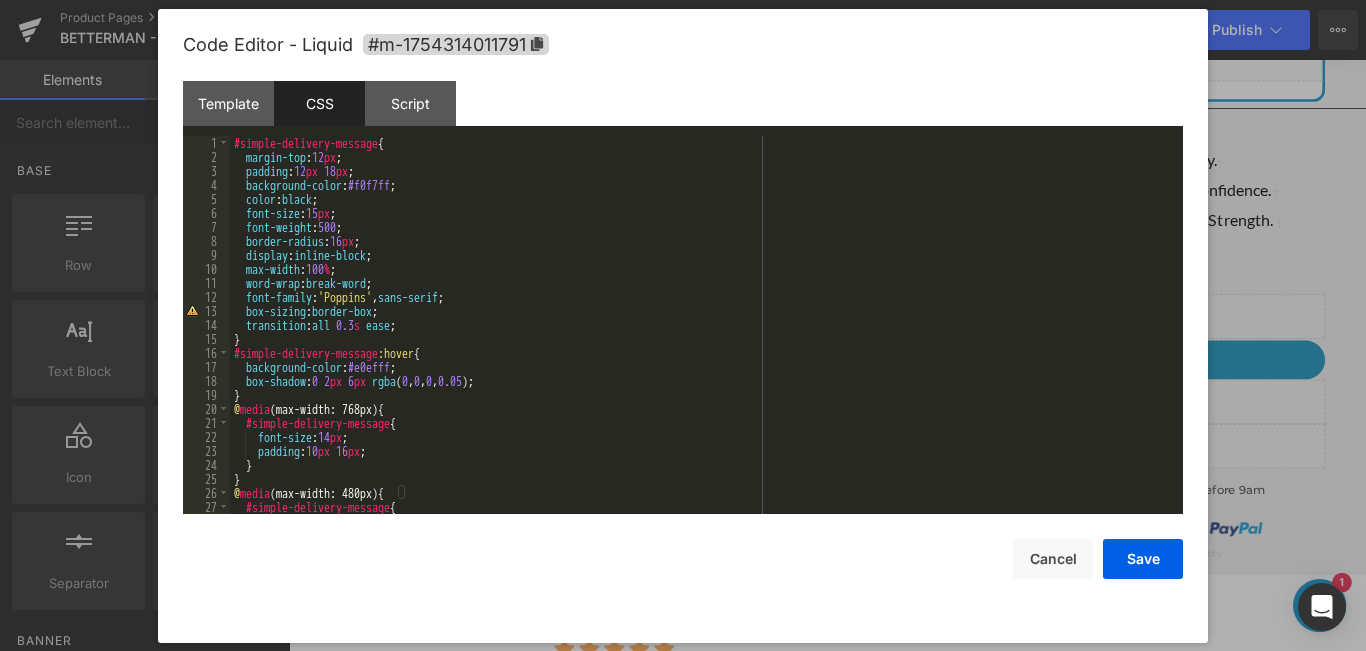 click on "#simple-delivery-message {    margin-top :  12 px ;    padding :  12 px   18 px ;    background-color :  #f0f7ff ;    color :  black ;    font-size :  15 px ;    font-weight :  500 ;    border-radius :  16 px ;    display :  inline-block ;    max-width :  100 % ;    word-wrap :  break-word ;    font-family :  ' Poppins ' ,  sans-serif ;    box-sizing :  border-box ;    transition :  all   0.3 s   ease ; } #simple-delivery-message :hover {    background-color :  #e0efff ;    box-shadow :  0   2 px   6 px   rgba ( 0 ,  0 ,  0 ,  0.05 ); } @ media  (max-width: 768px) {    #simple-delivery-message {       font-size :  14 px ;       padding :  10 px   16 px ;    } } @ media  (max-width: 480px) {    #simple-delivery-message {       font-size :  13 px ;" at bounding box center [702, 339] 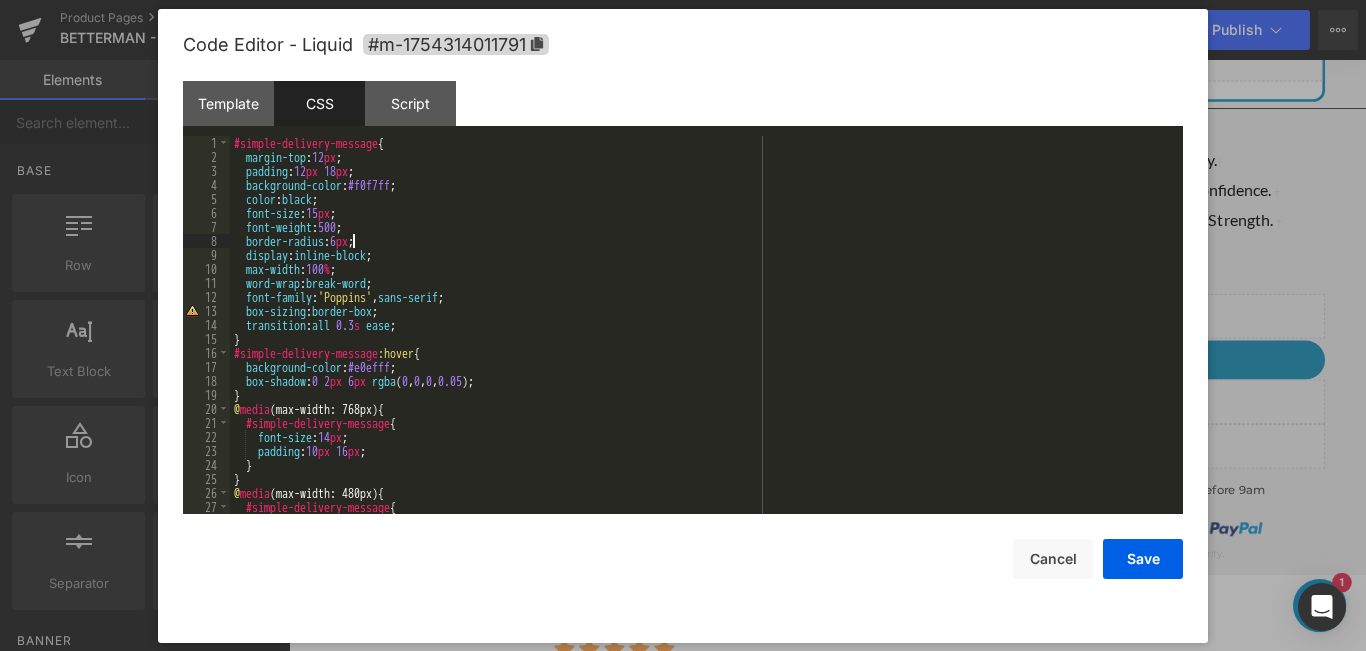 type 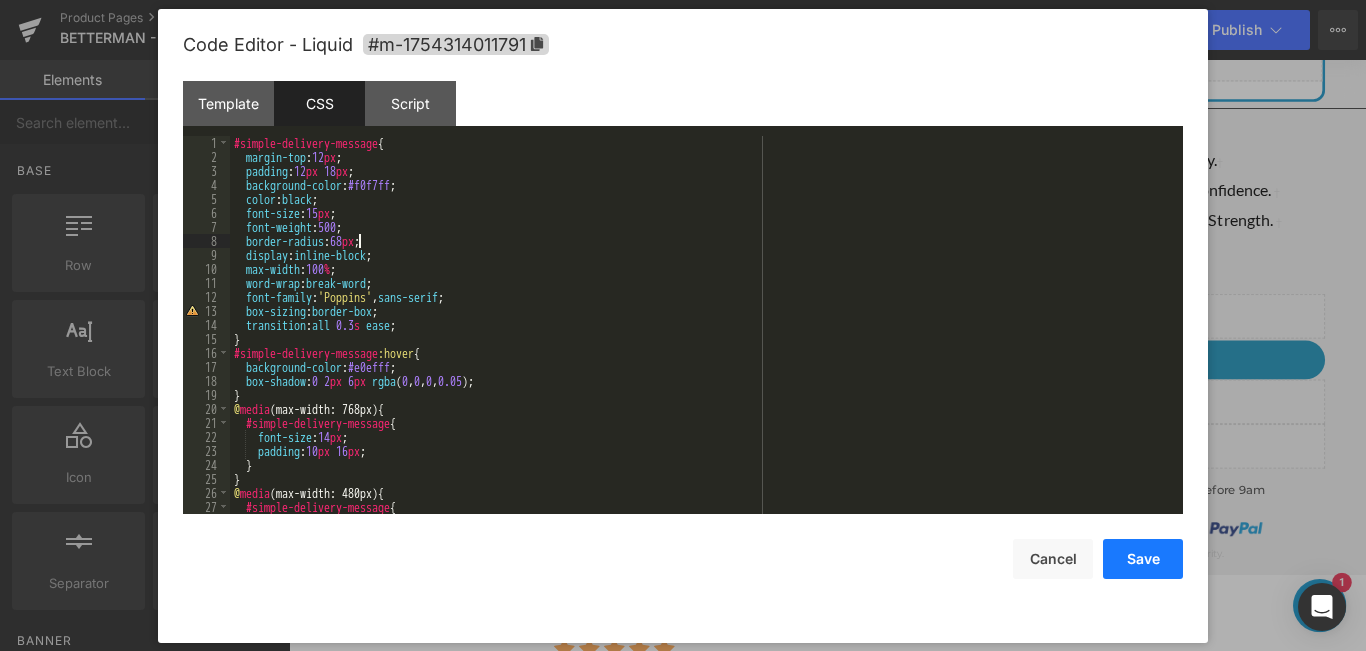 click on "Save" at bounding box center [1143, 559] 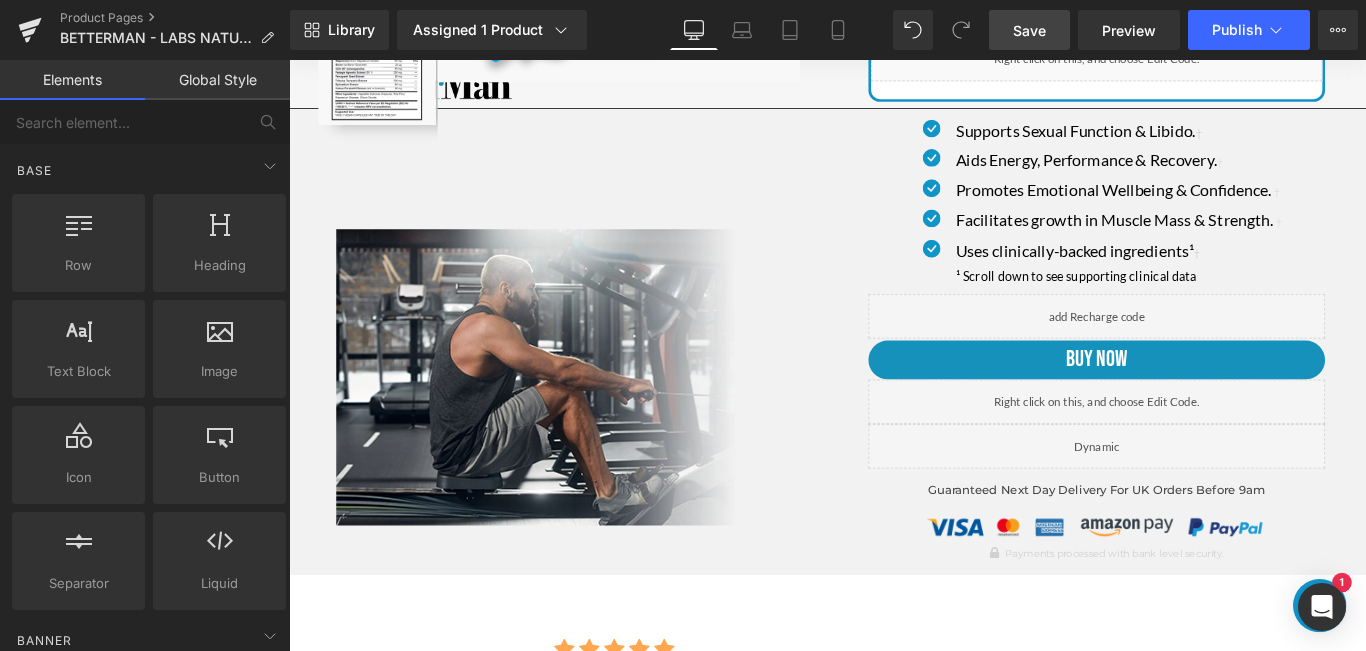 click on "Save" at bounding box center (1029, 30) 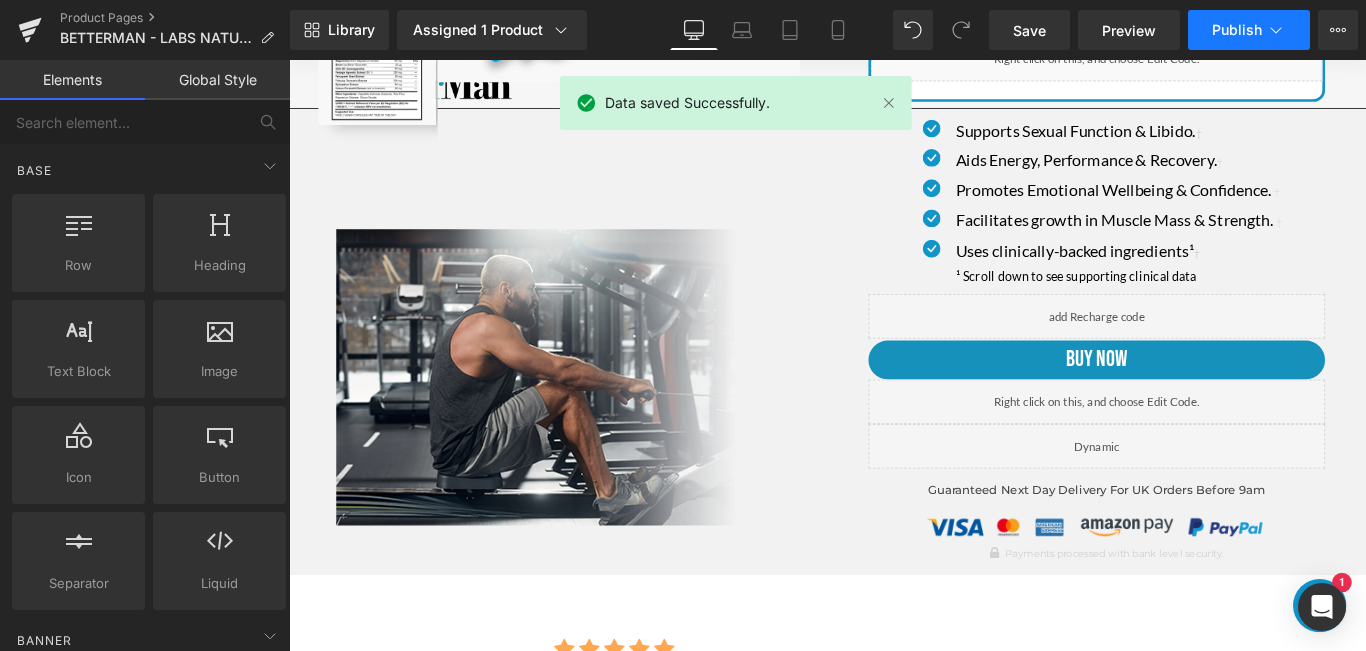 click on "Publish" at bounding box center [1249, 30] 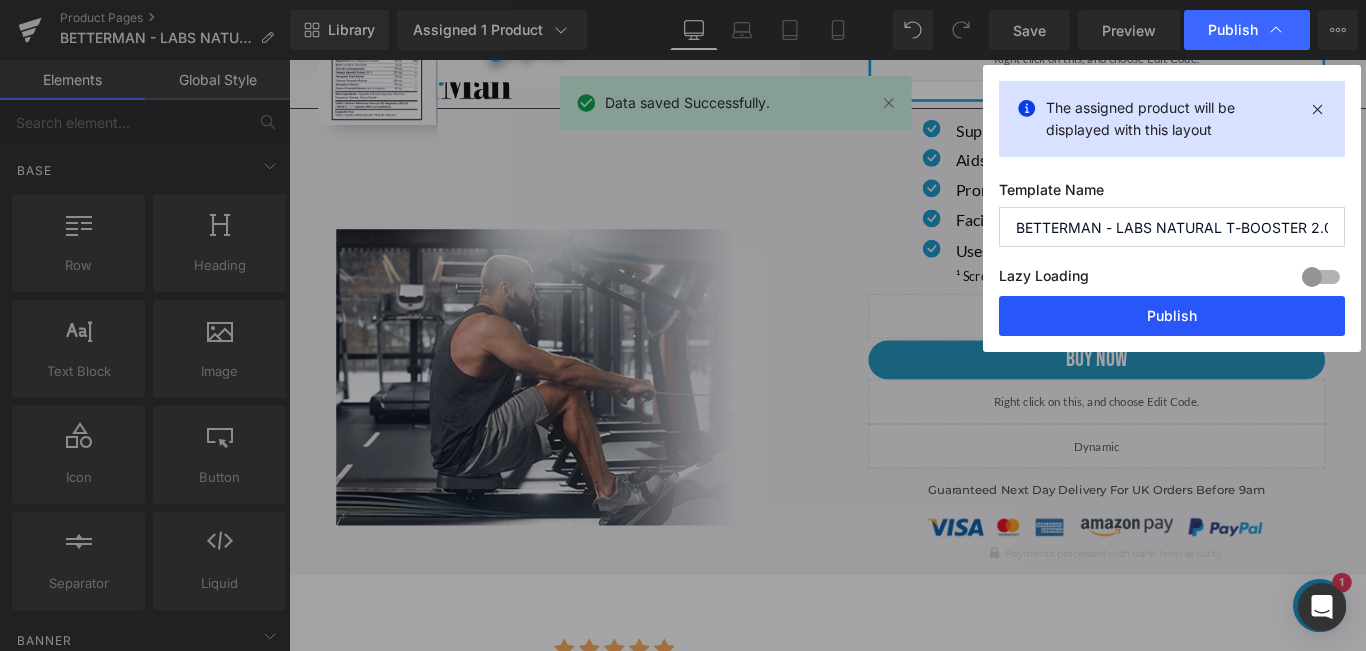 click on "Publish" at bounding box center (1172, 316) 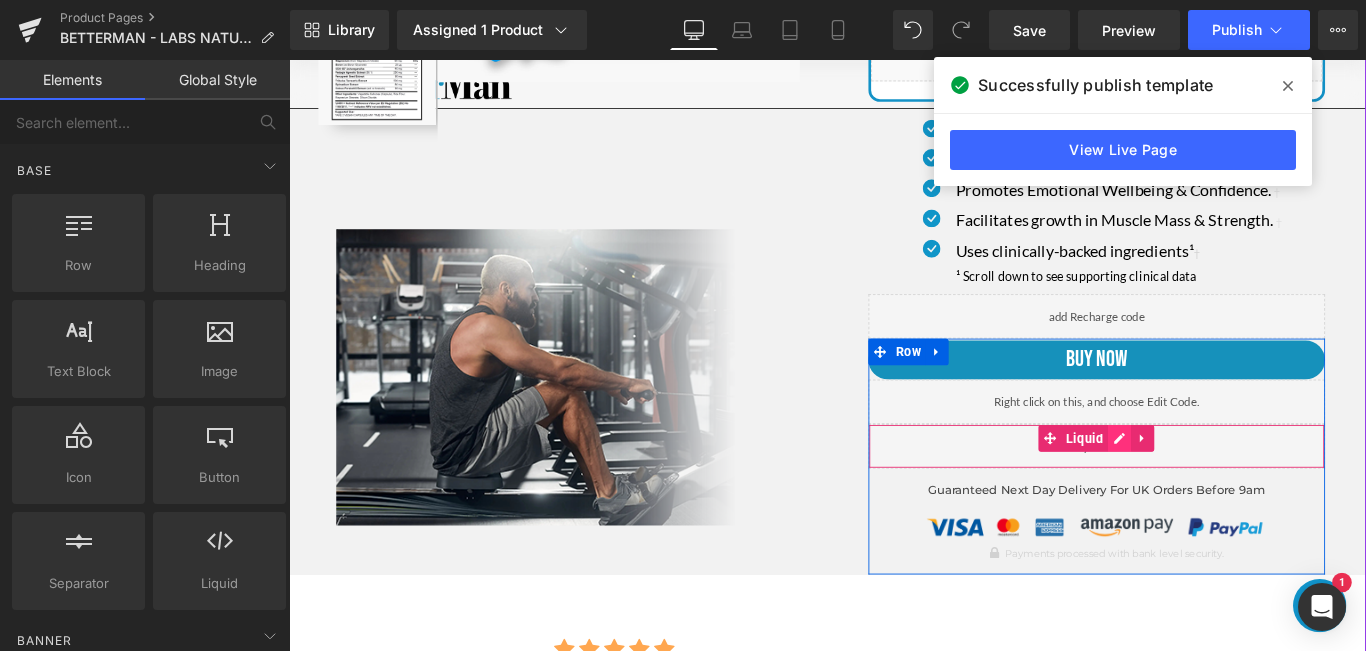 click 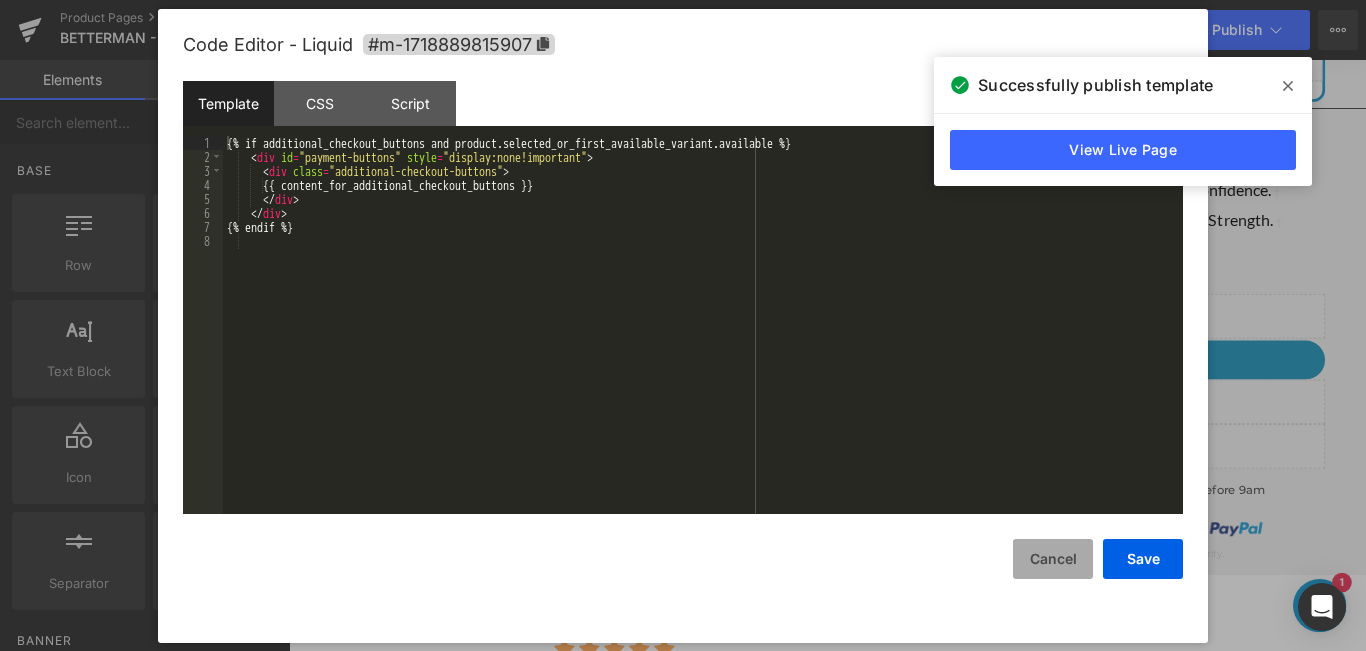 click on "Cancel" at bounding box center [1053, 559] 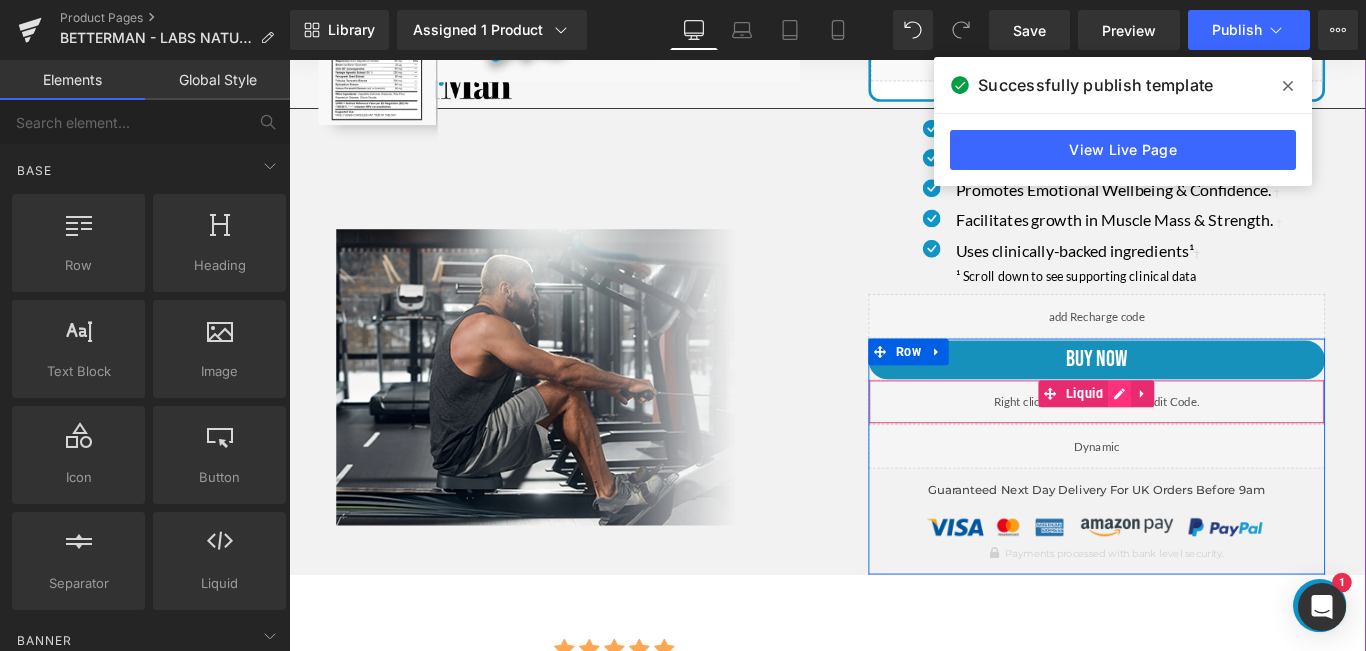 click on "Liquid" at bounding box center (1196, 435) 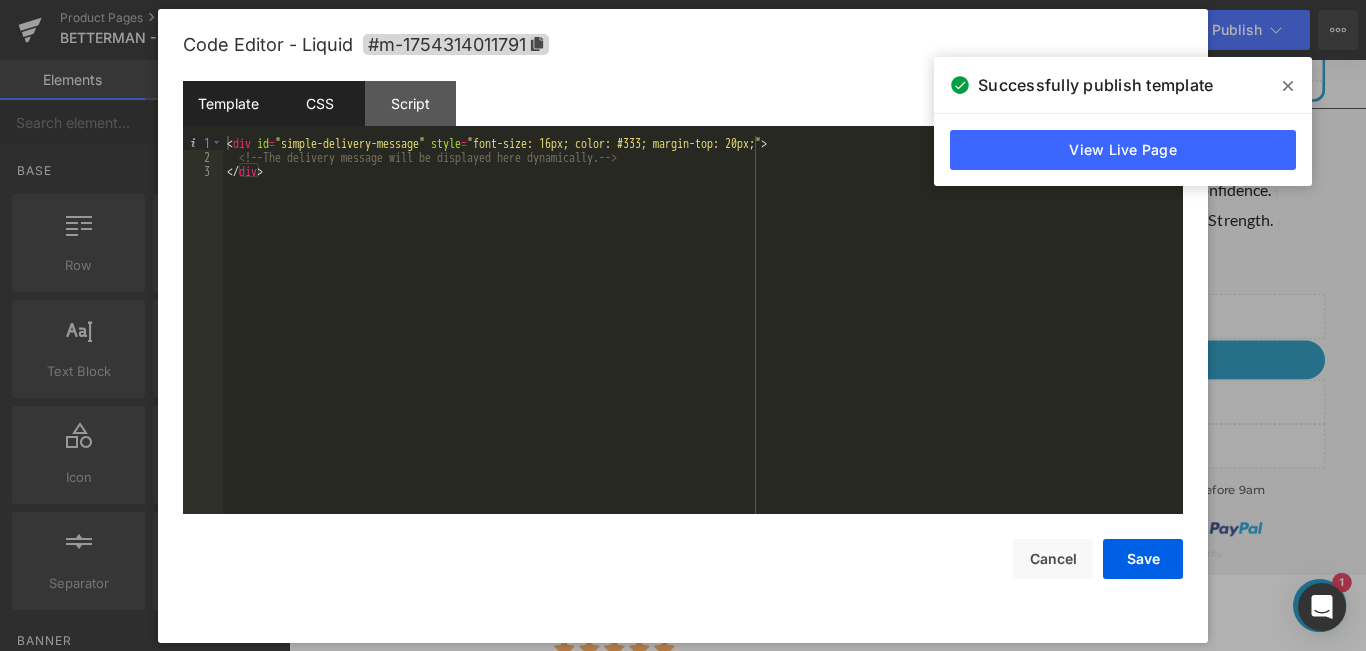 click on "CSS" at bounding box center (319, 103) 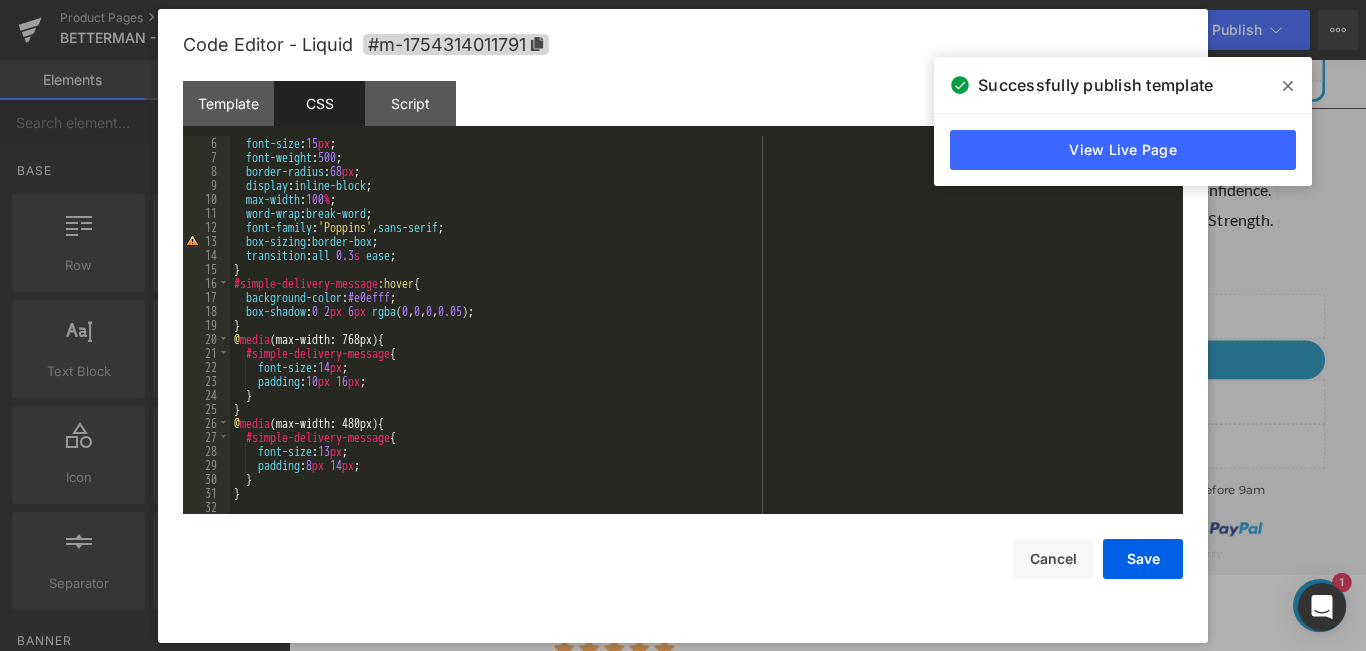 scroll, scrollTop: 0, scrollLeft: 0, axis: both 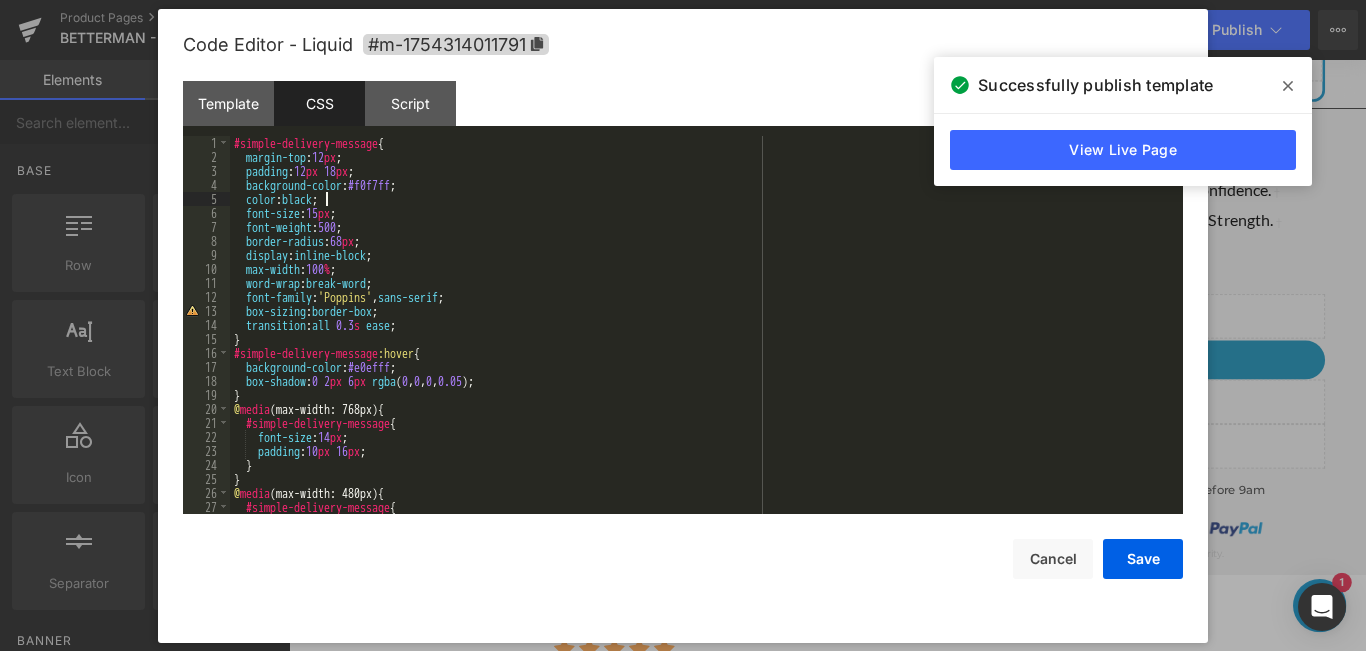 click on "#simple-delivery-message {    margin-top :  12 px ;    padding :  12 px   18 px ;    background-color :  #f0f7ff ;    color :  black ;    font-size :  15 px ;    font-weight :  500 ;    border-radius :  68 px ;    display :  inline-block ;    max-width :  100 % ;    word-wrap :  break-word ;    font-family :  ' Poppins ' ,  sans-serif ;    box-sizing :  border-box ;    transition :  all   0.3 s   ease ; } #simple-delivery-message :hover {    background-color :  #e0efff ;    box-shadow :  0   2 px   6 px   rgba ( 0 ,  0 ,  0 ,  0.05 ); } @ media  (max-width: 768px) {    #simple-delivery-message {       font-size :  14 px ;       padding :  10 px   16 px ;    } } @ media  (max-width: 480px) {    #simple-delivery-message {       font-size :  13 px ;" at bounding box center [702, 339] 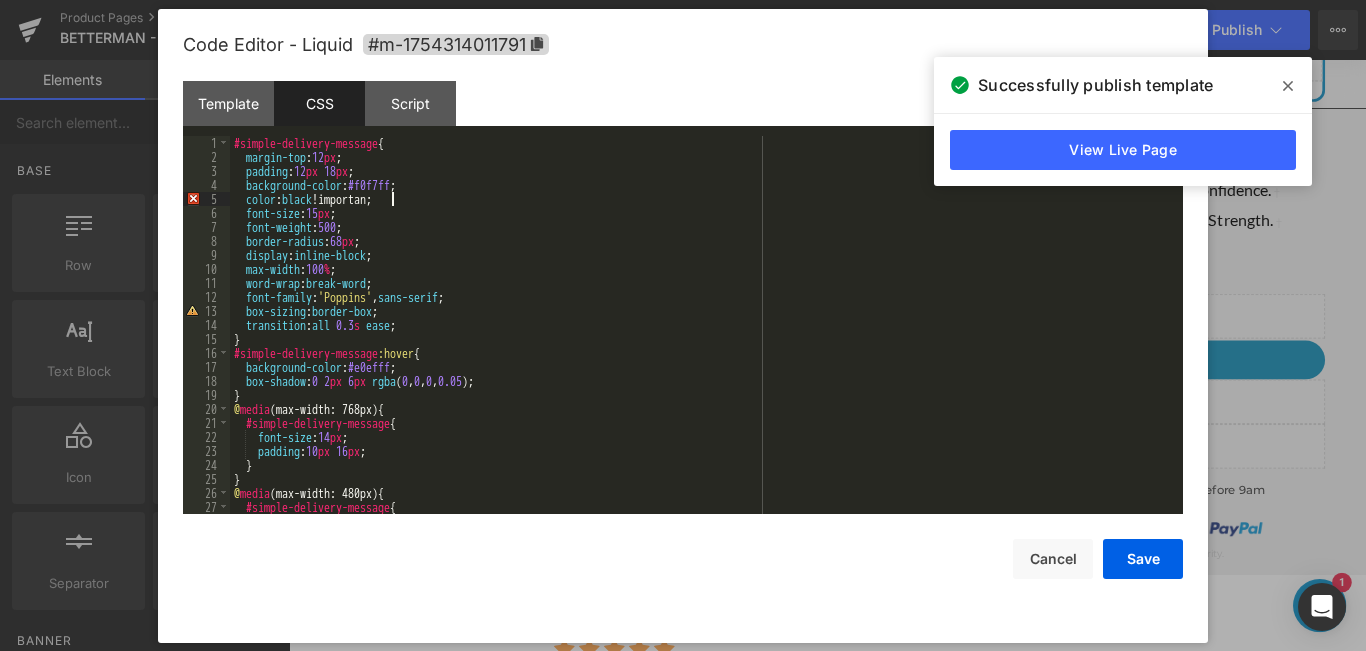 type 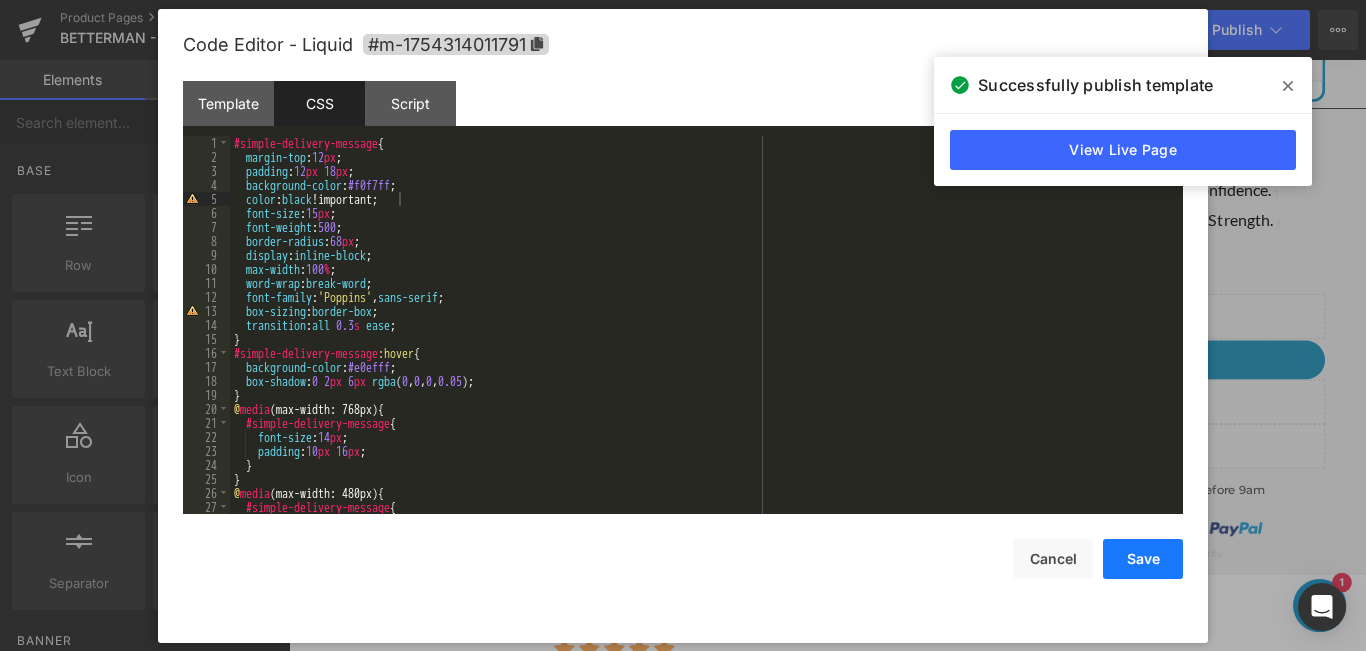 click on "Save" at bounding box center [1143, 559] 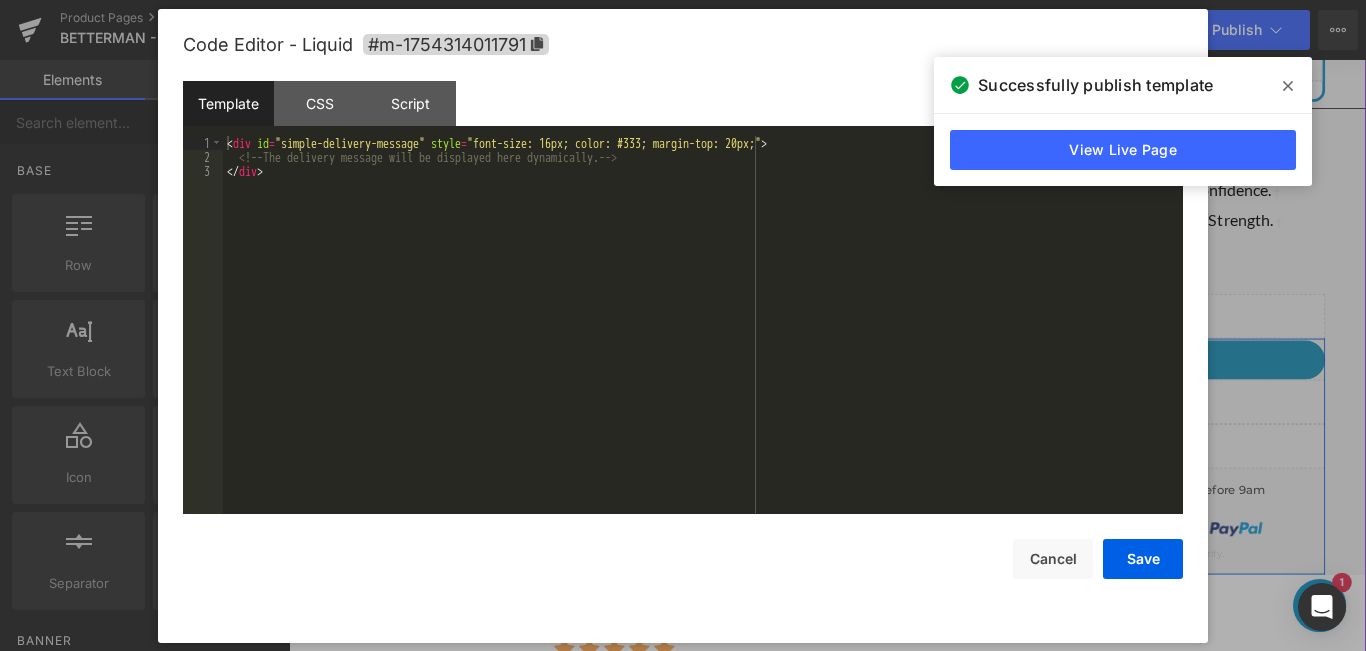 click at bounding box center [1216, 435] 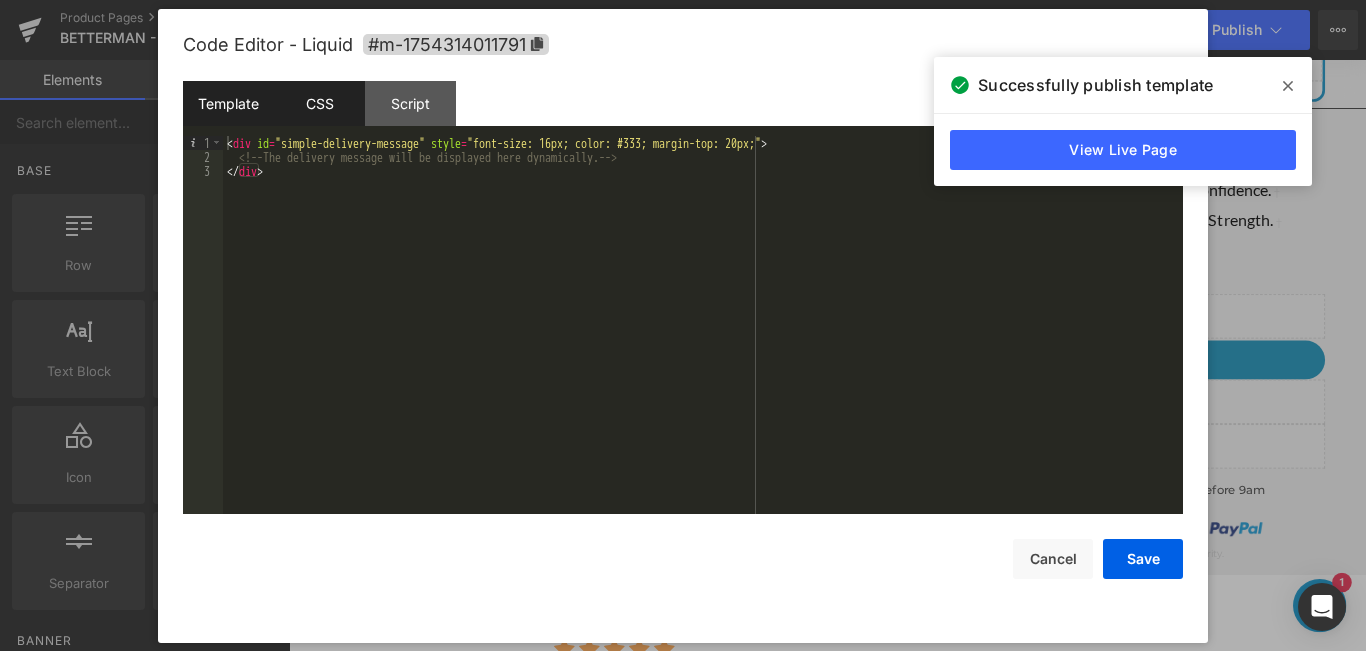 click on "CSS" at bounding box center (319, 103) 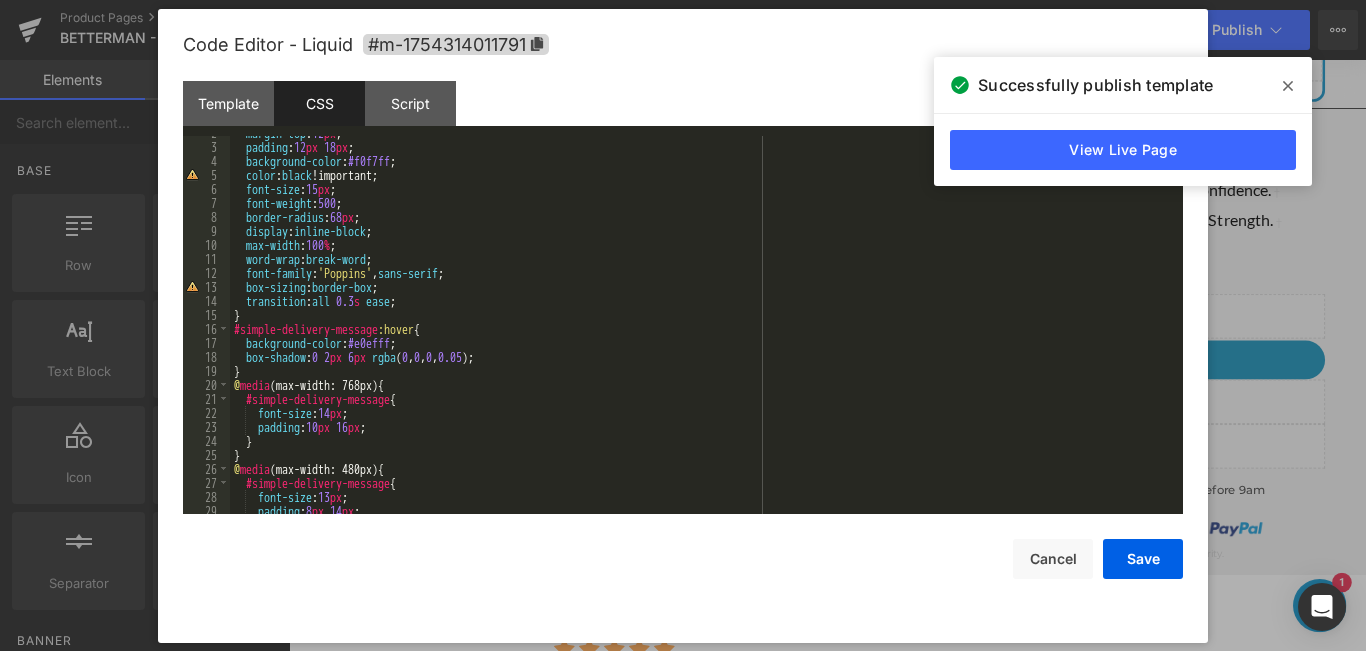 scroll, scrollTop: 0, scrollLeft: 0, axis: both 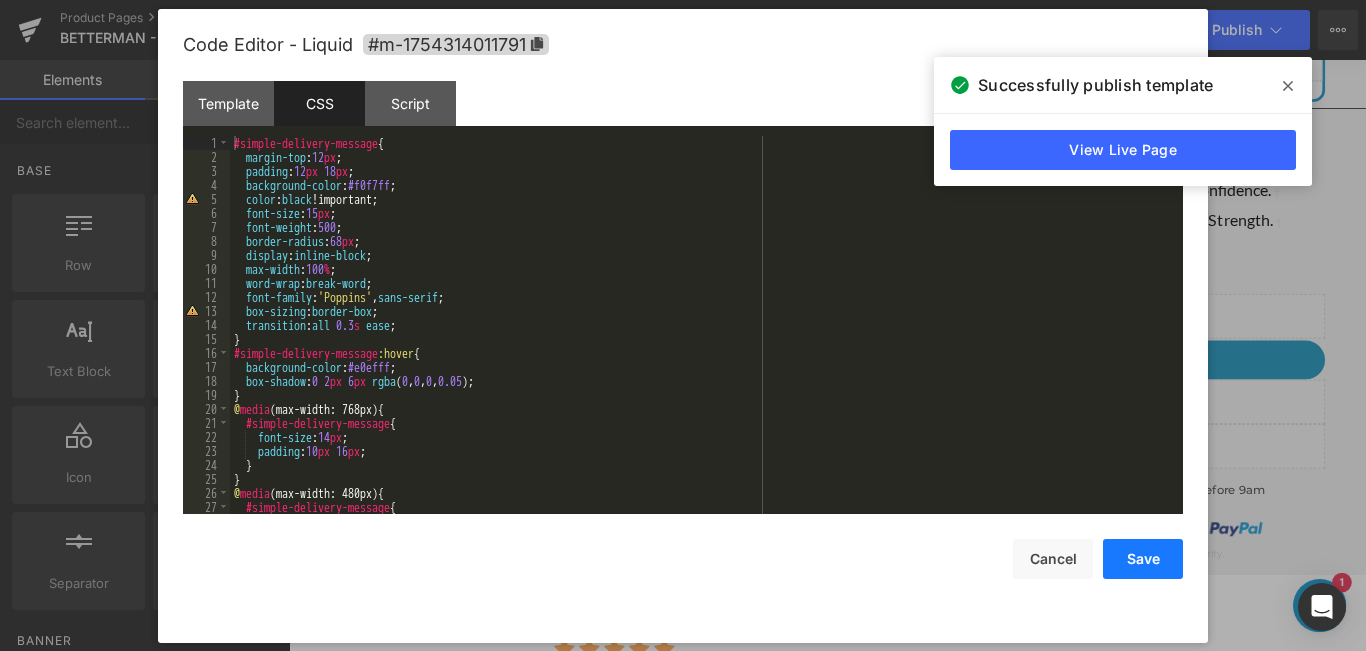 click on "Save" at bounding box center (1143, 559) 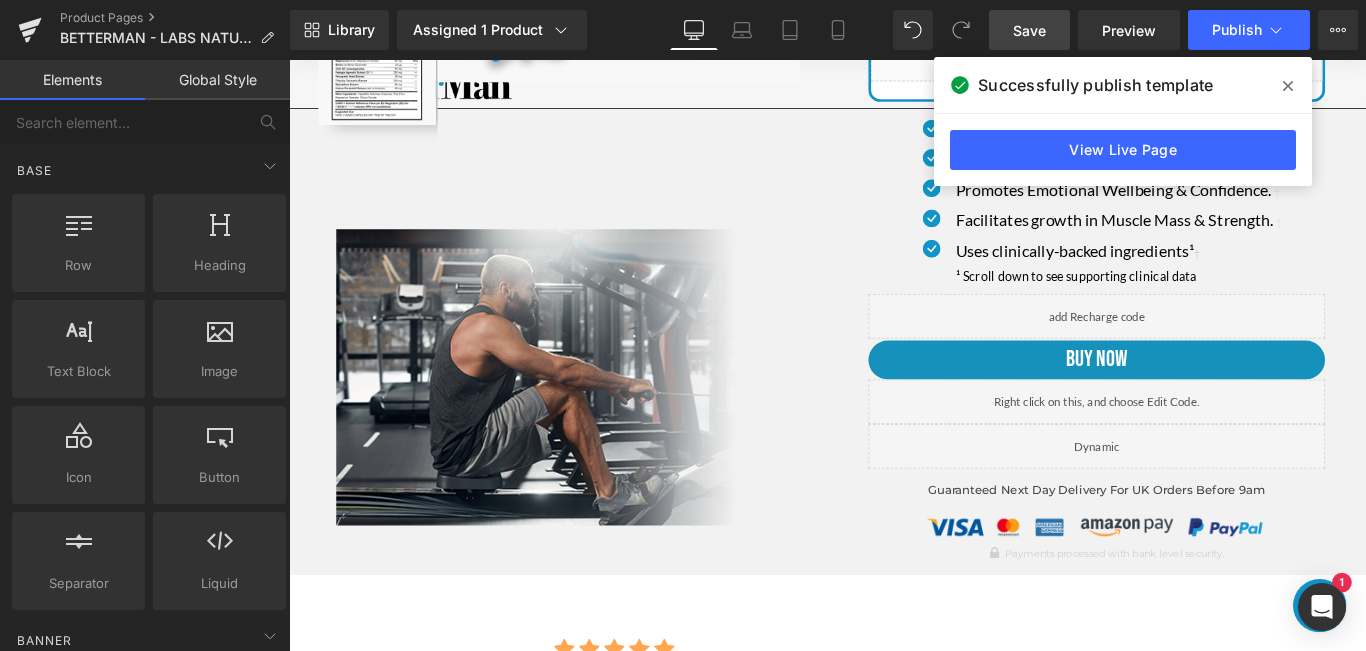click on "Save" at bounding box center [1029, 30] 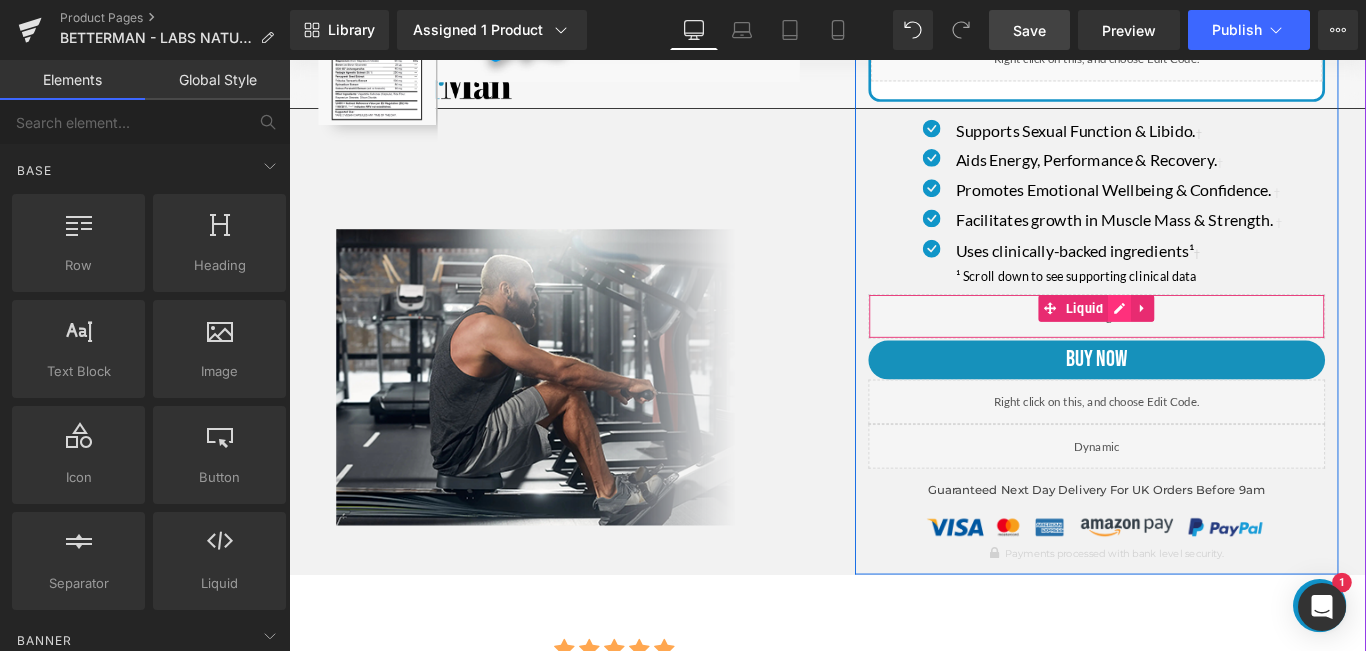 click 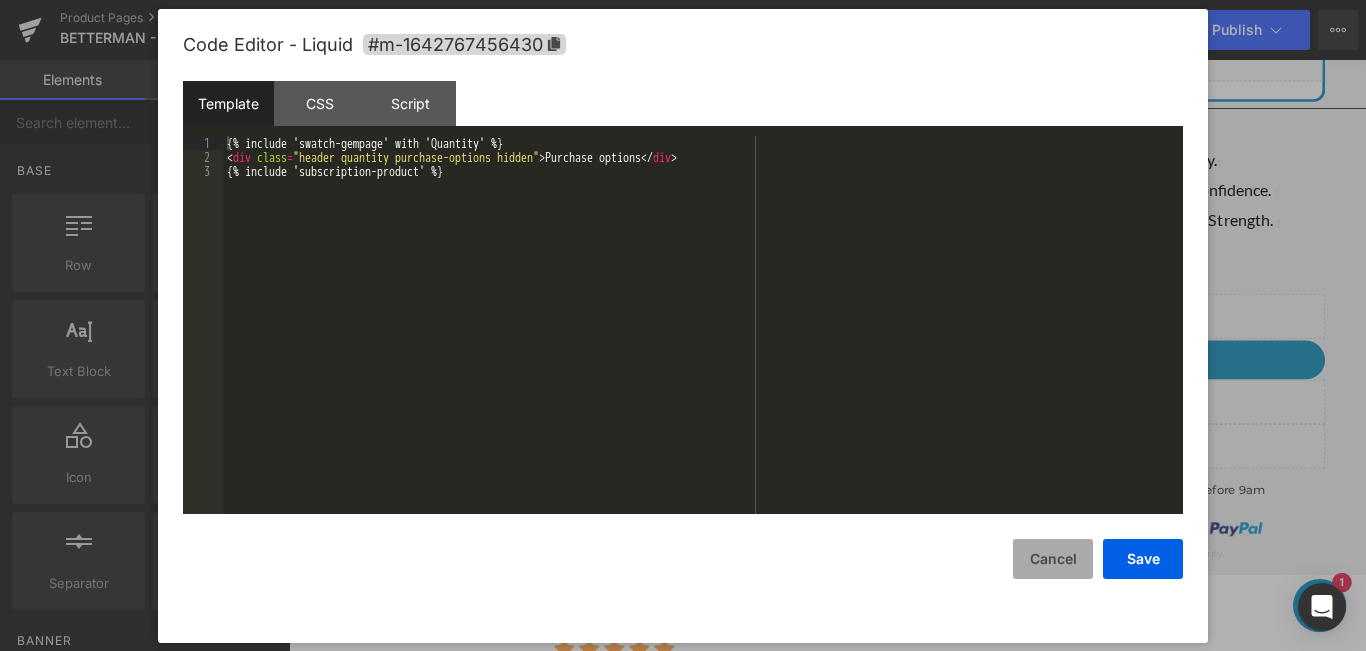 click on "Cancel" at bounding box center (1053, 559) 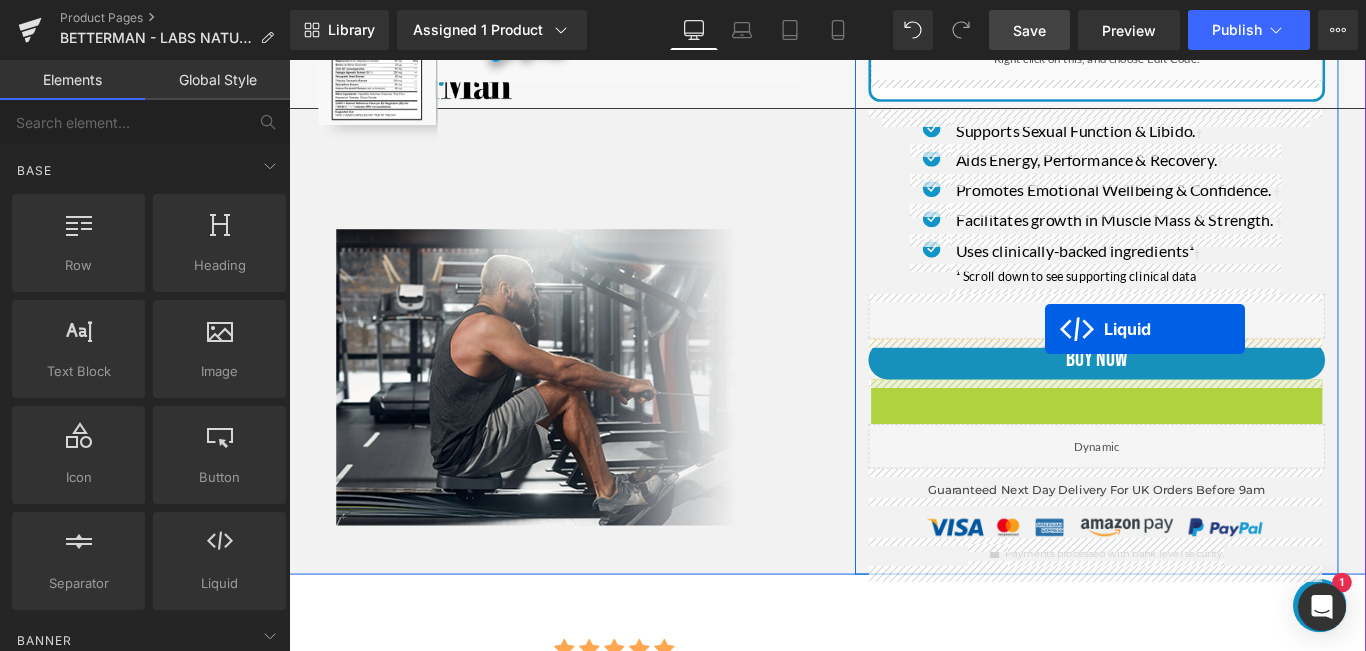 drag, startPoint x: 1165, startPoint y: 445, endPoint x: 1138, endPoint y: 362, distance: 87.28116 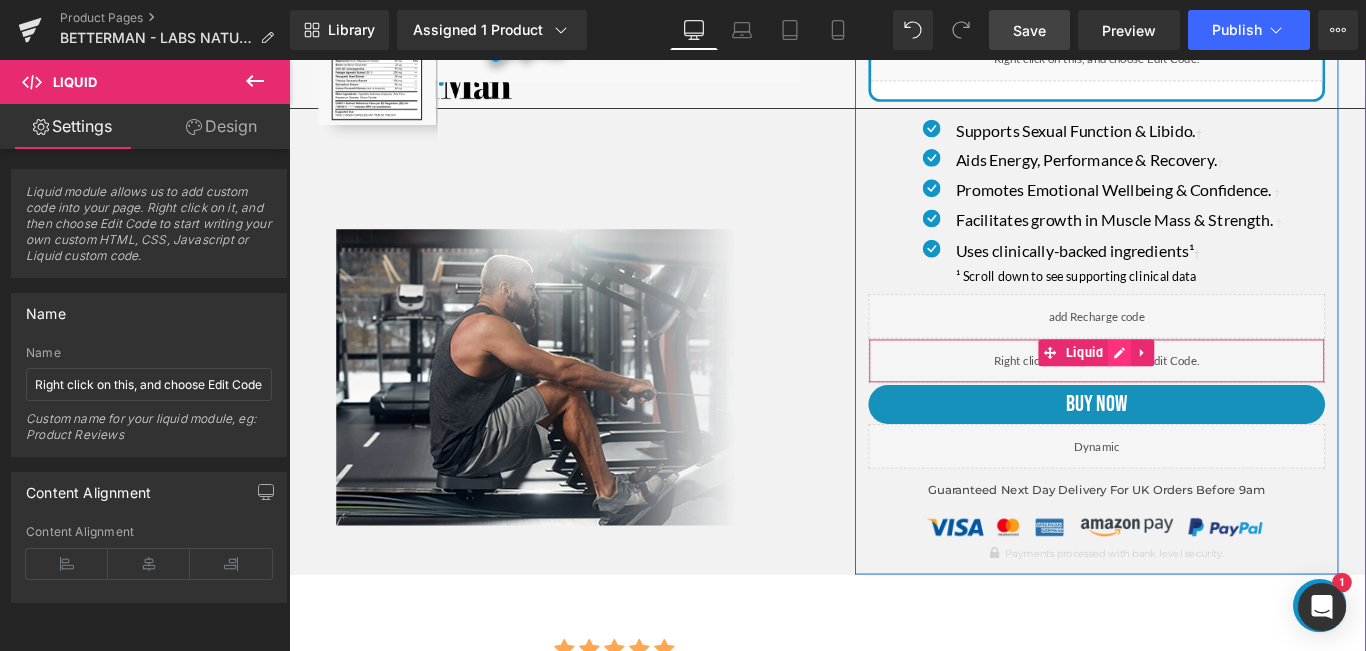 click at bounding box center [1222, 389] 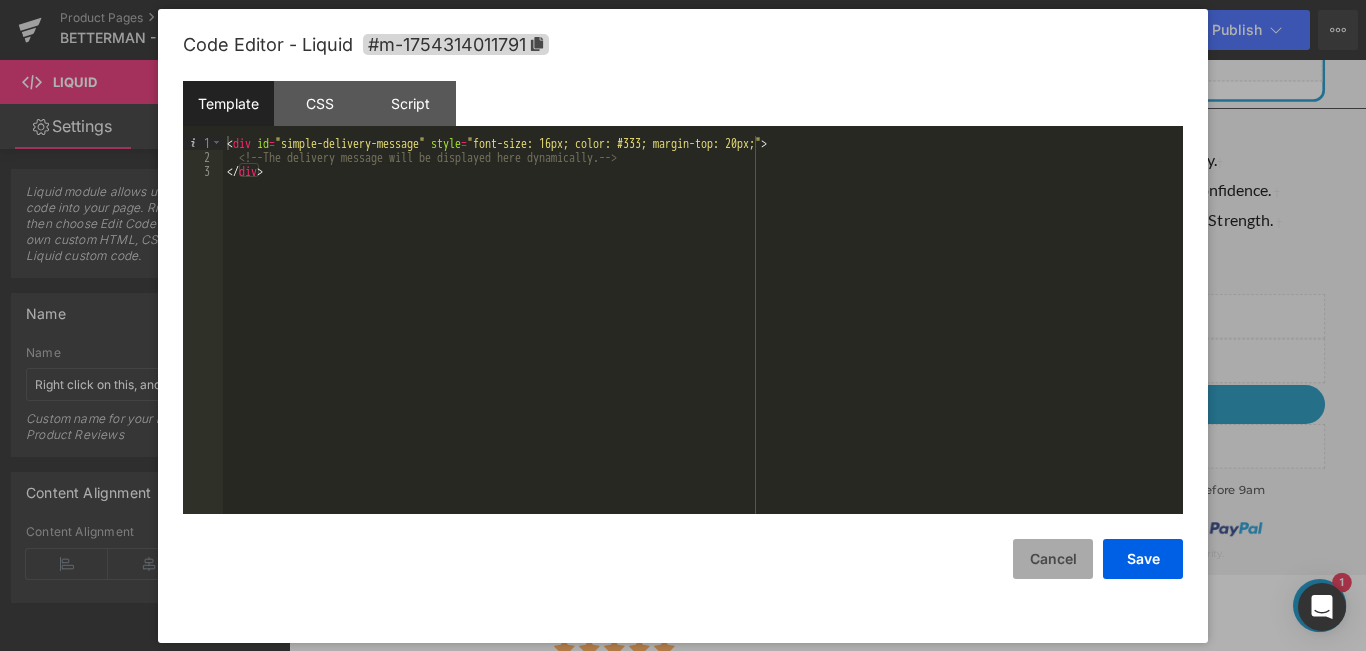 click on "Cancel" at bounding box center [1053, 559] 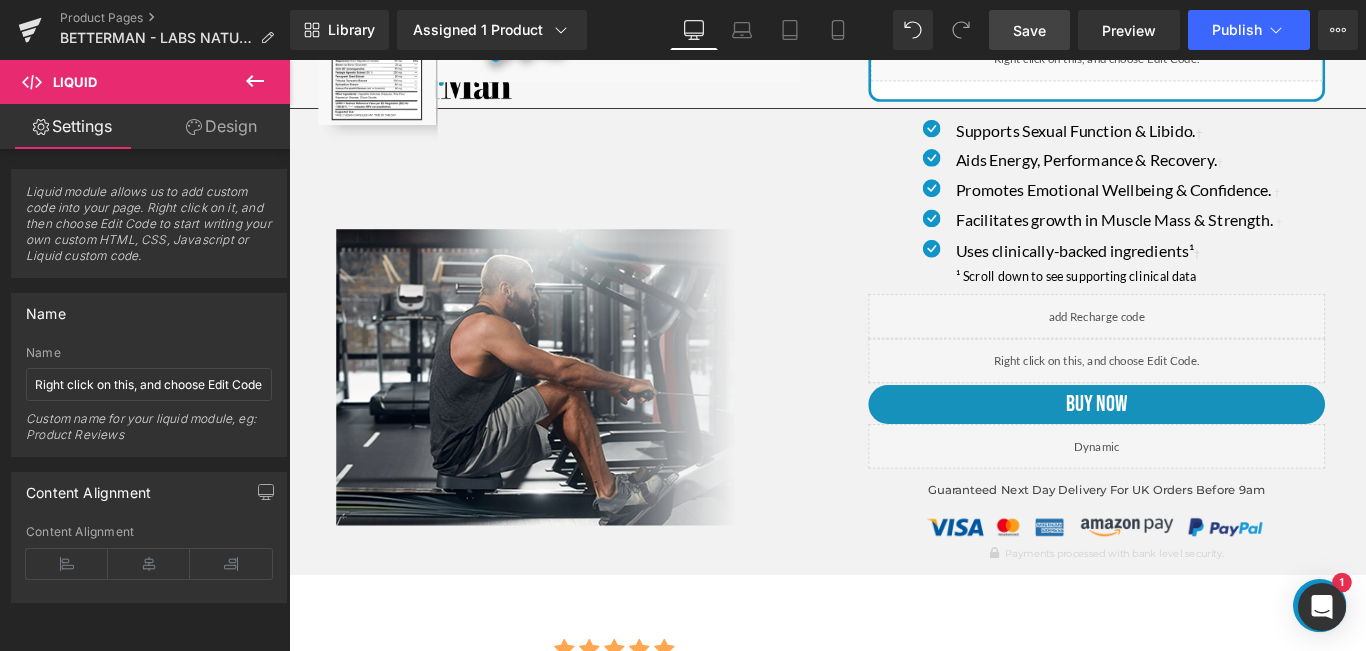 click on "Save" at bounding box center (1029, 30) 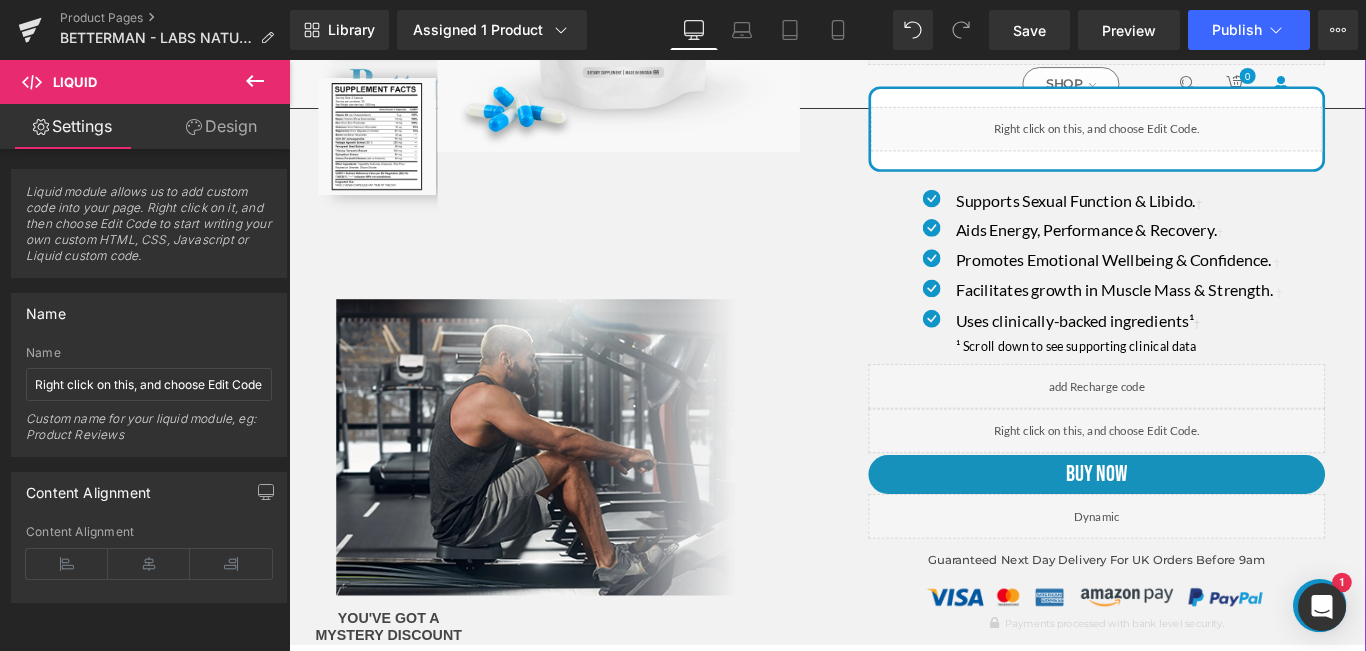 scroll, scrollTop: 300, scrollLeft: 0, axis: vertical 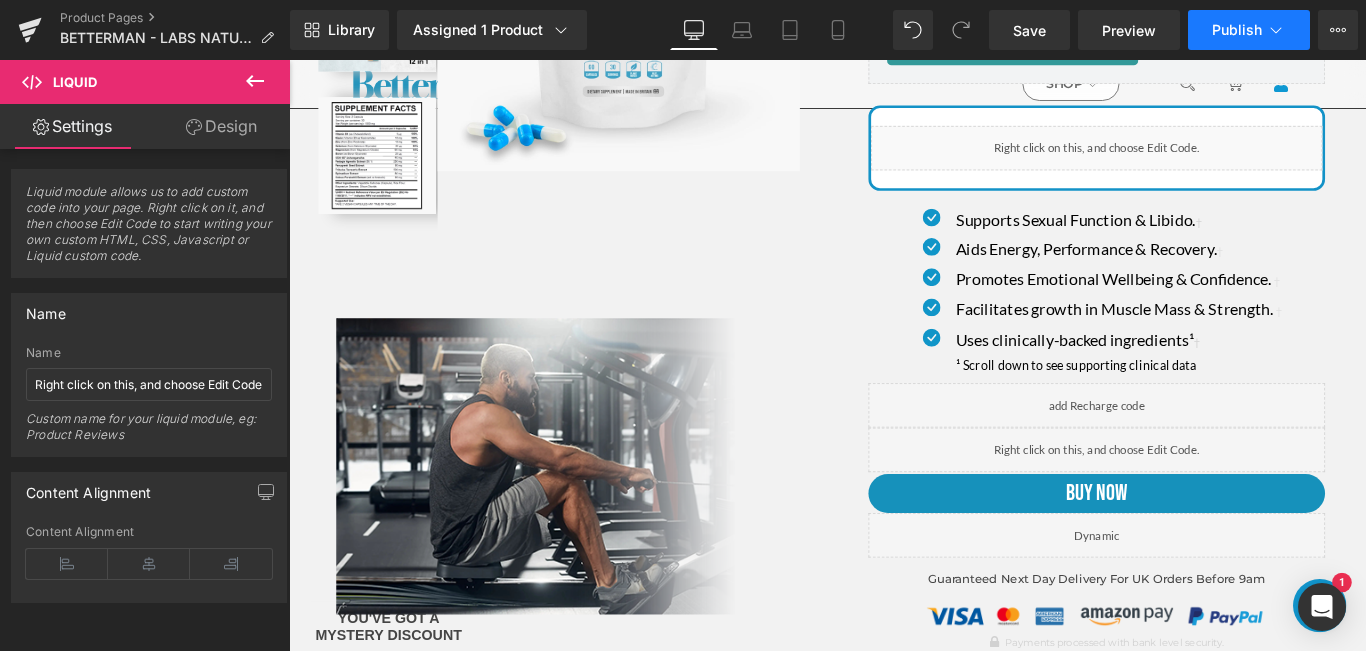 click on "Publish" at bounding box center (1249, 30) 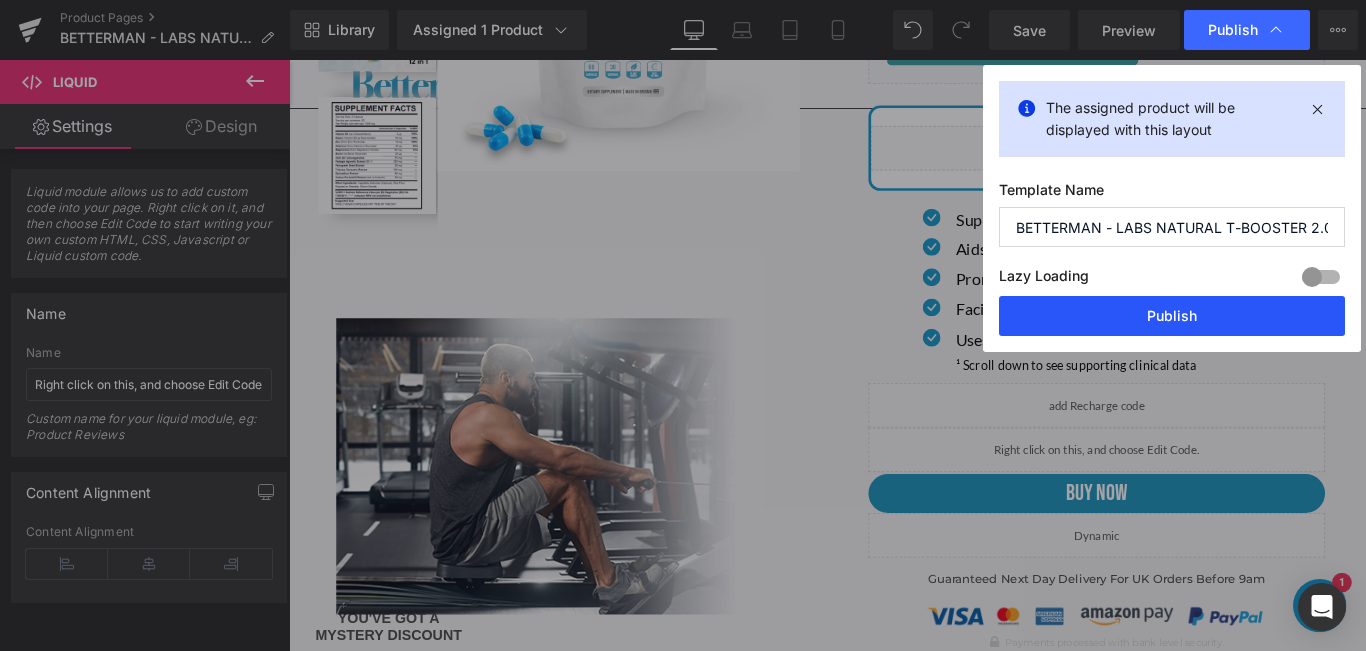click on "Publish" at bounding box center (1172, 316) 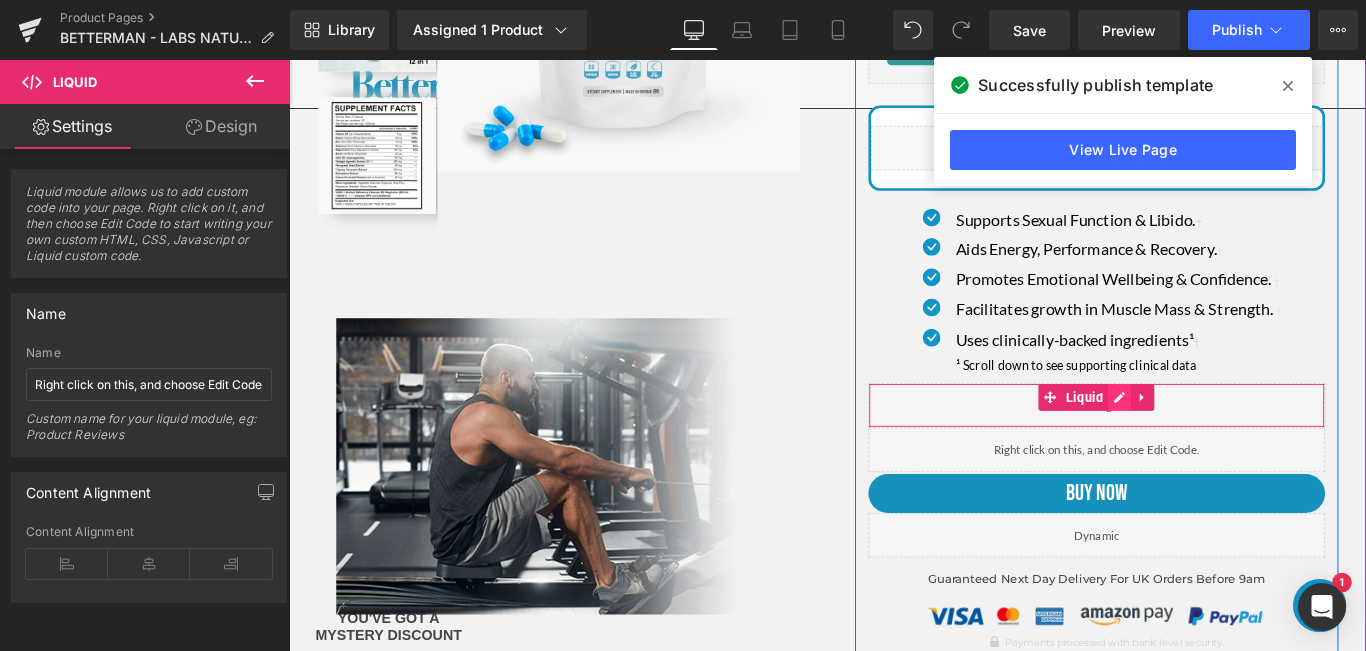 click at bounding box center (1222, 439) 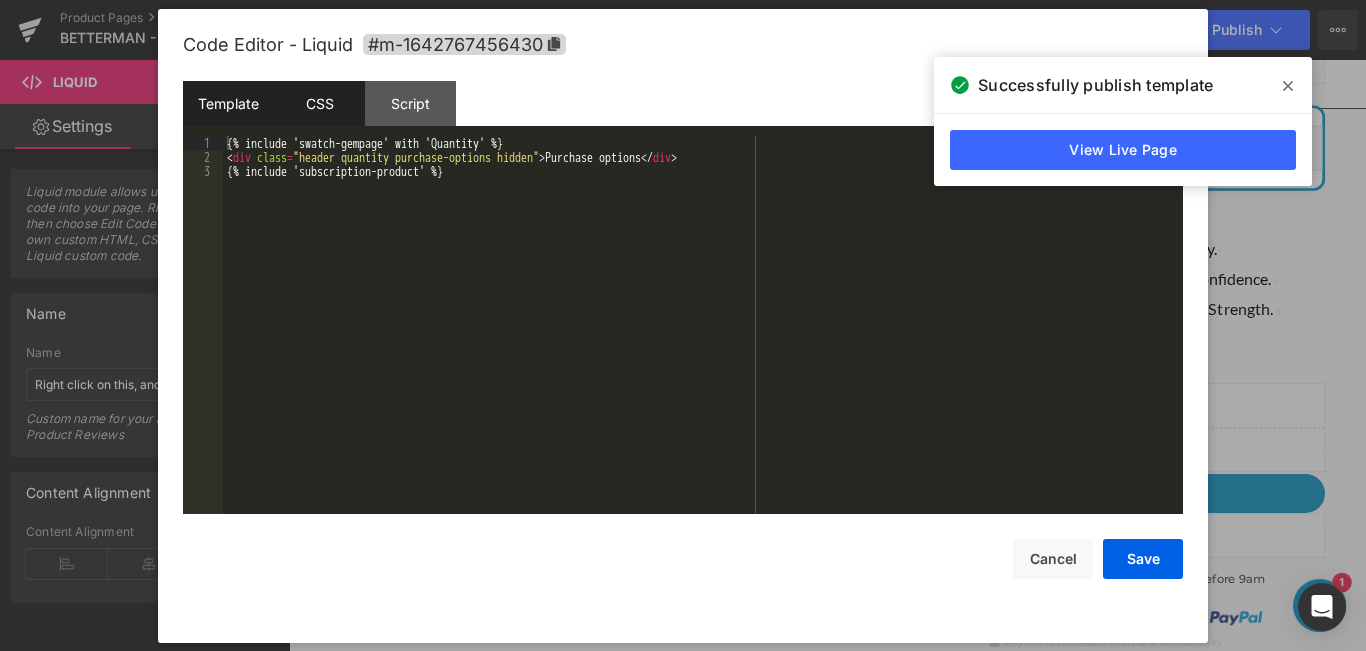 click on "CSS" at bounding box center (319, 103) 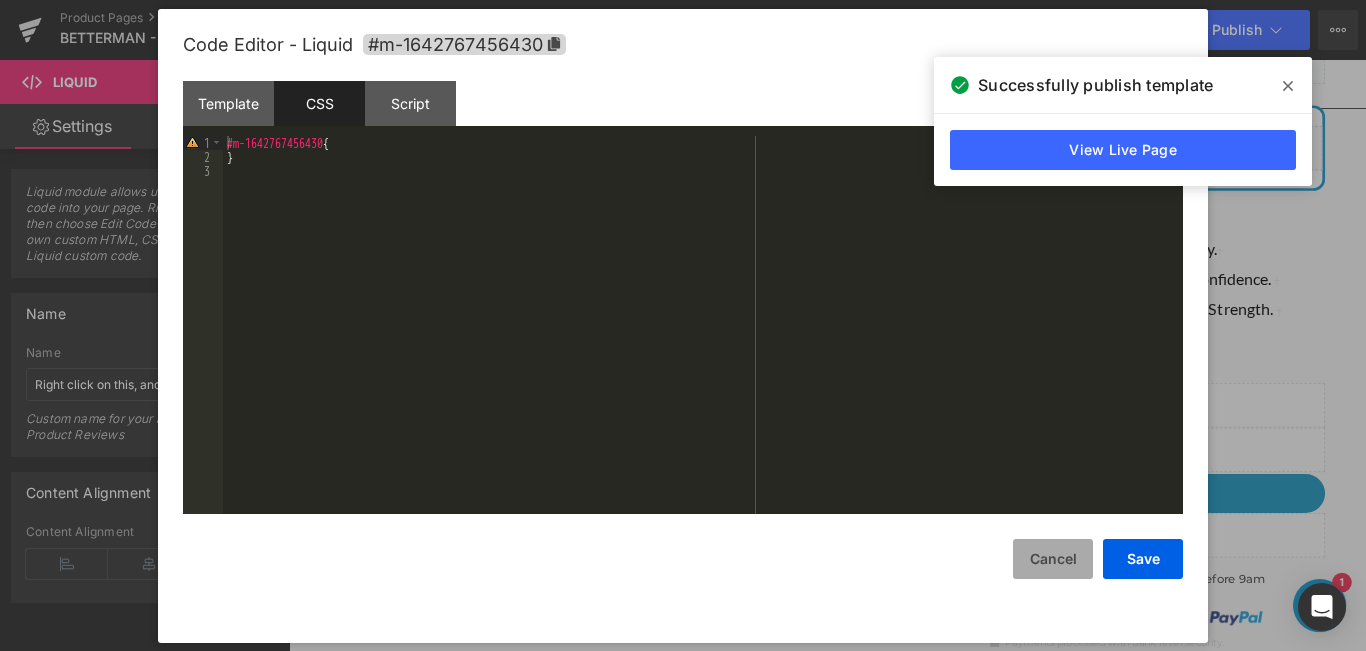 click on "Cancel" at bounding box center [1053, 559] 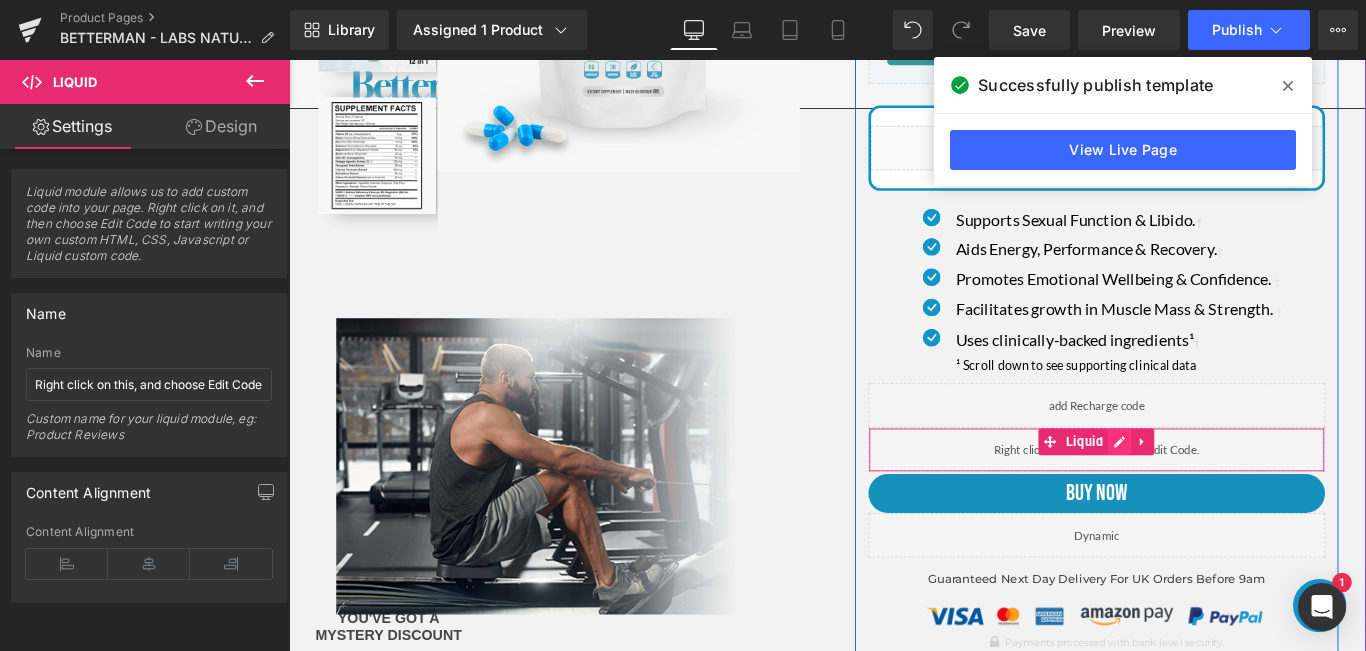 click 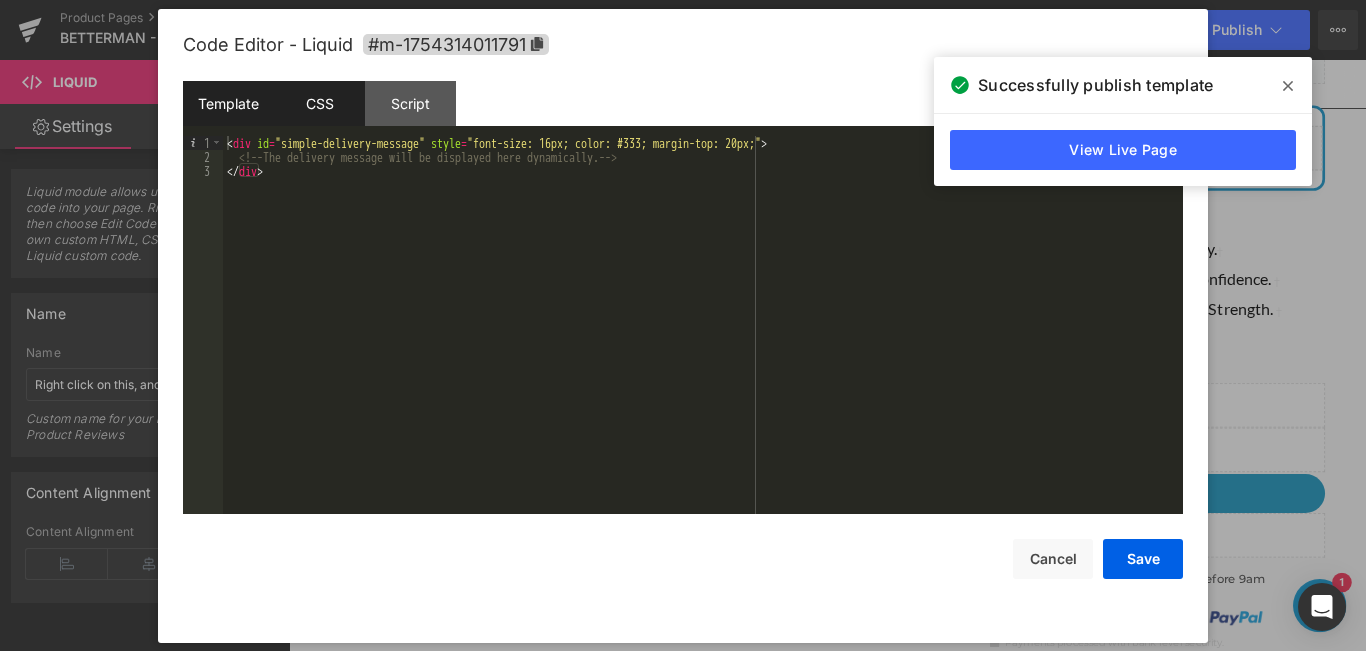 click on "CSS" at bounding box center [319, 103] 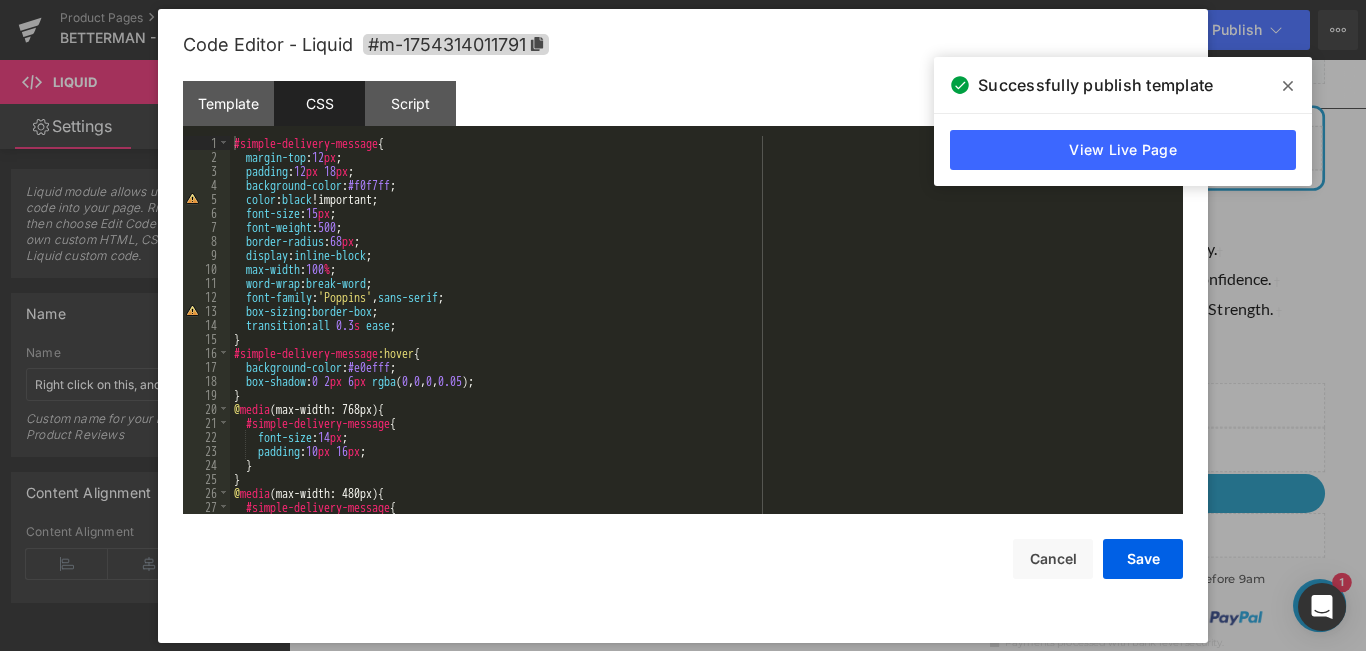 click on "#simple-delivery-message {    margin-top :  12 px ;    padding :  12 px   18 px ;    background-color :  #f0f7ff ;    color :  black  !important;    font-size :  15 px ;    font-weight :  500 ;    border-radius :  68 px ;    display :  inline-block ;    max-width :  100 % ;    word-wrap :  break-word ;    font-family :  ' Poppins ' ,  sans-serif ;    box-sizing :  border-box ;    transition :  all   0.3 s   ease ; } #simple-delivery-message :hover {    background-color :  #e0efff ;    box-shadow :  0   2 px   6 px   rgba ( 0 ,  0 ,  0 ,  0.05 ); } @ media  (max-width: 768px) {    #simple-delivery-message {       font-size :  14 px ;       padding :  10 px   16 px ;    } } @ media  (max-width: 480px) {    #simple-delivery-message {       font-size :  13 px ;" at bounding box center [702, 339] 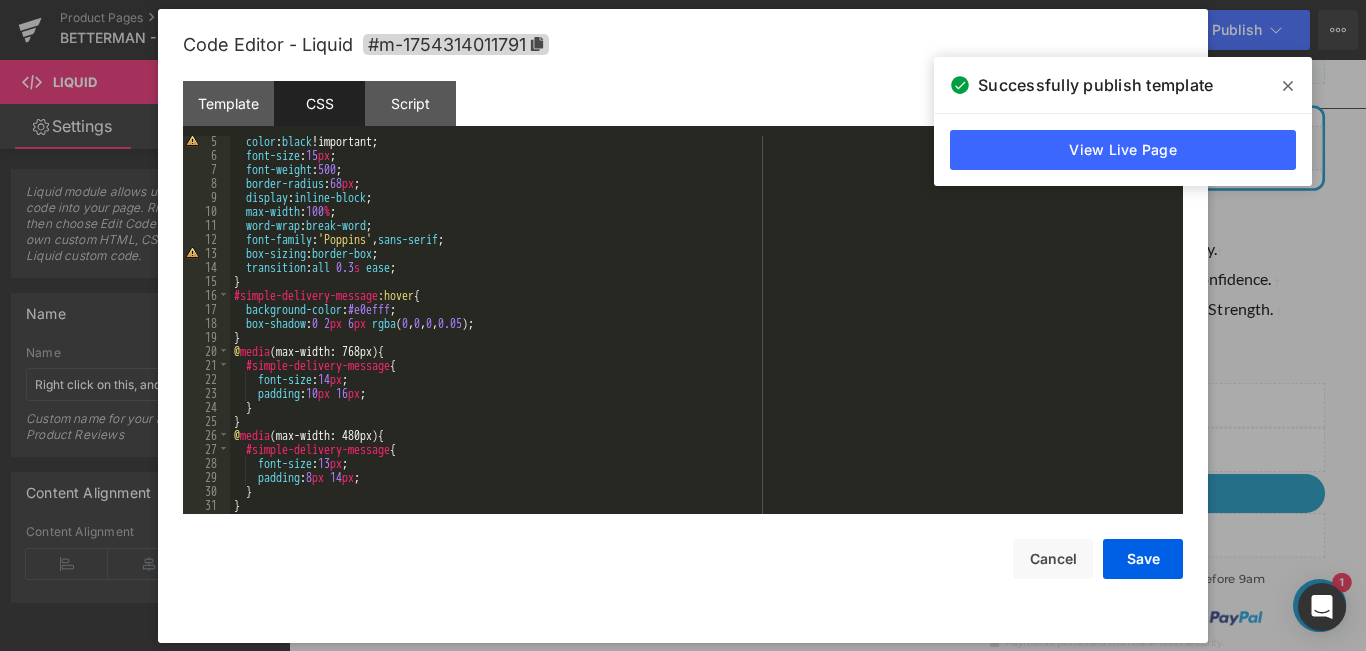 scroll, scrollTop: 70, scrollLeft: 0, axis: vertical 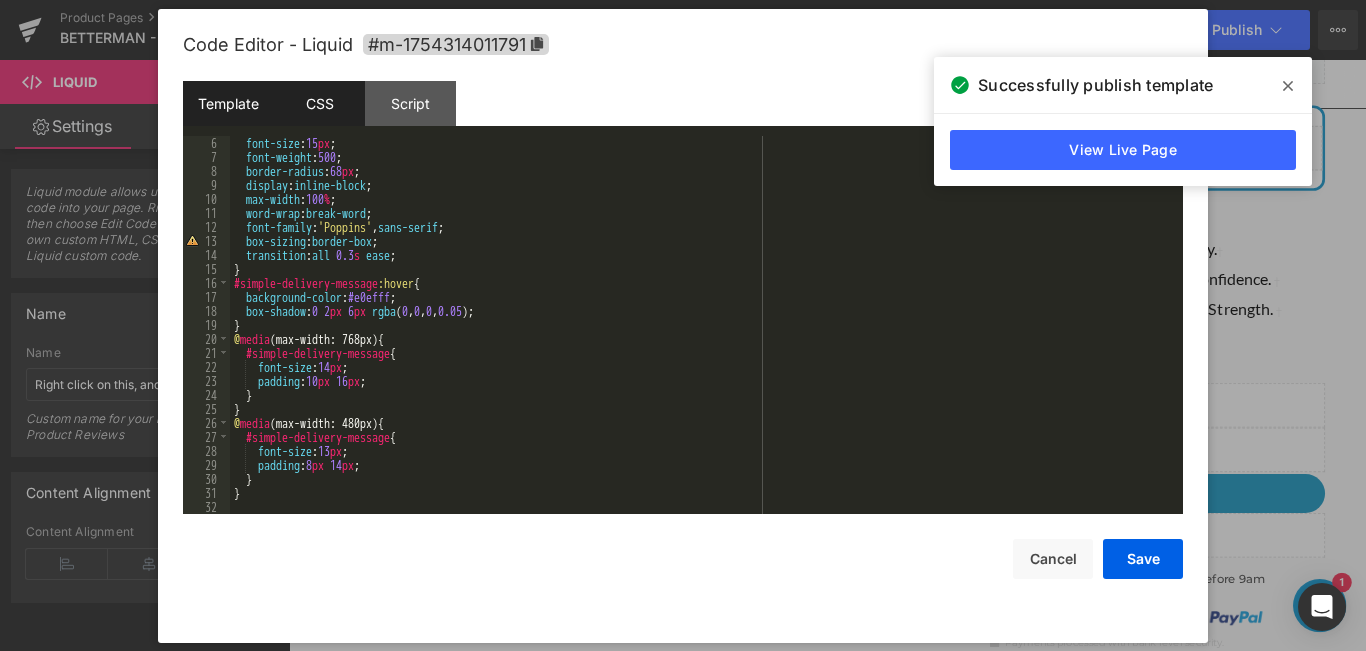 click on "Template" at bounding box center (228, 103) 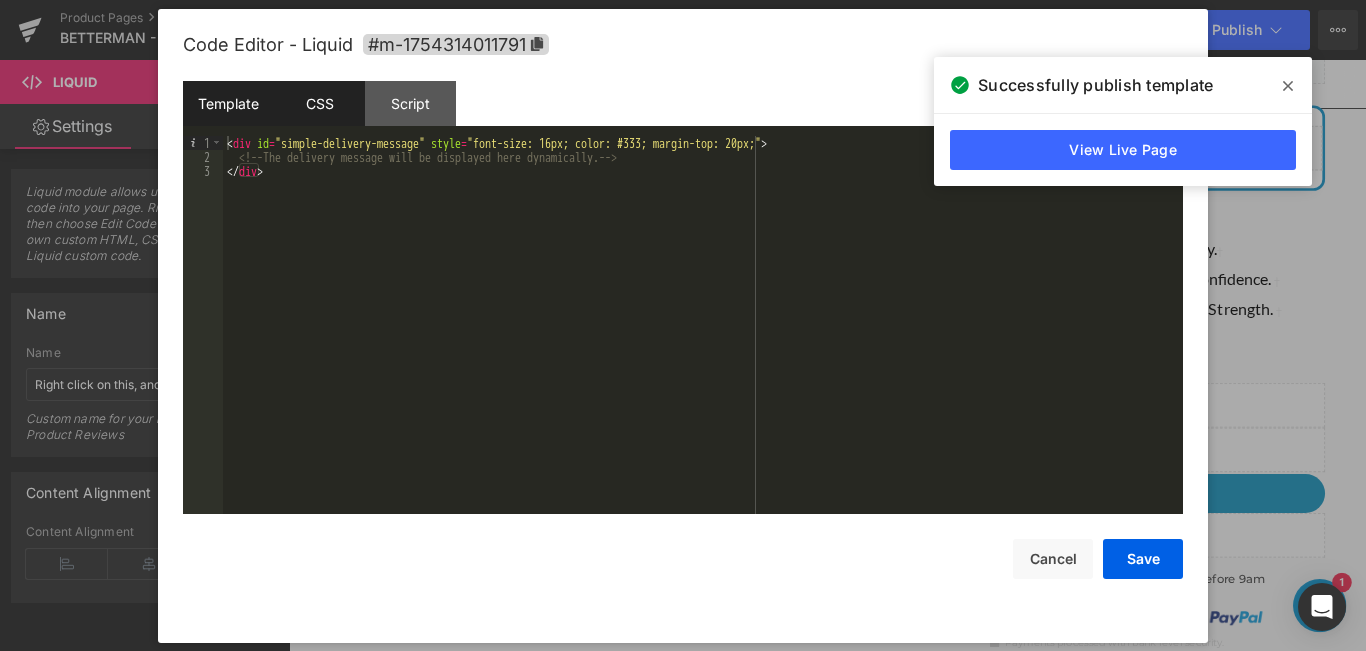 click on "CSS" at bounding box center (319, 103) 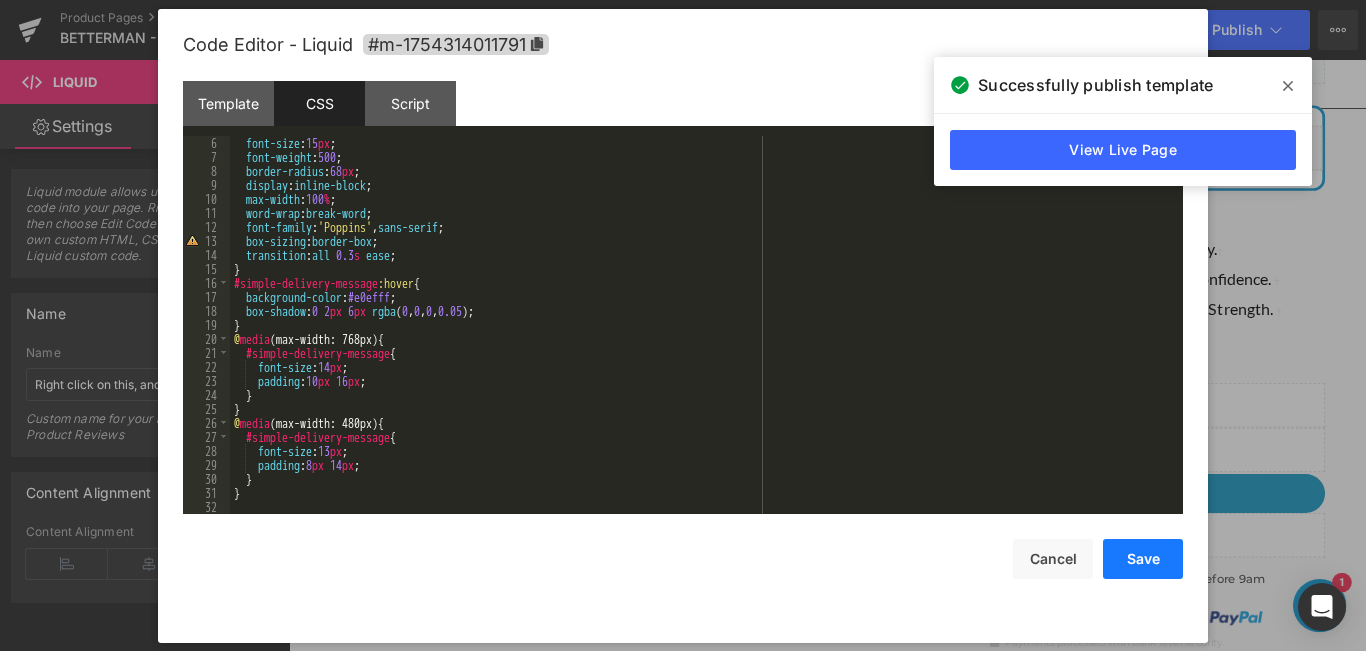 click on "Save" at bounding box center [1143, 559] 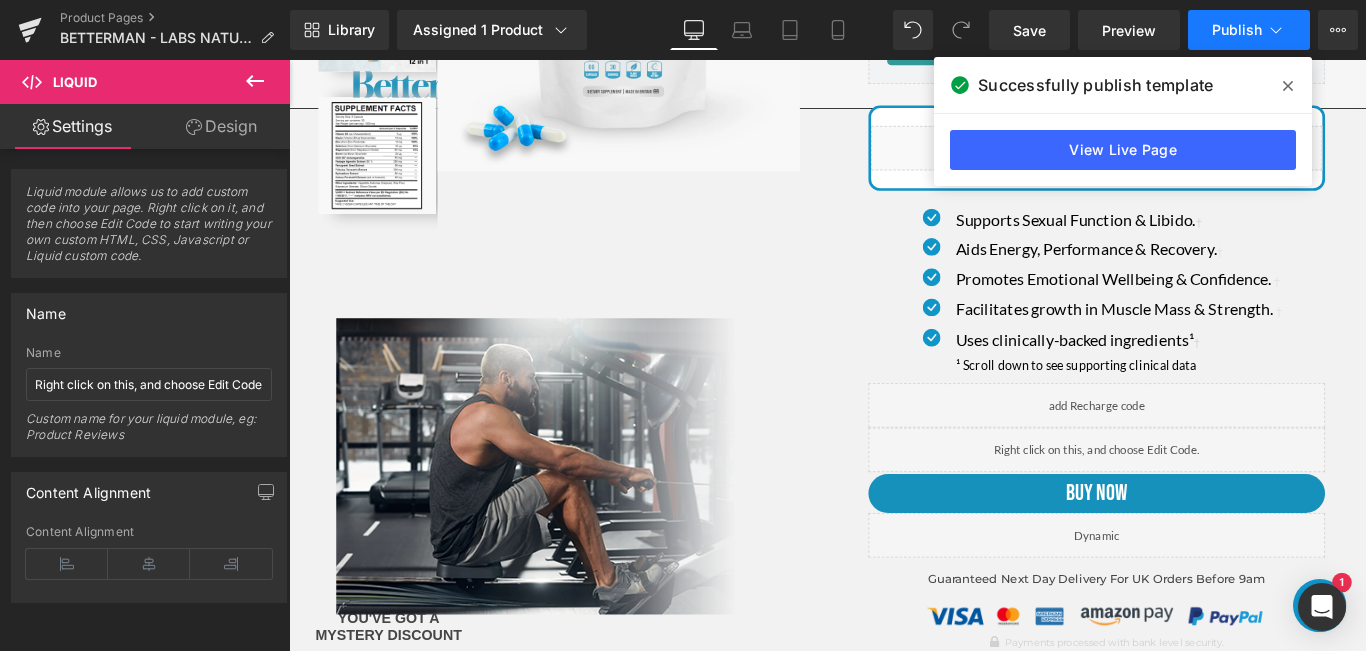 click on "Publish" at bounding box center [1237, 30] 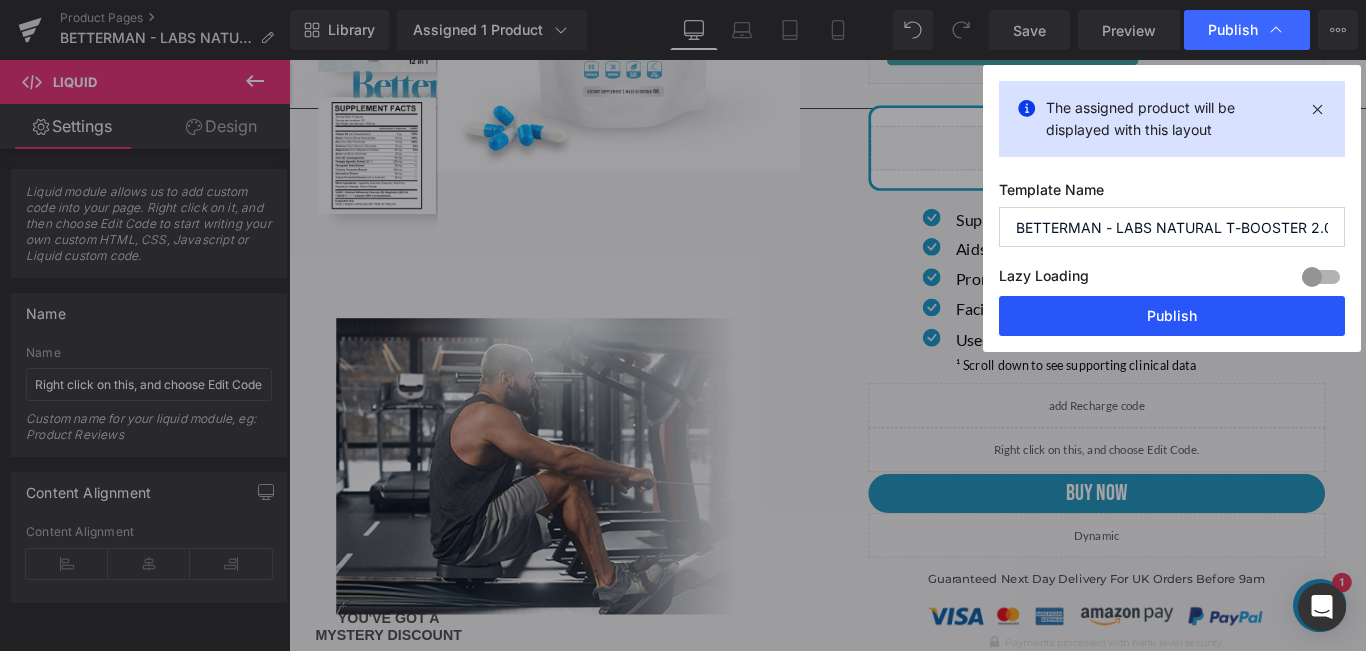 click on "Publish" at bounding box center [1172, 316] 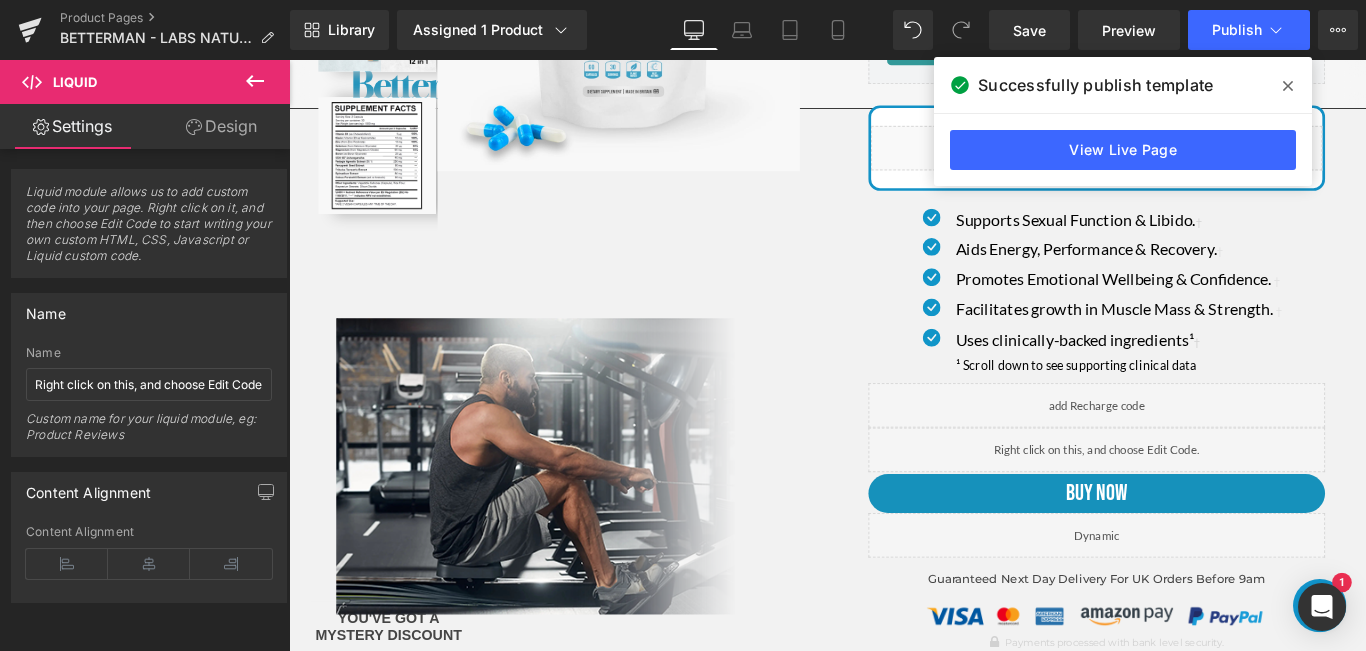 click 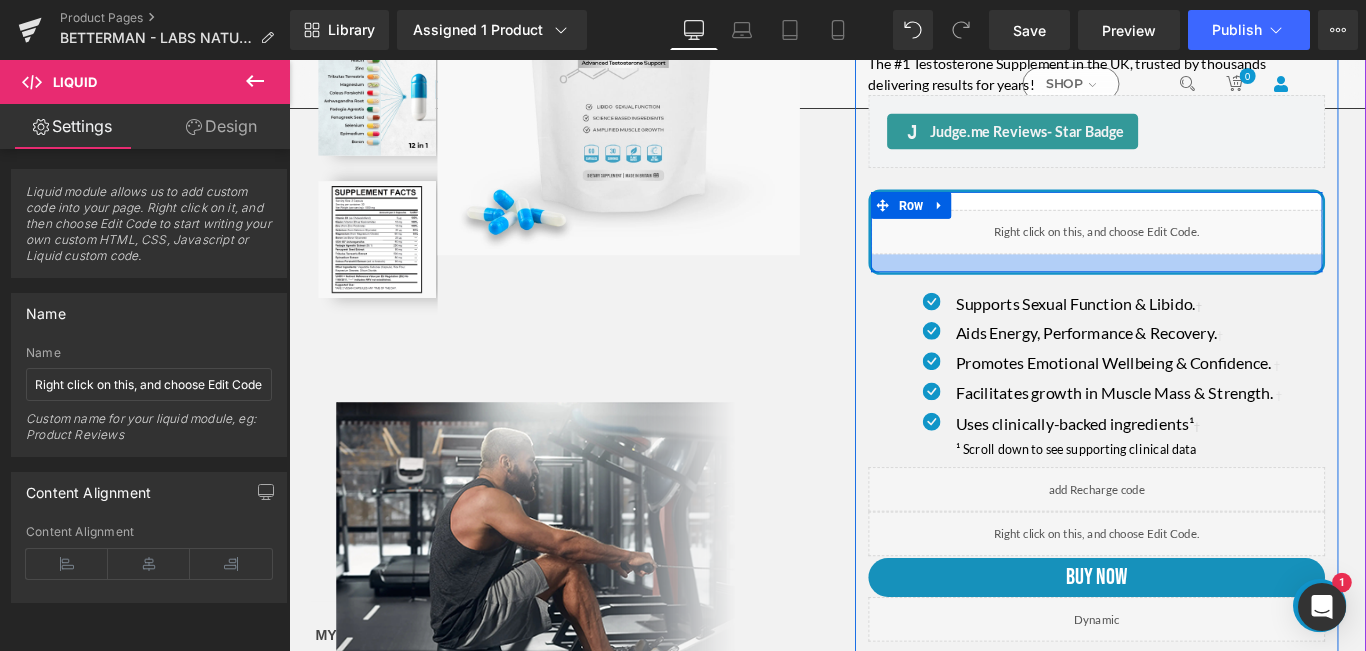 scroll, scrollTop: 400, scrollLeft: 0, axis: vertical 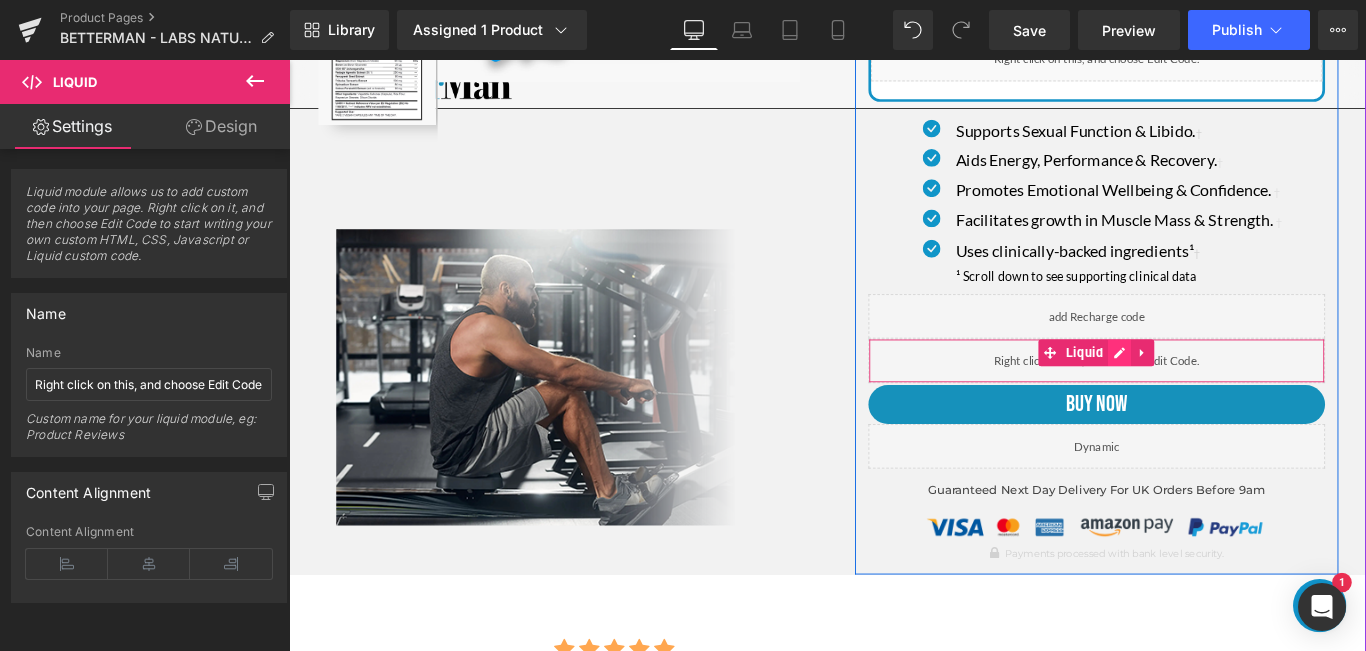 click at bounding box center (1222, 389) 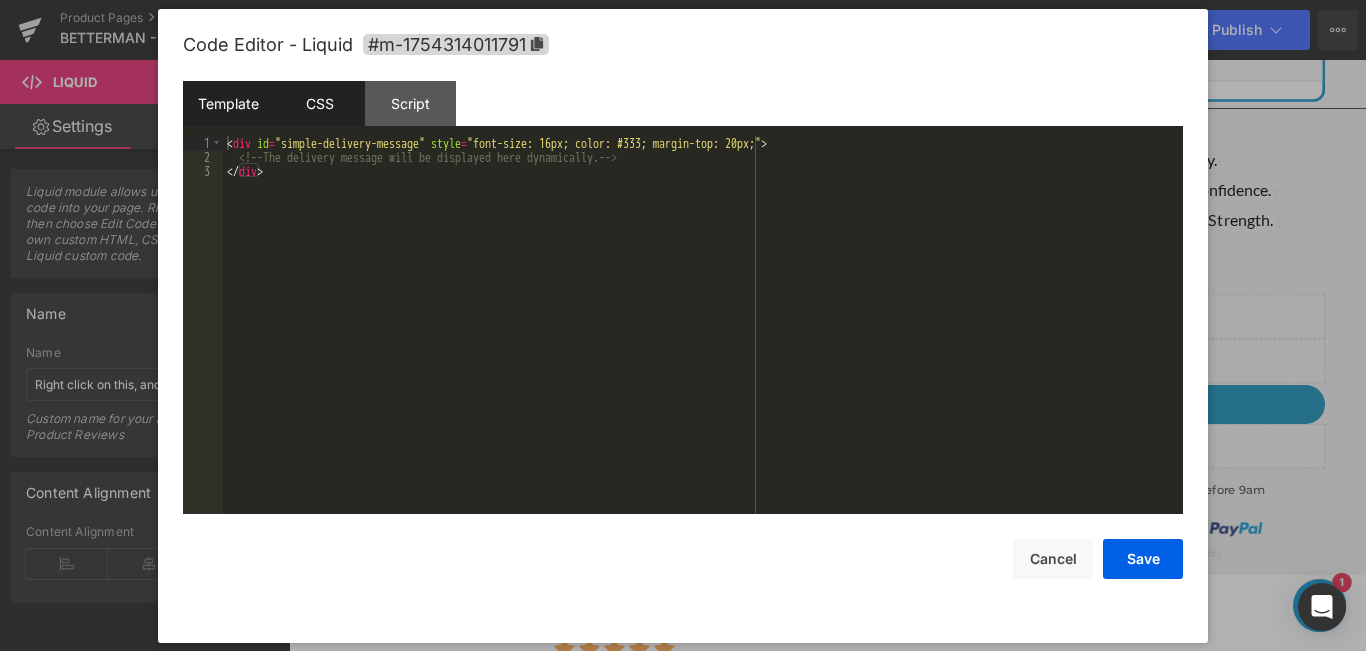 click on "CSS" at bounding box center [319, 103] 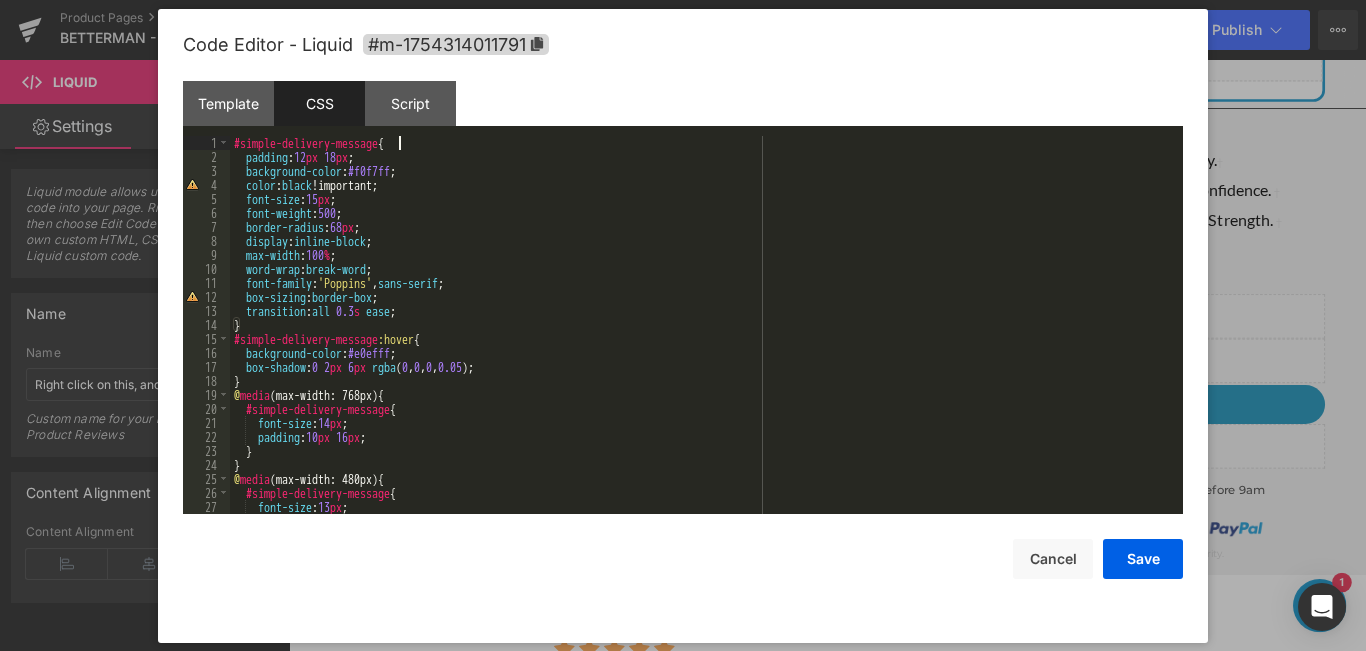 click on "#simple-delivery-message {    padding :  12 px   18 px ;    background-color :  #f0f7ff ;    color :  black  !important;    font-size :  15 px ;    font-weight :  500 ;    border-radius :  68 px ;    display :  inline-block ;    max-width :  100 % ;    word-wrap :  break-word ;    font-family :  ' Poppins ' ,  sans-serif ;    box-sizing :  border-box ;    transition :  all   0.3 s   ease ; } #simple-delivery-message :hover {    background-color :  #e0efff ;    box-shadow :  0   2 px   6 px   rgba ( 0 ,  0 ,  0 ,  0.05 ); } @ media  (max-width: 768px) {    #simple-delivery-message {       font-size :  14 px ;       padding :  10 px   16 px ;    } } @ media  (max-width: 480px) {    #simple-delivery-message {       font-size :  13 px ;       padding :  8 px   14 px ;" at bounding box center (702, 339) 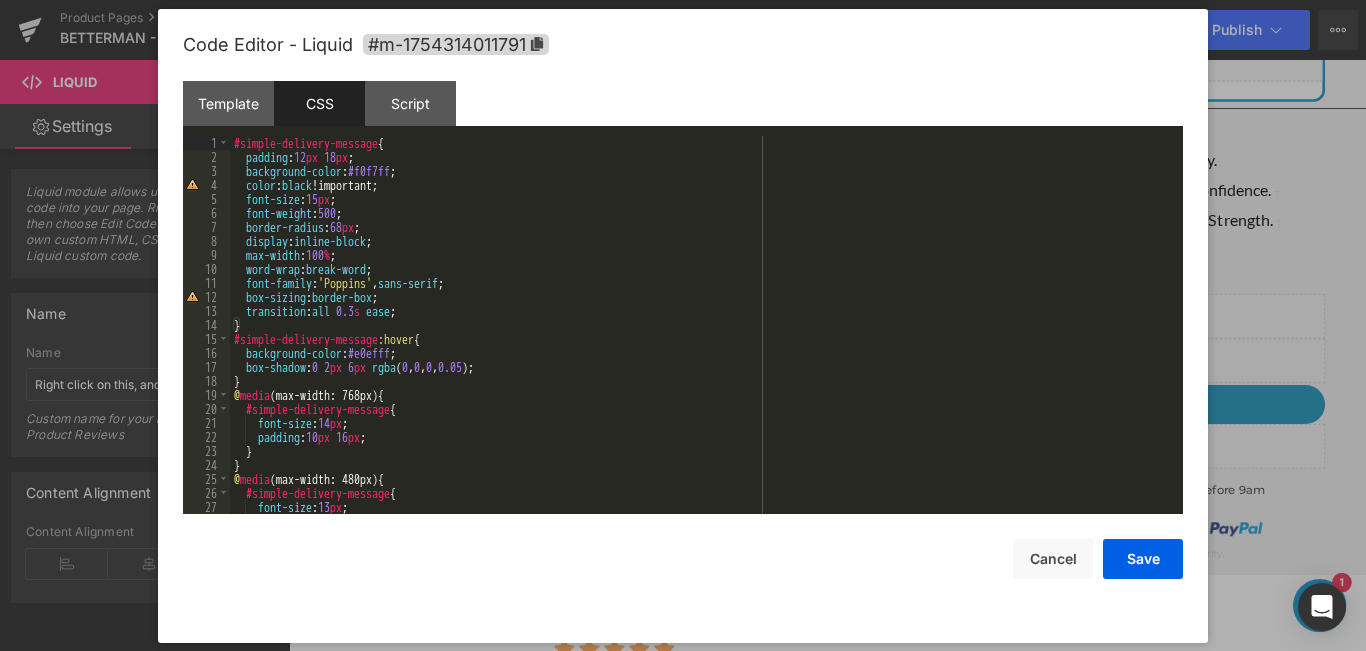 click on "#simple-delivery-message {    padding :  12 px   18 px ;    background-color :  #f0f7ff ;    color :  black  !important;    font-size :  15 px ;    font-weight :  500 ;    border-radius :  68 px ;    display :  inline-block ;    max-width :  100 % ;    word-wrap :  break-word ;    font-family :  ' Poppins ' ,  sans-serif ;    box-sizing :  border-box ;    transition :  all   0.3 s   ease ; } #simple-delivery-message :hover {    background-color :  #e0efff ;    box-shadow :  0   2 px   6 px   rgba ( 0 ,  0 ,  0 ,  0.05 ); } @ media  (max-width: 768px) {    #simple-delivery-message {       font-size :  14 px ;       padding :  10 px   16 px ;    } } @ media  (max-width: 480px) {    #simple-delivery-message {       font-size :  13 px ;       padding :  8 px   14 px ;" at bounding box center [702, 339] 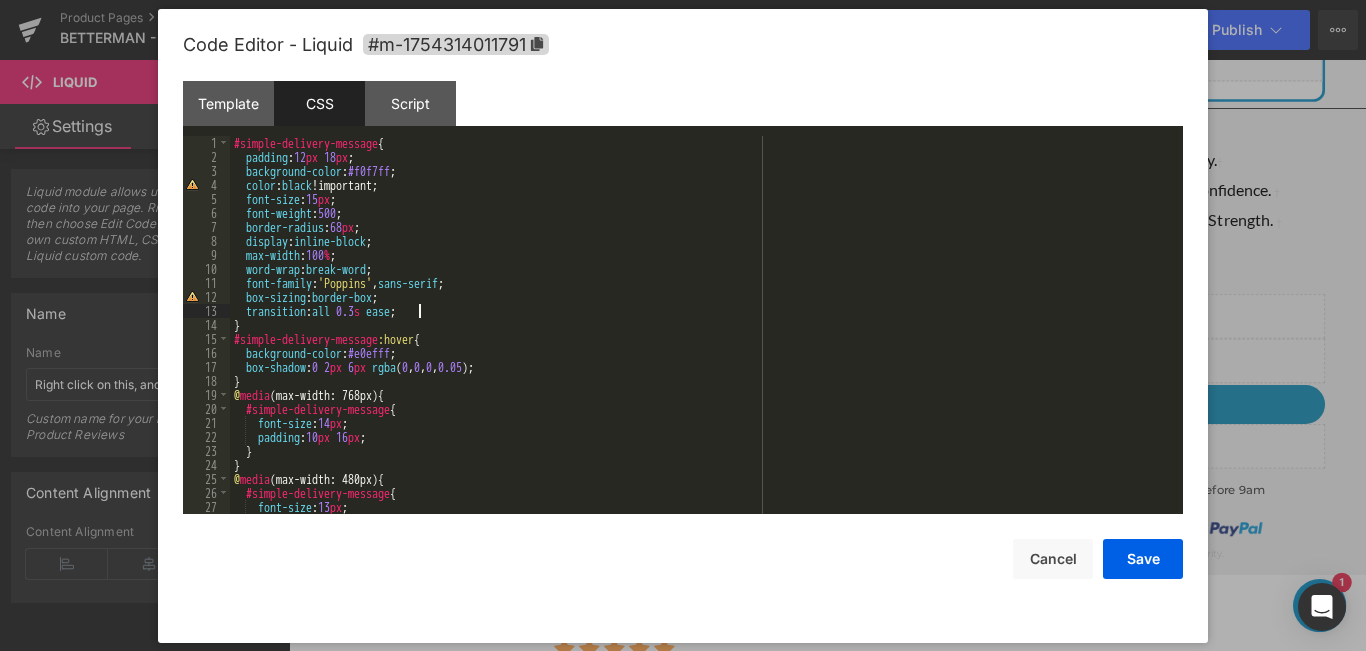 click on "#simple-delivery-message {    padding :  12 px   18 px ;    background-color :  #f0f7ff ;    color :  black  !important;    font-size :  15 px ;    font-weight :  500 ;    border-radius :  68 px ;    display :  inline-block ;    max-width :  100 % ;    word-wrap :  break-word ;    font-family :  ' Poppins ' ,  sans-serif ;    box-sizing :  border-box ;    transition :  all   0.3 s   ease ; } #simple-delivery-message :hover {    background-color :  #e0efff ;    box-shadow :  0   2 px   6 px   rgba ( 0 ,  0 ,  0 ,  0.05 ); } @ media  (max-width: 768px) {    #simple-delivery-message {       font-size :  14 px ;       padding :  10 px   16 px ;    } } @ media  (max-width: 480px) {    #simple-delivery-message {       font-size :  13 px ;       padding :  8 px   14 px ;" at bounding box center (702, 339) 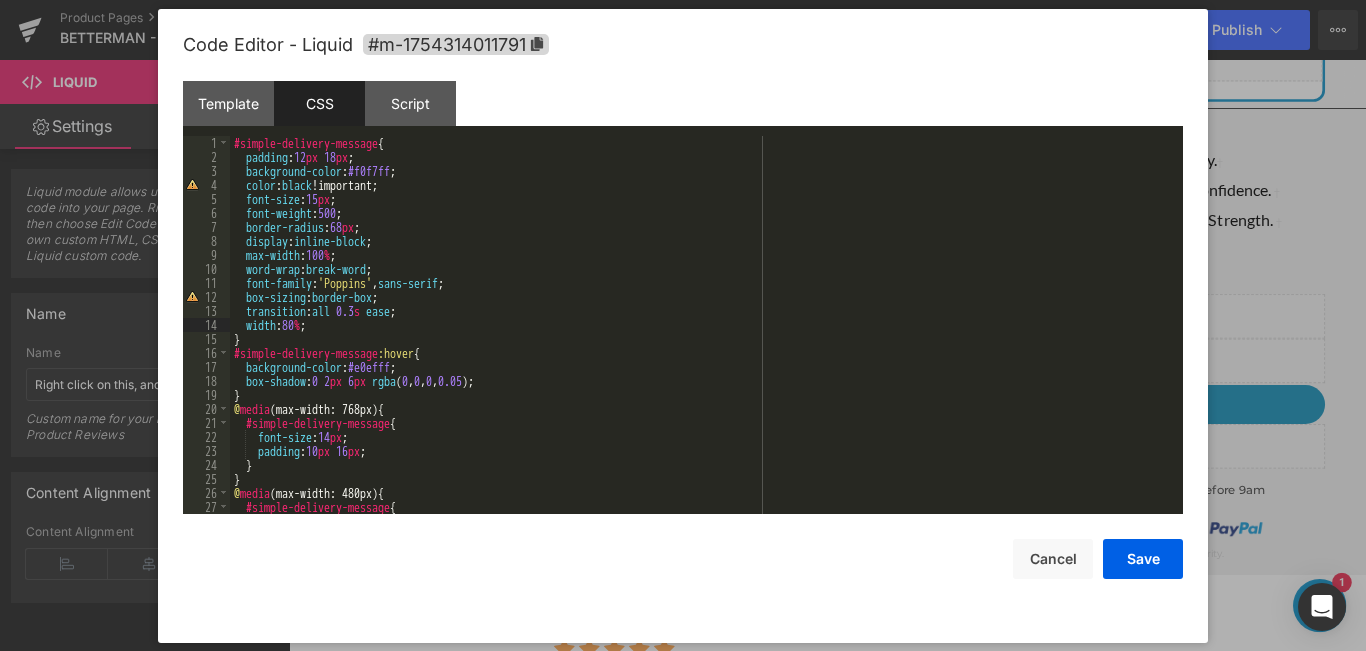 click on "#simple-delivery-message {    padding :  12 px   18 px ;    background-color :  #f0f7ff ;    color :  black  !important;    font-size :  15 px ;    font-weight :  500 ;    border-radius :  68 px ;    display :  inline-block ;    max-width :  100 % ;    word-wrap :  break-word ;    font-family :  ' Poppins ' ,  sans-serif ;    box-sizing :  border-box ;    transition :  all   0.3 s   ease ;    width : 80 % ; } #simple-delivery-message :hover {    background-color :  #e0efff ;    box-shadow :  0   2 px   6 px   rgba ( 0 ,  0 ,  0 ,  0.05 ); } @ media  (max-width: 768px) {    #simple-delivery-message {       font-size :  14 px ;       padding :  10 px   16 px ;    } } @ media  (max-width: 480px) {    #simple-delivery-message {       font-size :  13 px ;" at bounding box center [702, 339] 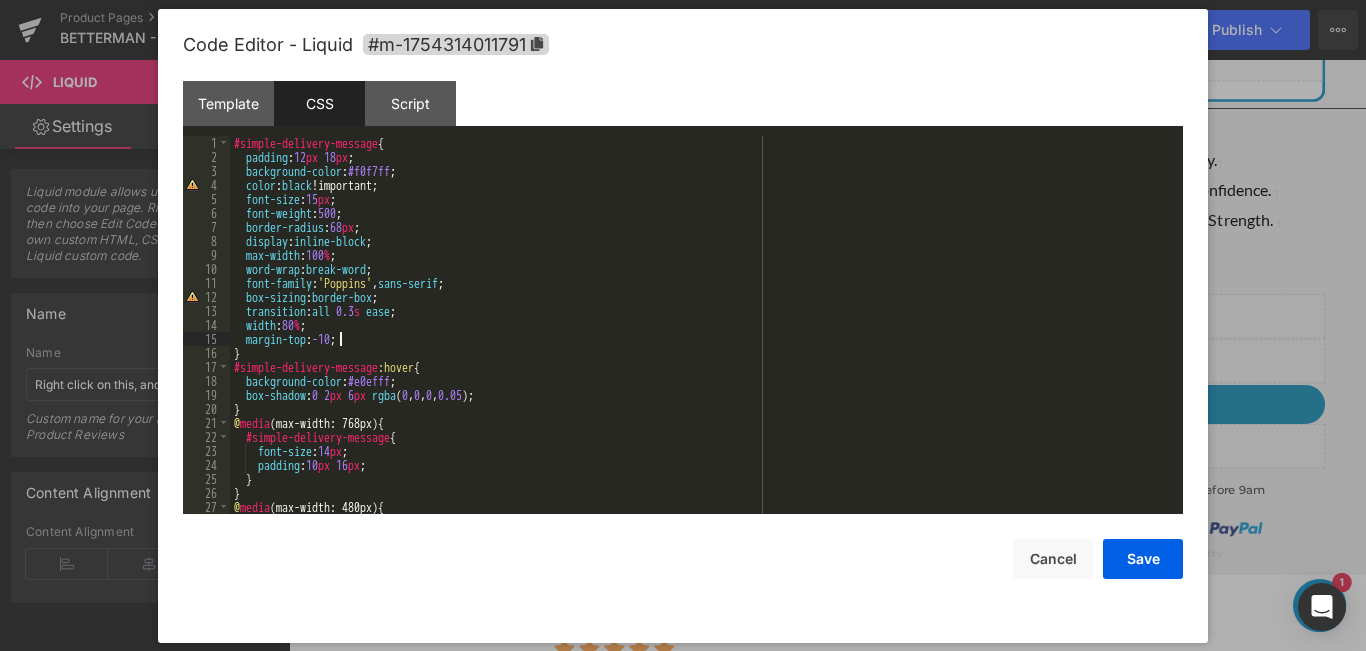 type 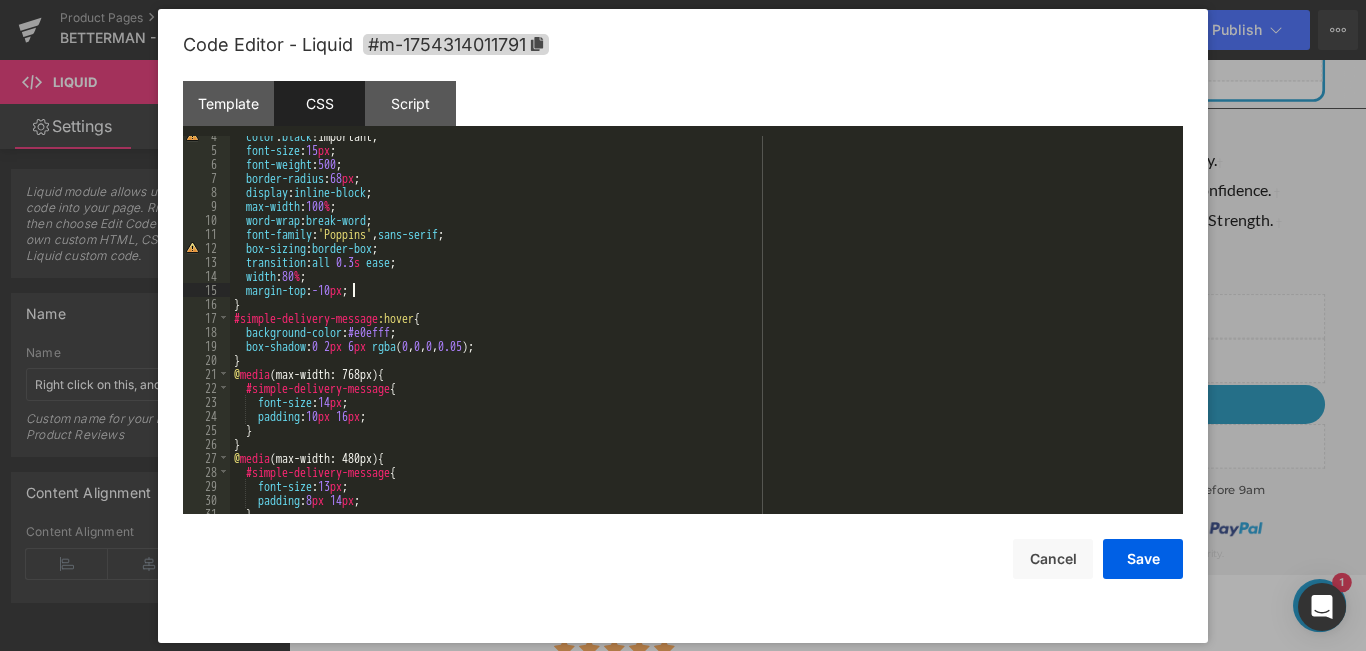 scroll, scrollTop: 84, scrollLeft: 0, axis: vertical 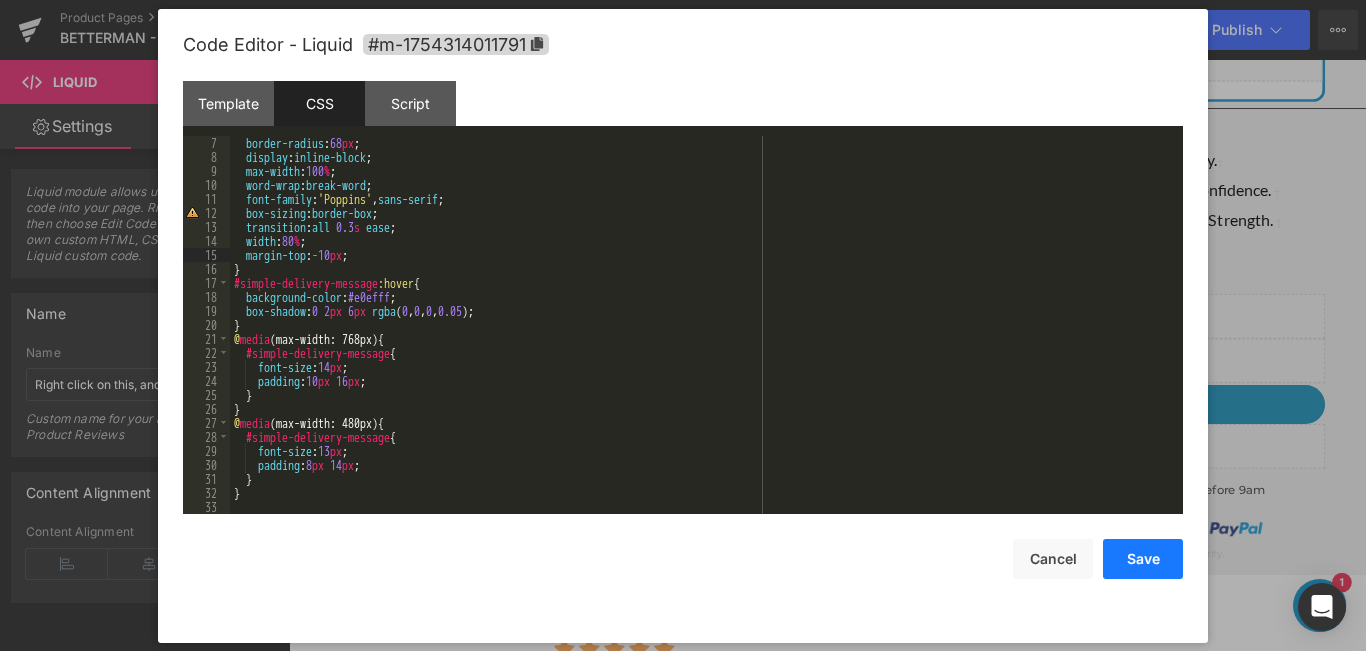 click on "Save" at bounding box center (1143, 559) 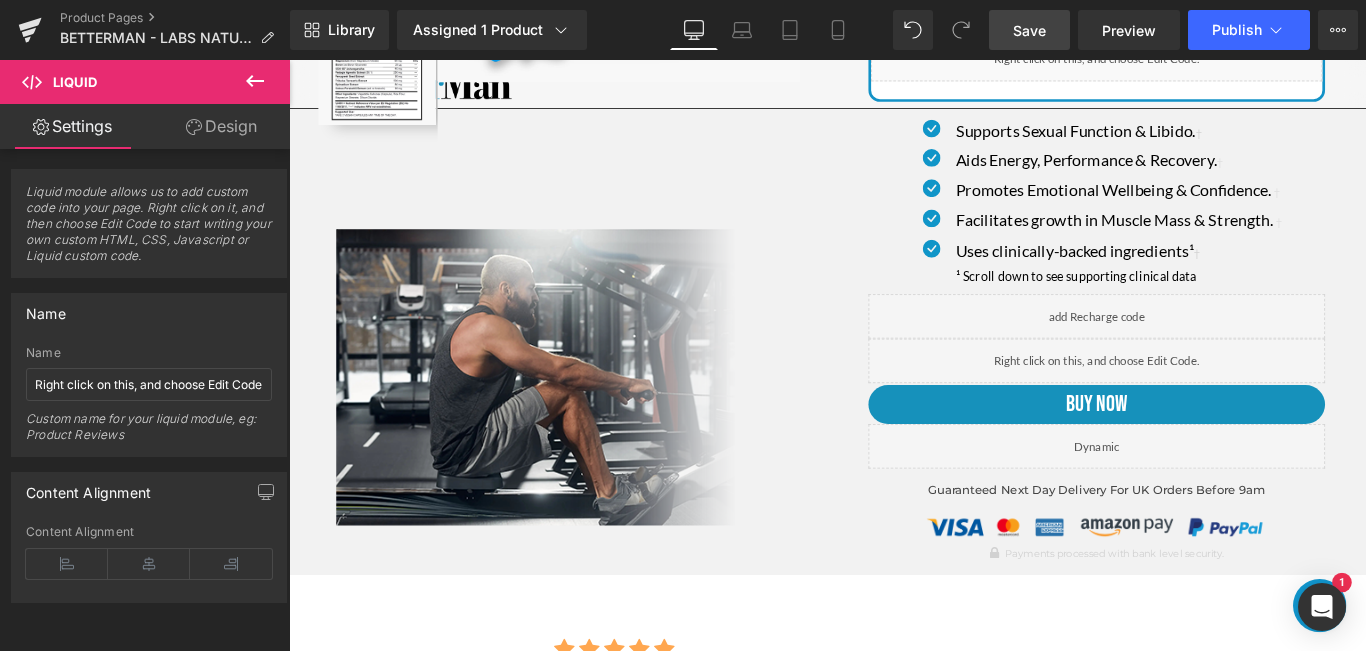 click on "Save" at bounding box center (1029, 30) 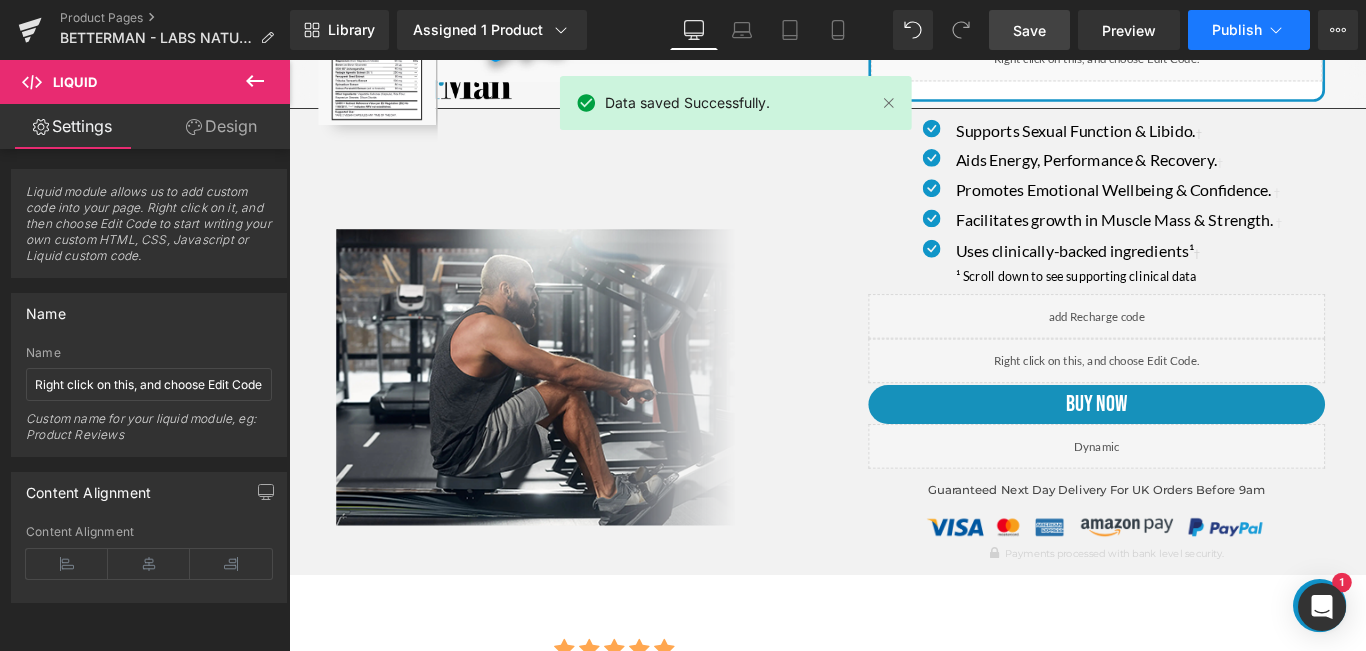 click on "Publish" at bounding box center [1237, 30] 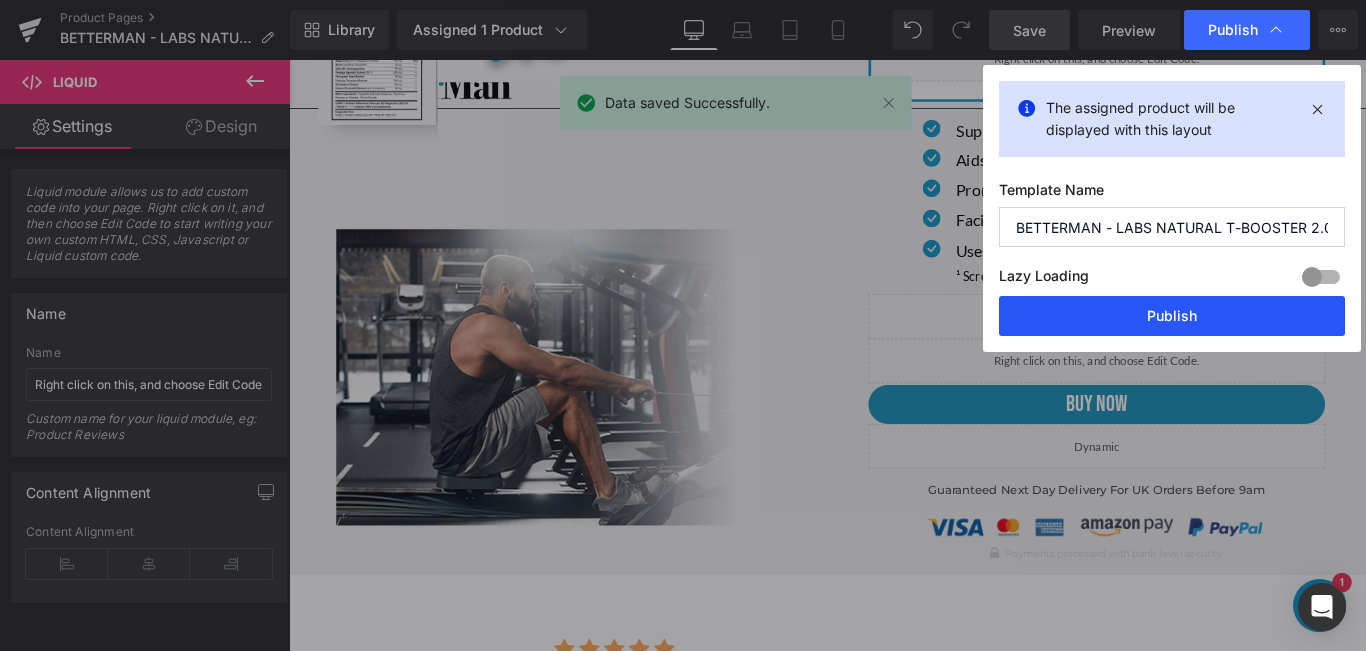click on "Publish" at bounding box center [1172, 316] 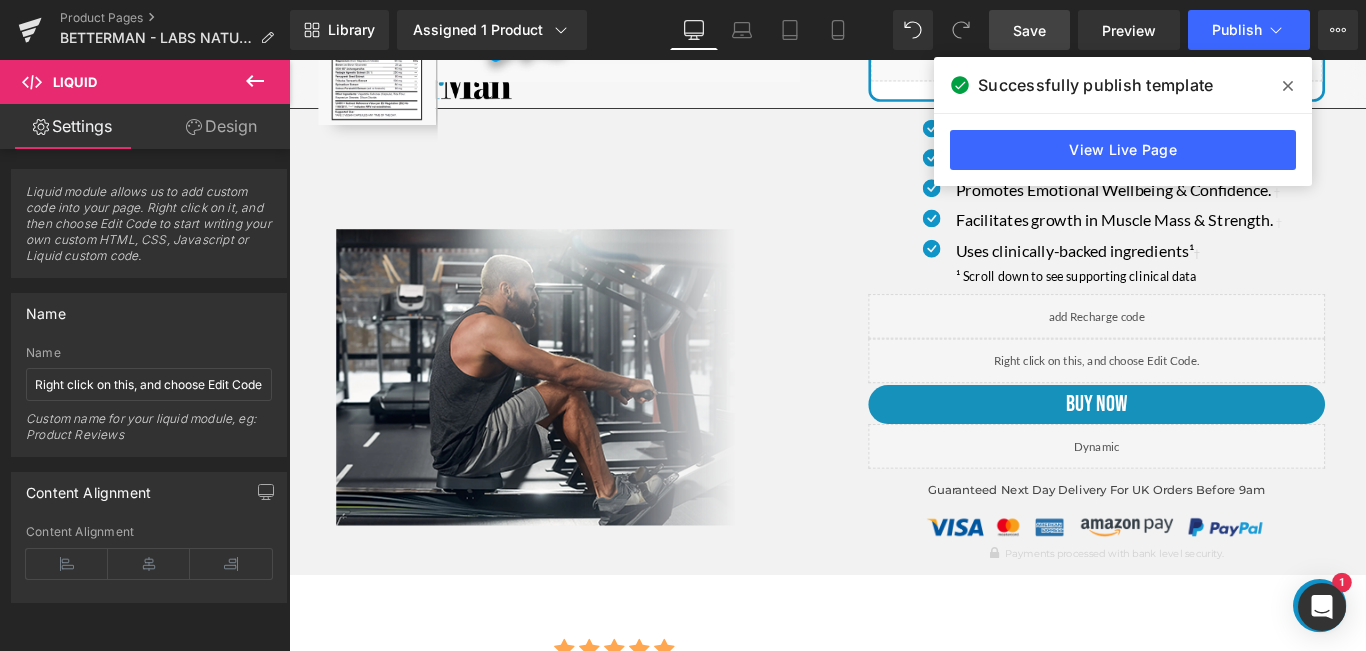 click 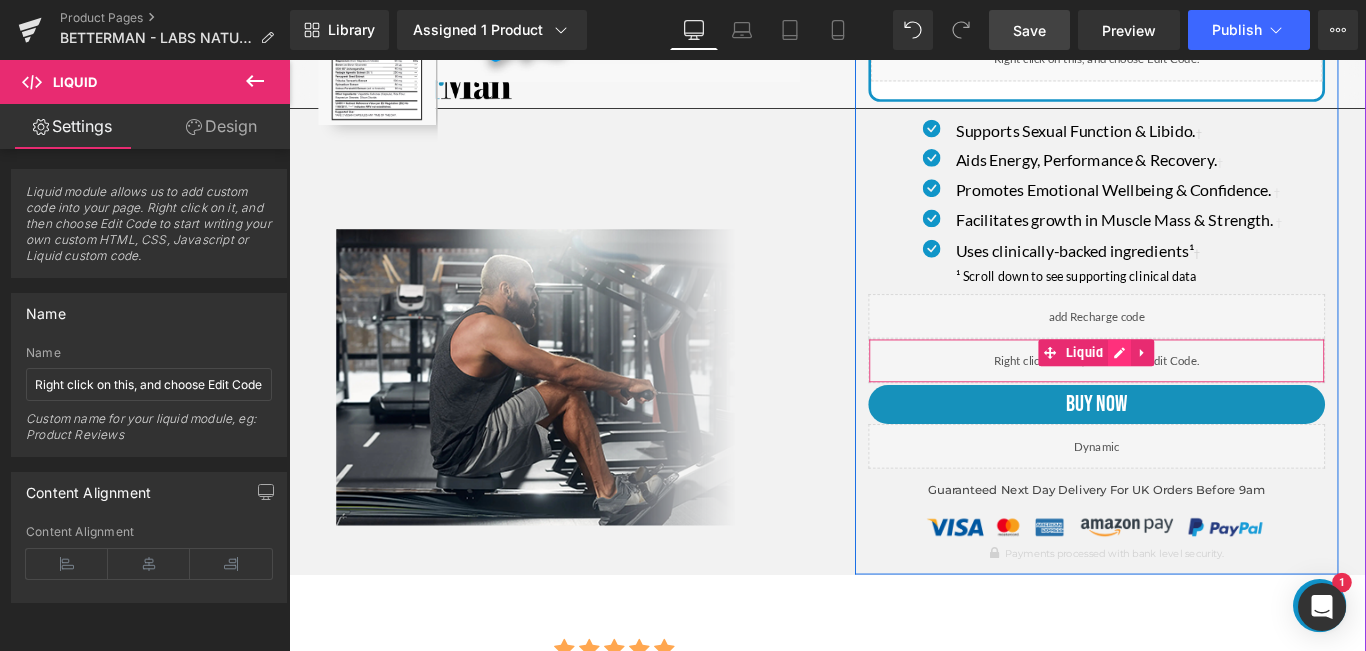 click at bounding box center (1222, 389) 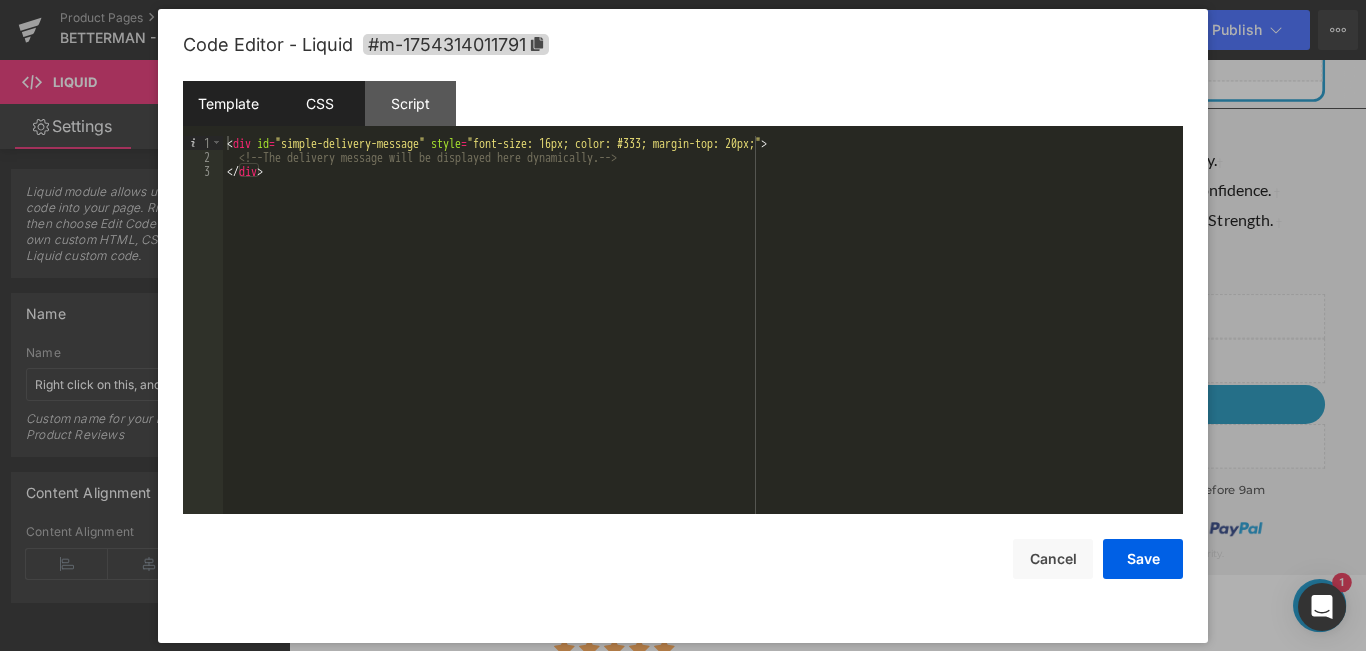 click on "CSS" at bounding box center (319, 103) 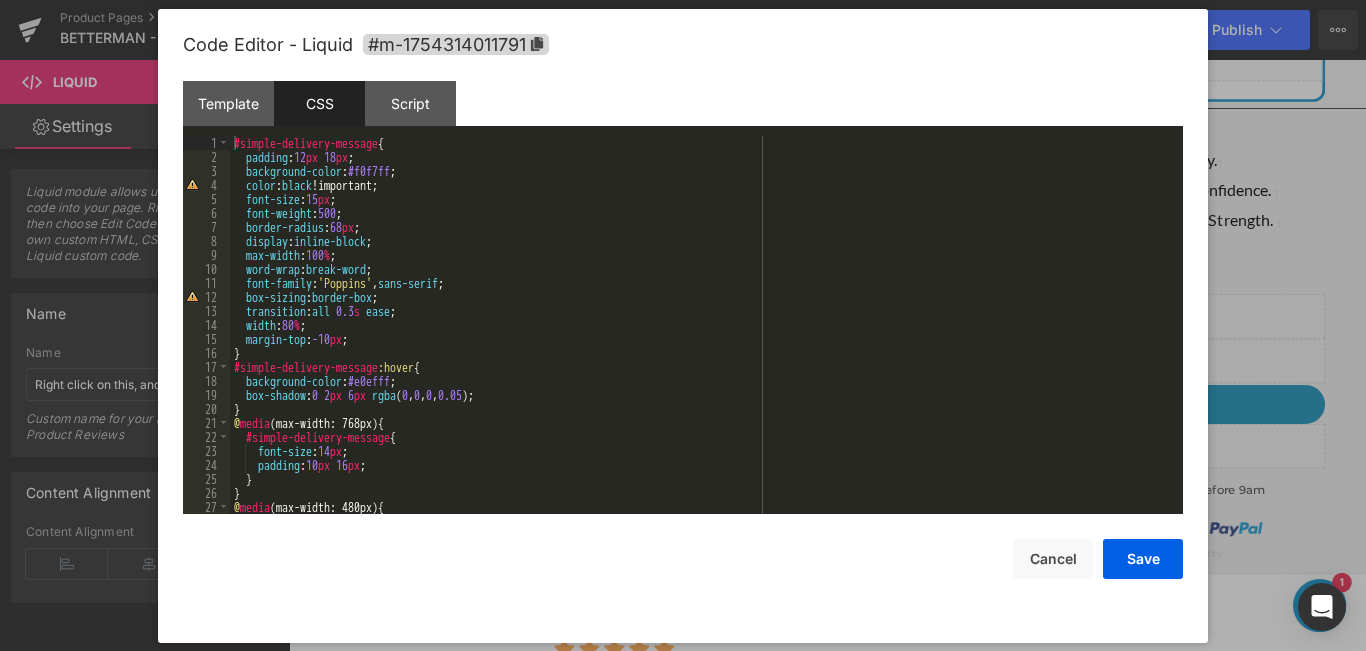 click on "#simple-delivery-message {    padding :  12 px   18 px ;    background-color :  #f0f7ff ;    color :  black  !important;    font-size :  15 px ;    font-weight :  500 ;    border-radius :  68 px ;    display :  inline-block ;    max-width :  100 % ;    word-wrap :  break-word ;    font-family :  ' Poppins ' ,  sans-serif ;    box-sizing :  border-box ;    transition :  all   0.3 s   ease ;    width : 80 % ;    margin-top : -10 px ; } #simple-delivery-message :hover {    background-color :  #e0efff ;    box-shadow :  0   2 px   6 px   rgba ( 0 ,  0 ,  0 ,  0.05 ); } @ media  (max-width: 768px) {    #simple-delivery-message {       font-size :  14 px ;       padding :  10 px   16 px ;    } } @ media  (max-width: 480px) {    #simple-delivery-message {" at bounding box center [702, 339] 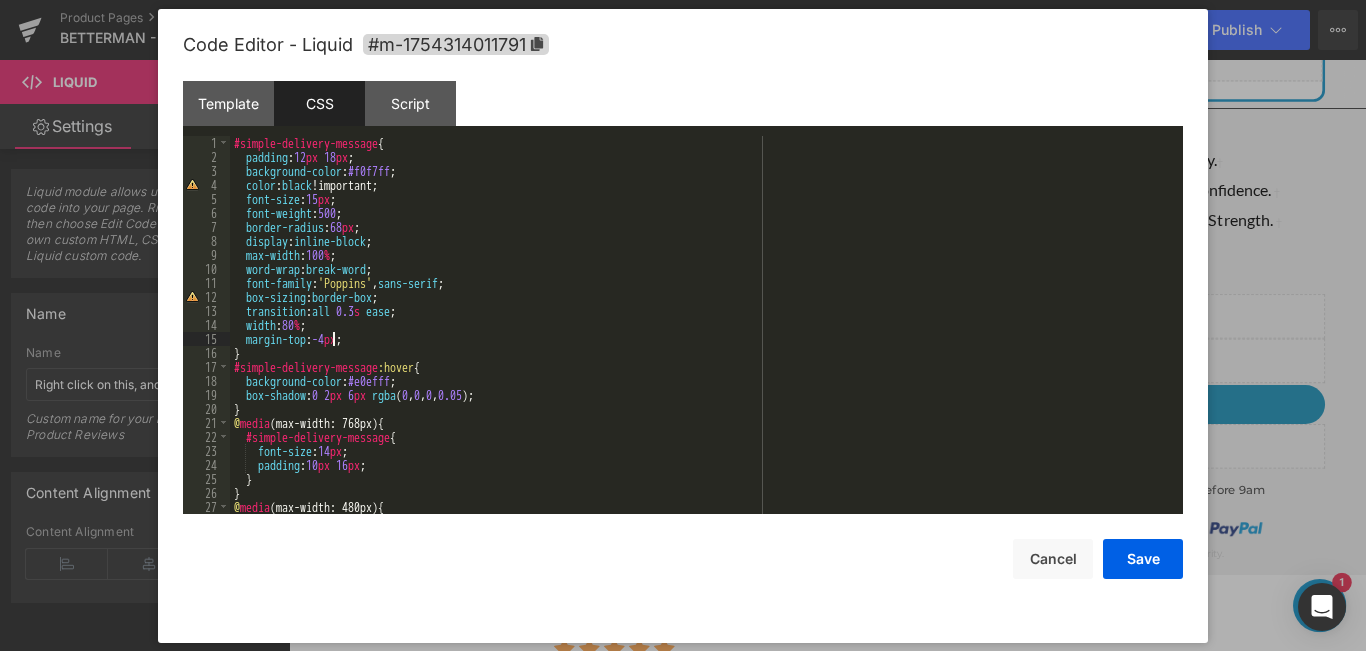 type 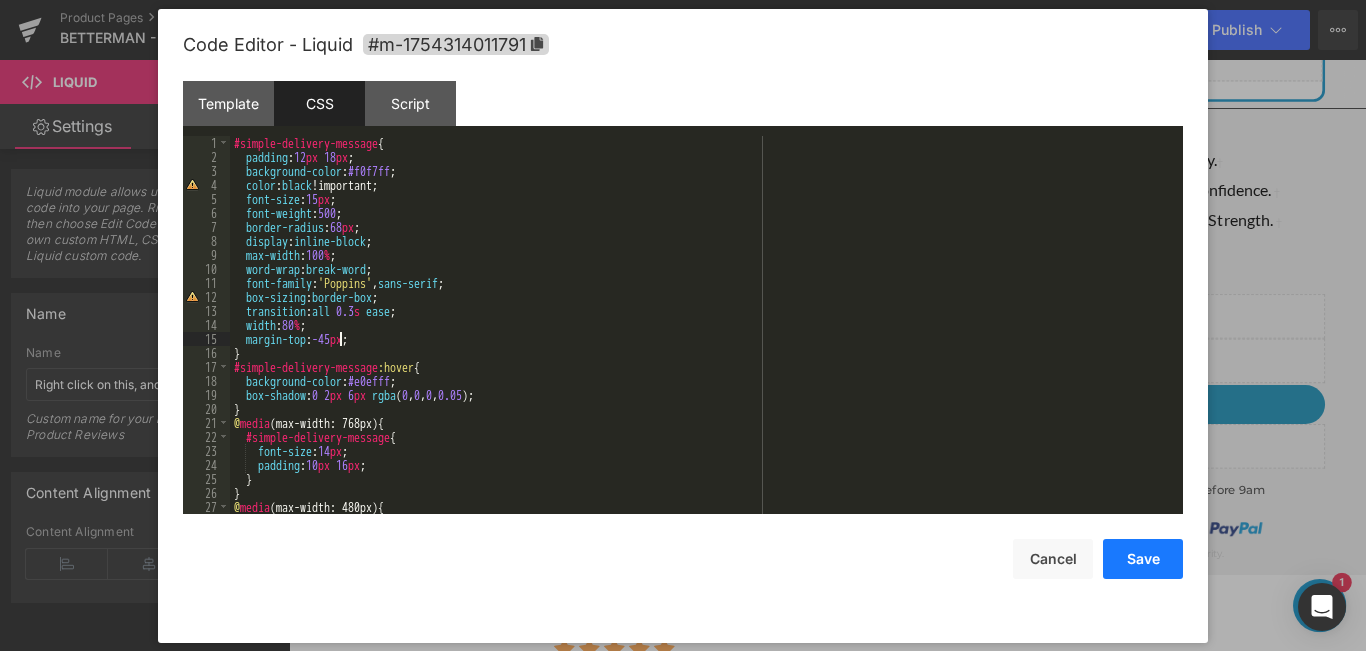 click on "Save" at bounding box center (1143, 559) 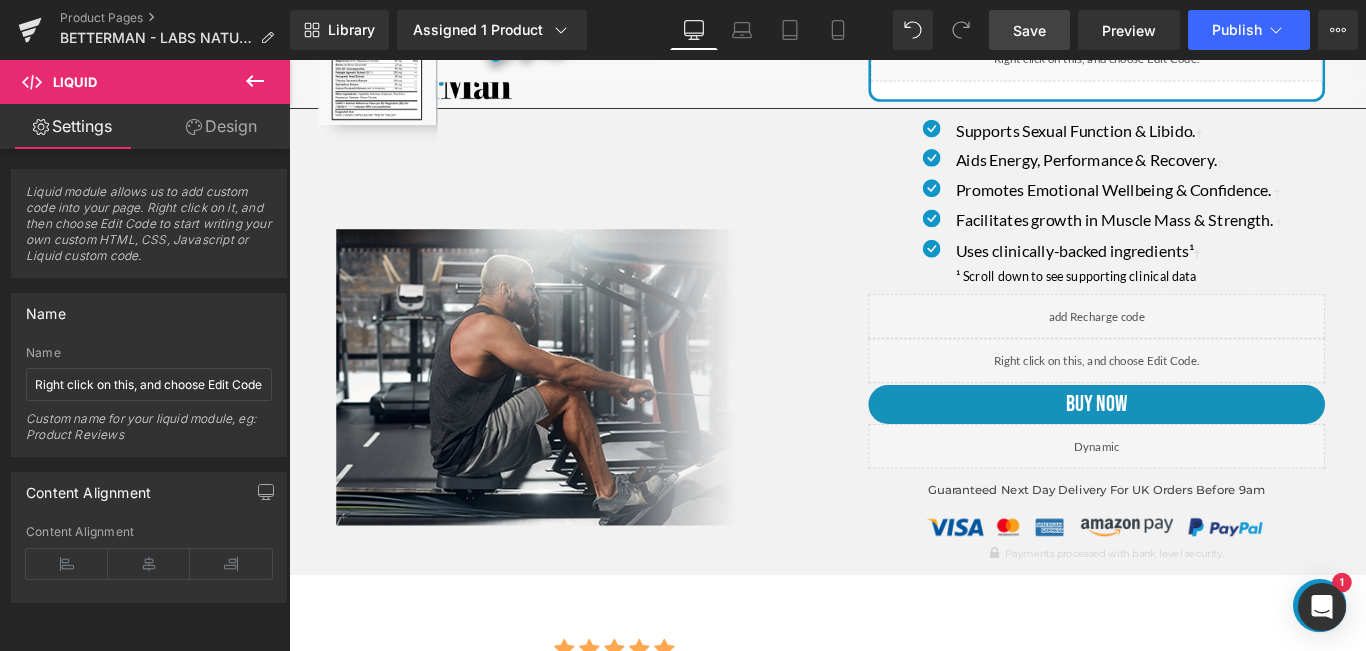 click on "Save" at bounding box center (1029, 30) 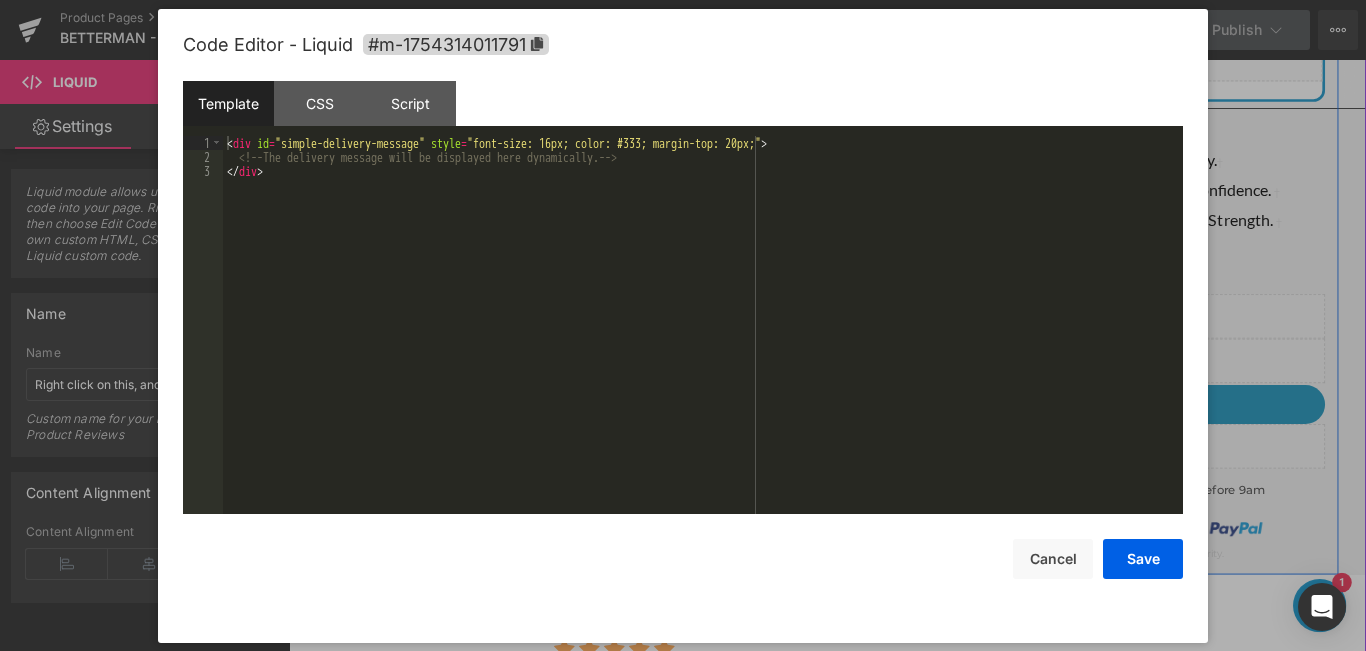 click 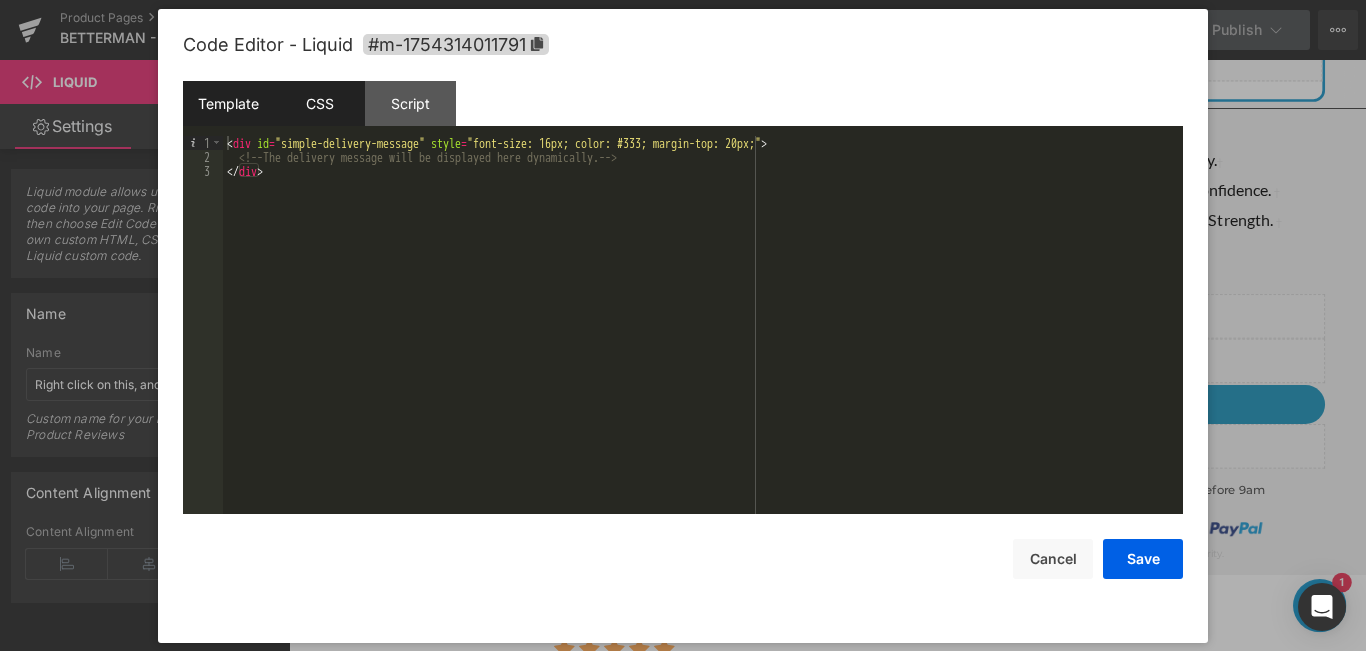 click on "CSS" at bounding box center [319, 103] 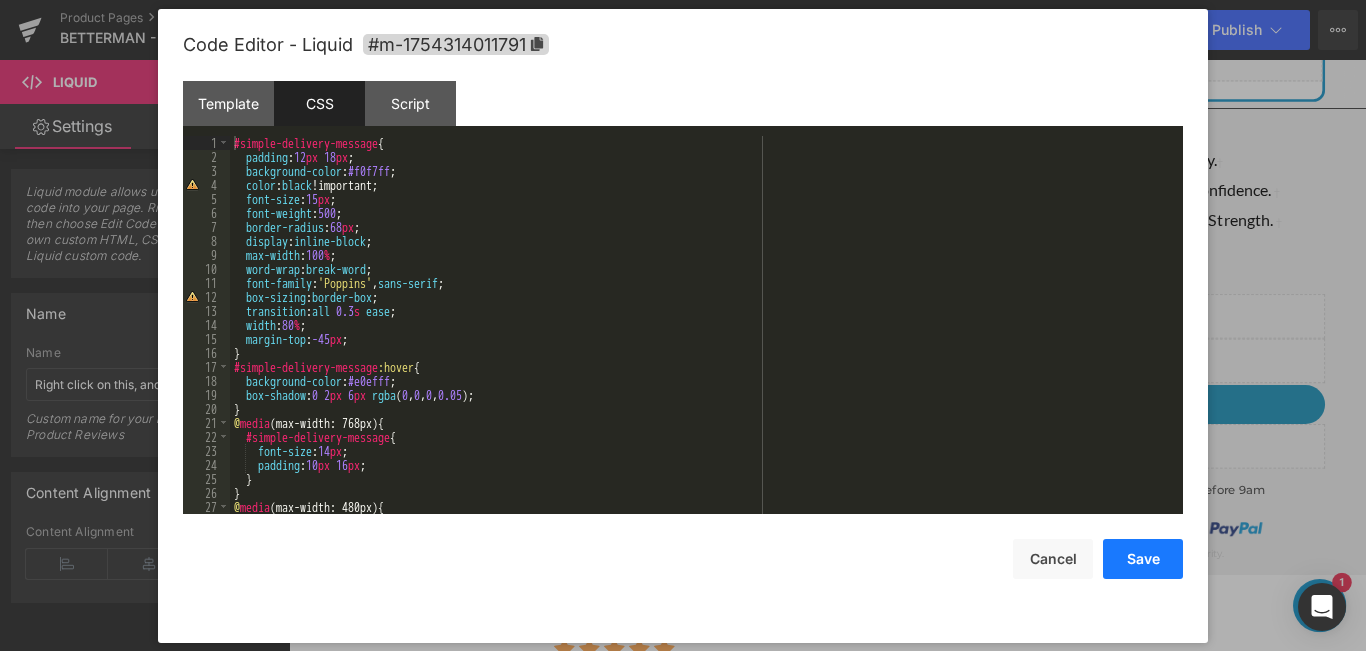 click on "Save" at bounding box center (1143, 559) 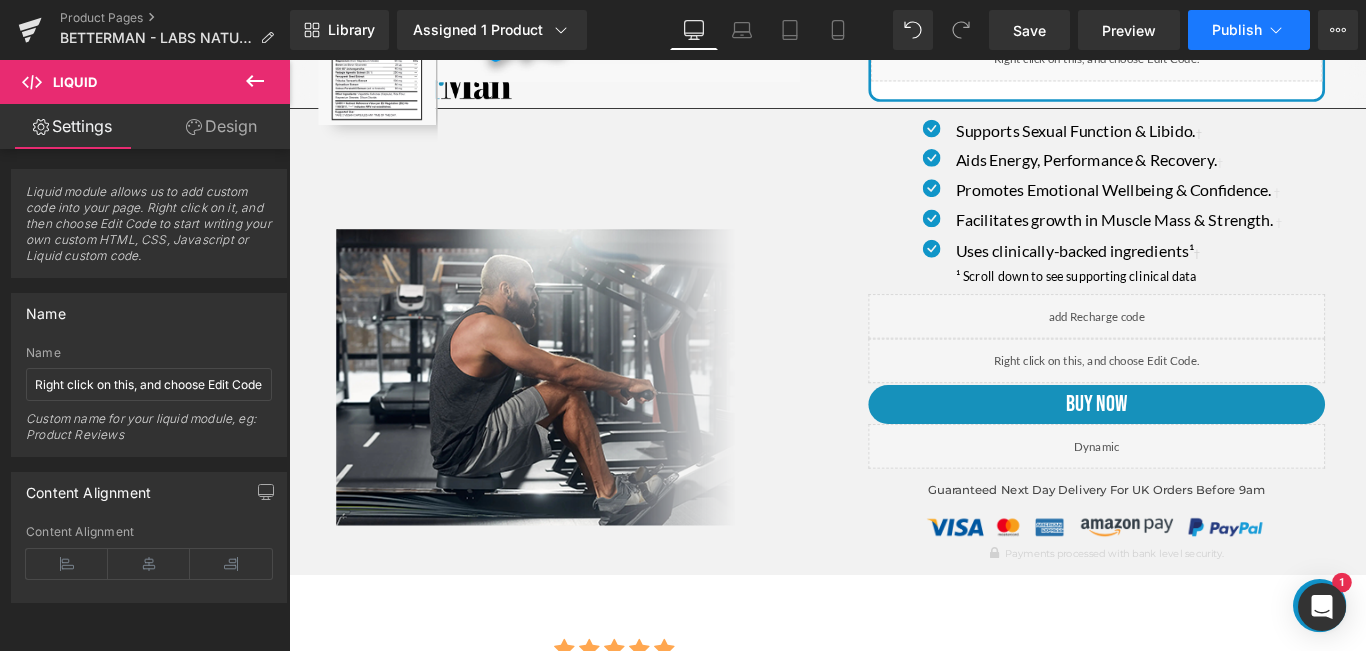 click on "Publish" at bounding box center [1237, 30] 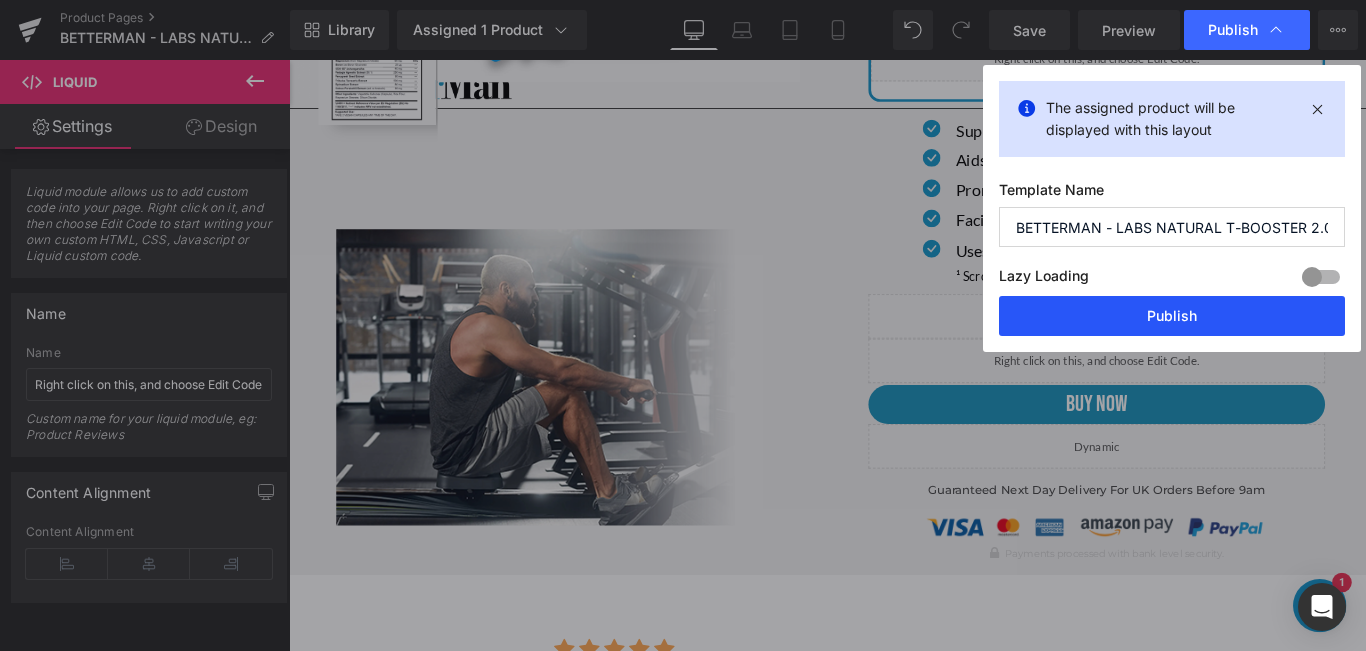 click on "Publish" at bounding box center [1172, 316] 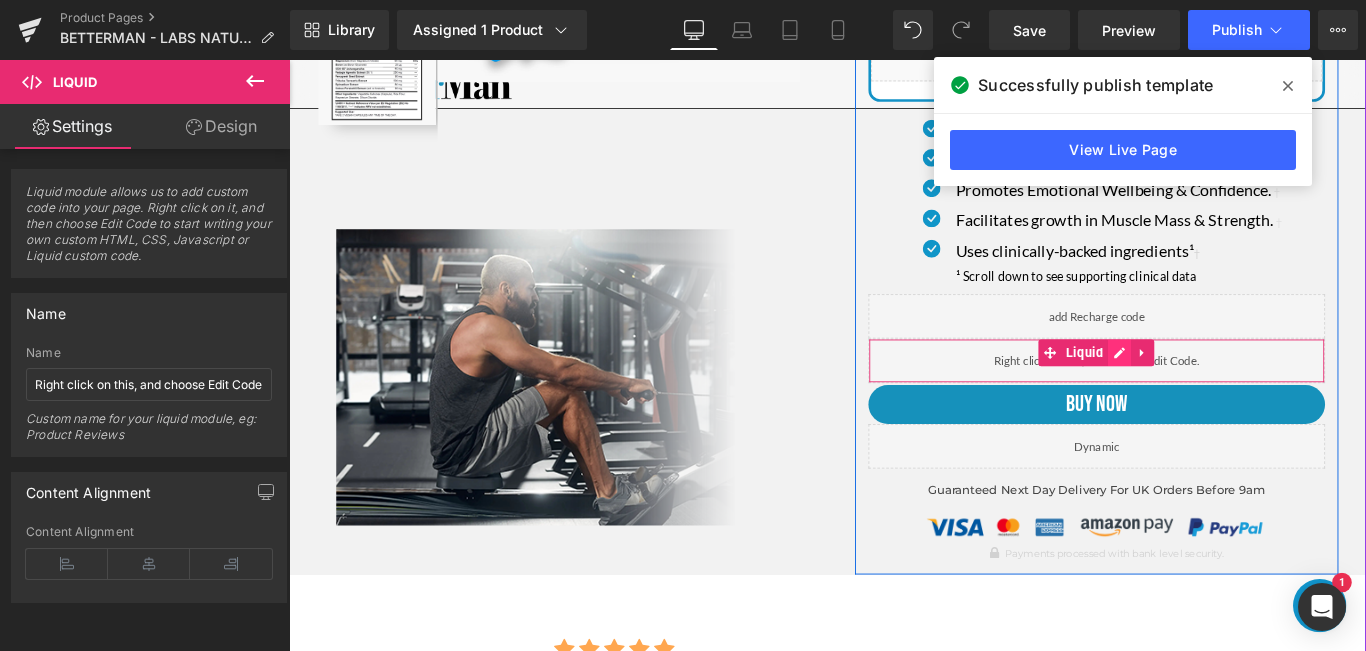 click at bounding box center [1222, 389] 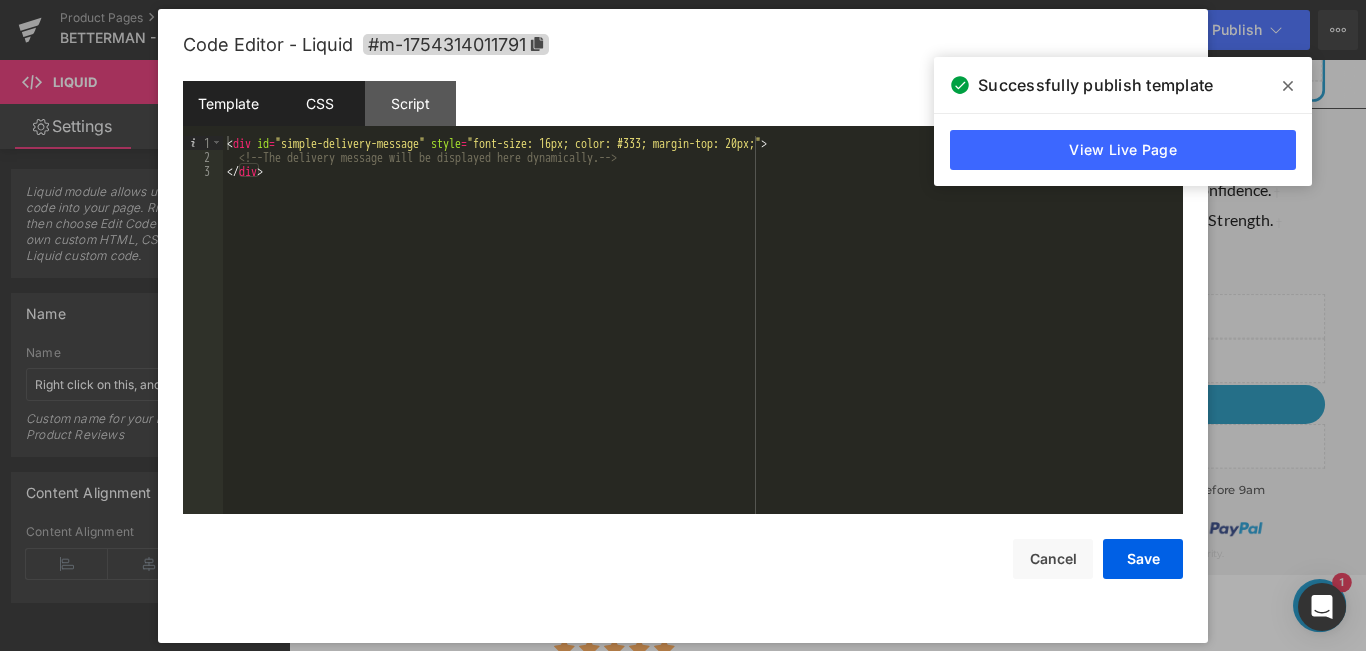 click on "CSS" at bounding box center [319, 103] 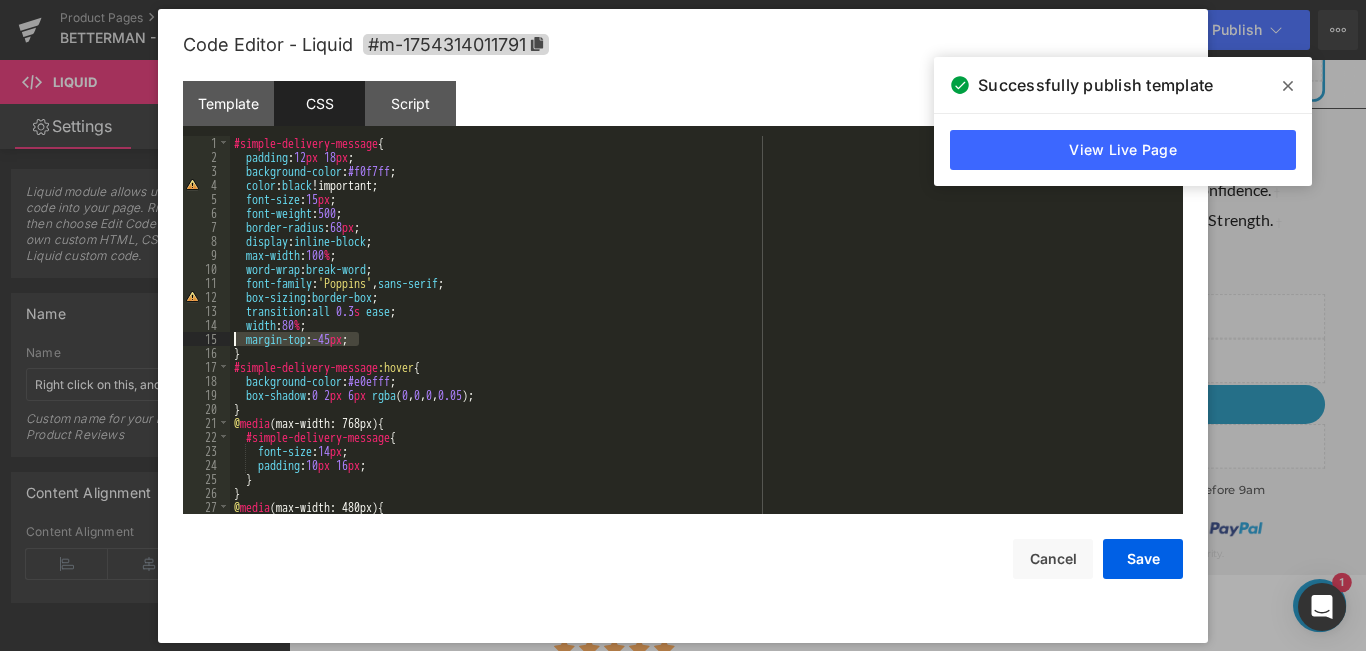drag, startPoint x: 367, startPoint y: 343, endPoint x: 237, endPoint y: 338, distance: 130.09612 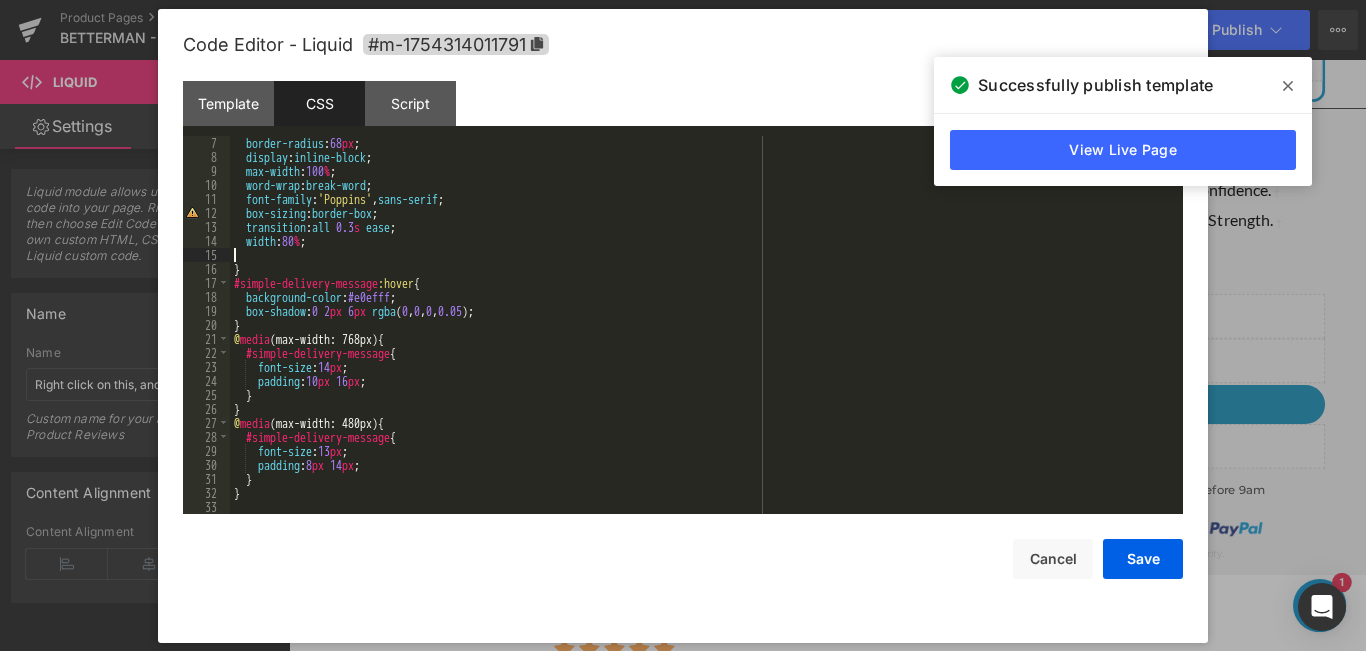 scroll, scrollTop: 84, scrollLeft: 0, axis: vertical 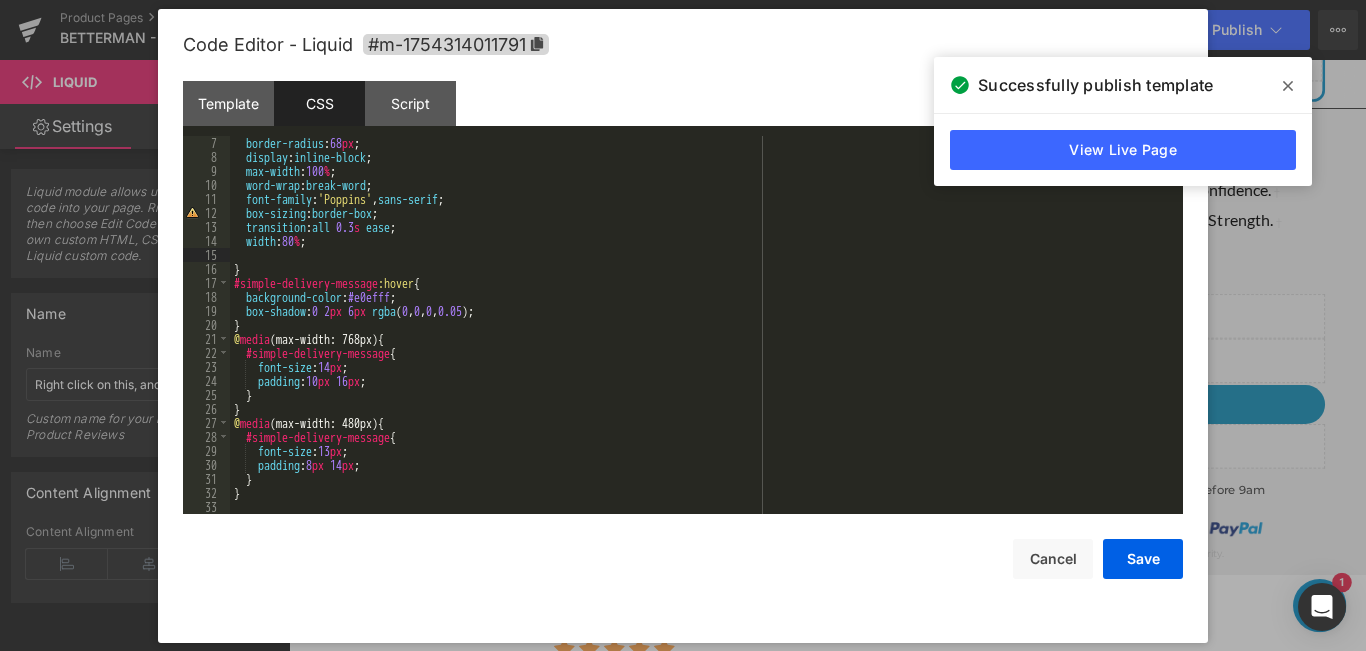 click on "border-radius :  68 px ;    display :  inline-block ;    max-width :  100 % ;    word-wrap :  break-word ;    font-family :  ' Poppins ' ,  sans-serif ;    box-sizing :  border-box ;    transition :  all   0.3 s   ease ;    width : 80 % ; } #simple-delivery-message :hover {    background-color :  #e0efff ;    box-shadow :  0   2 px   6 px   rgba ( 0 ,  0 ,  0 ,  0.05 ); } @ media  (max-width: 768px) {    #simple-delivery-message {       font-size :  14 px ;       padding :  10 px   16 px ;    } } @ media  (max-width: 480px) {    #simple-delivery-message {       font-size :  13 px ;       padding :  8 px   14 px ;    } }" at bounding box center (702, 339) 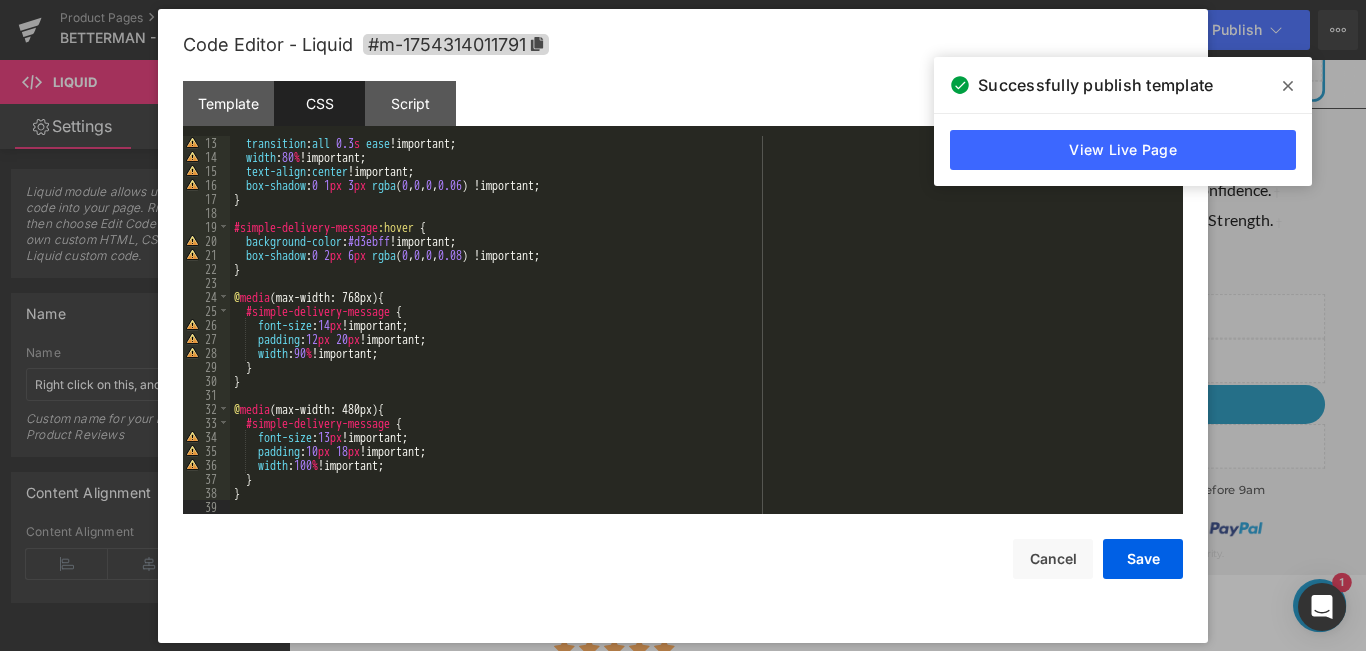 scroll, scrollTop: 0, scrollLeft: 0, axis: both 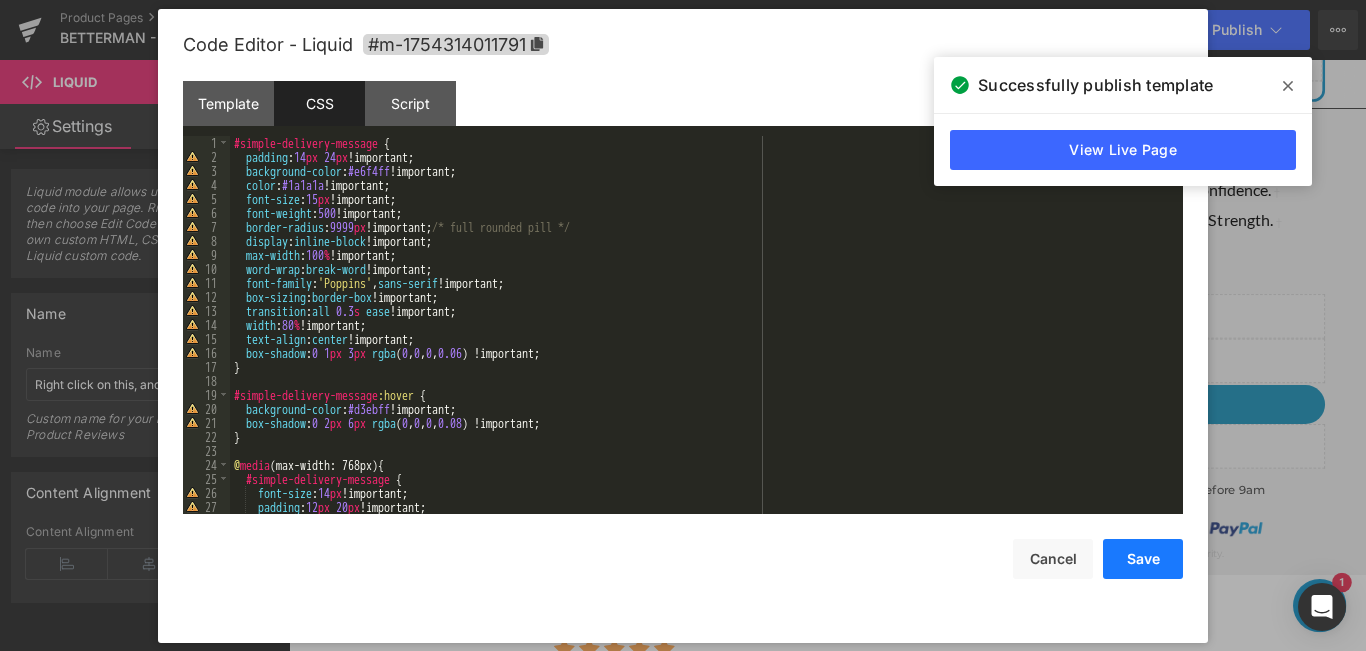 drag, startPoint x: 1159, startPoint y: 573, endPoint x: 1148, endPoint y: 565, distance: 13.601471 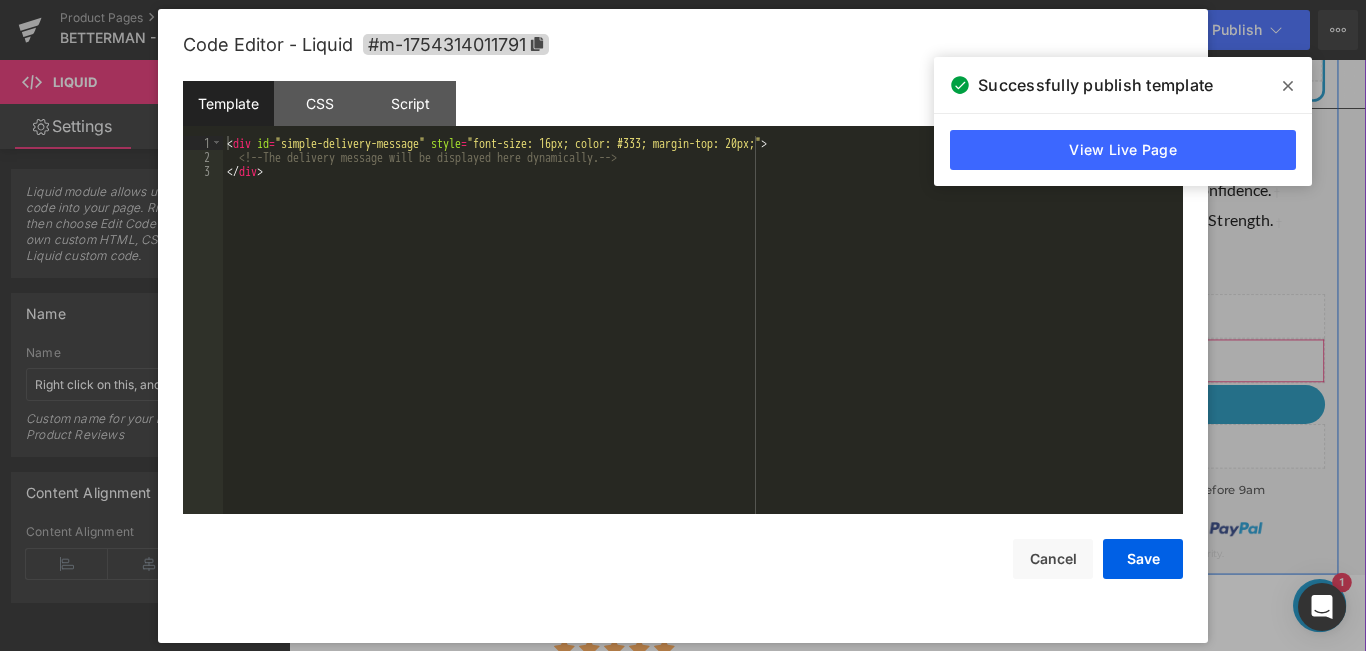 click 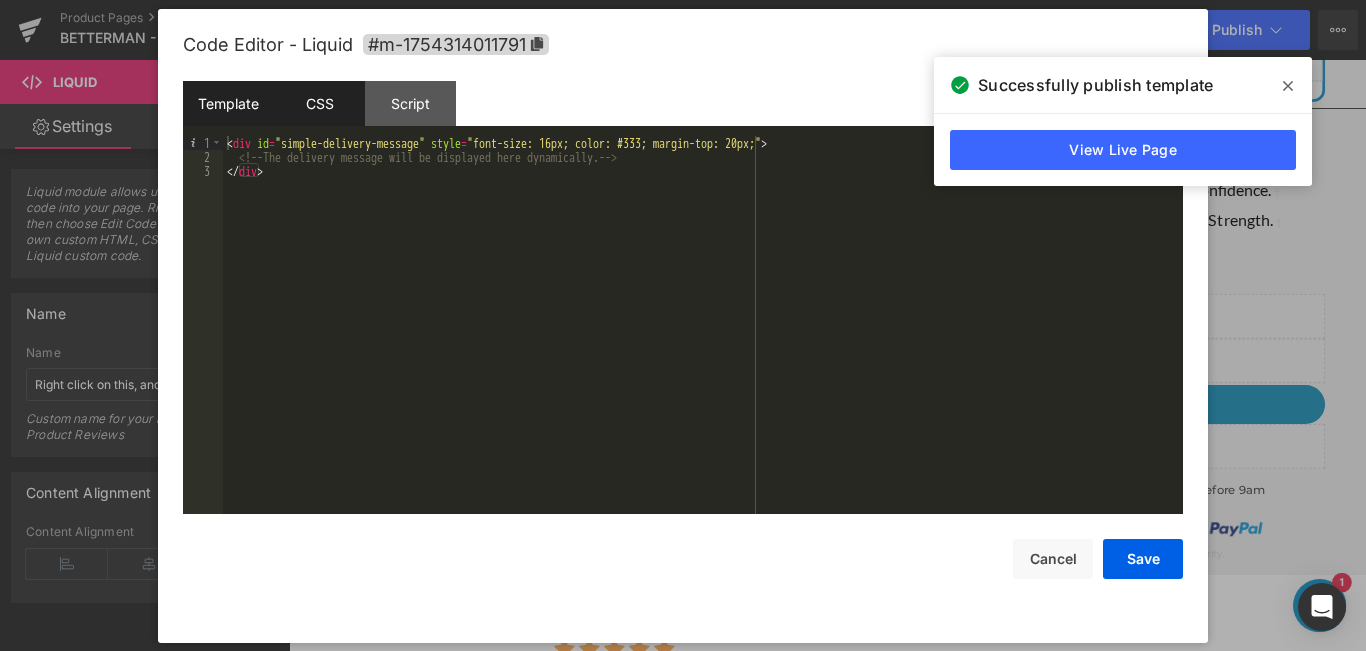 click on "CSS" at bounding box center (319, 103) 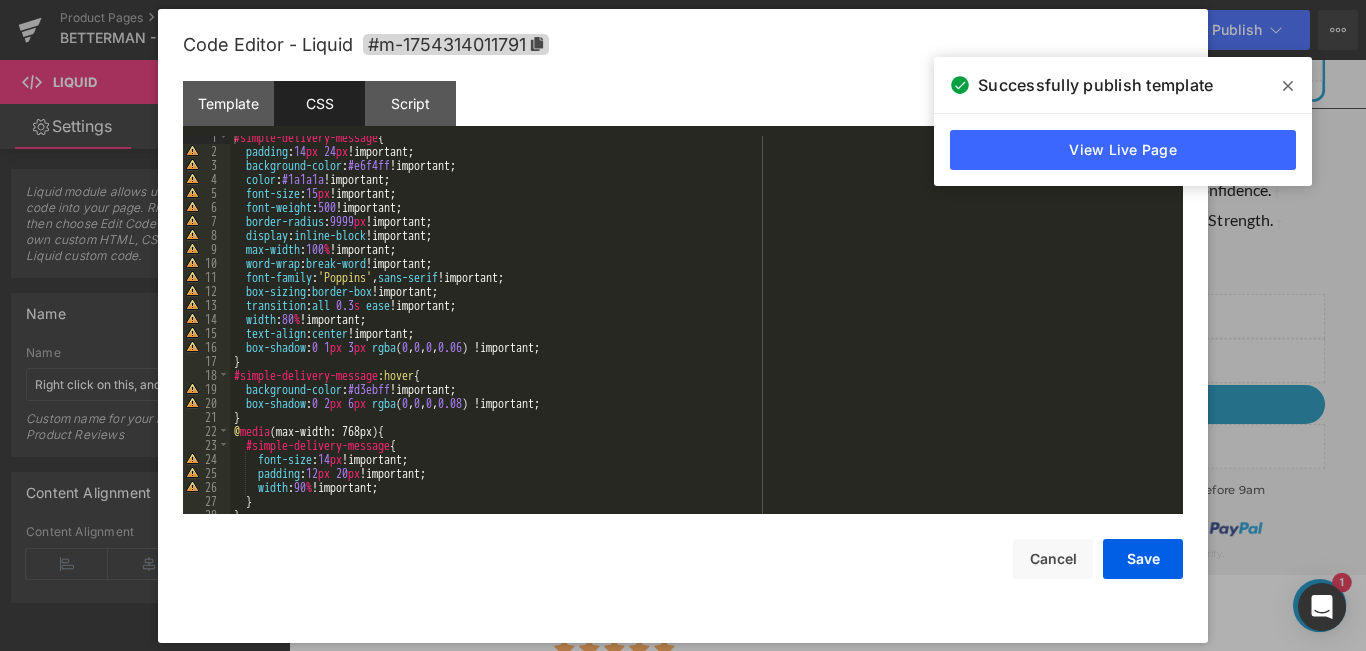 scroll, scrollTop: 0, scrollLeft: 0, axis: both 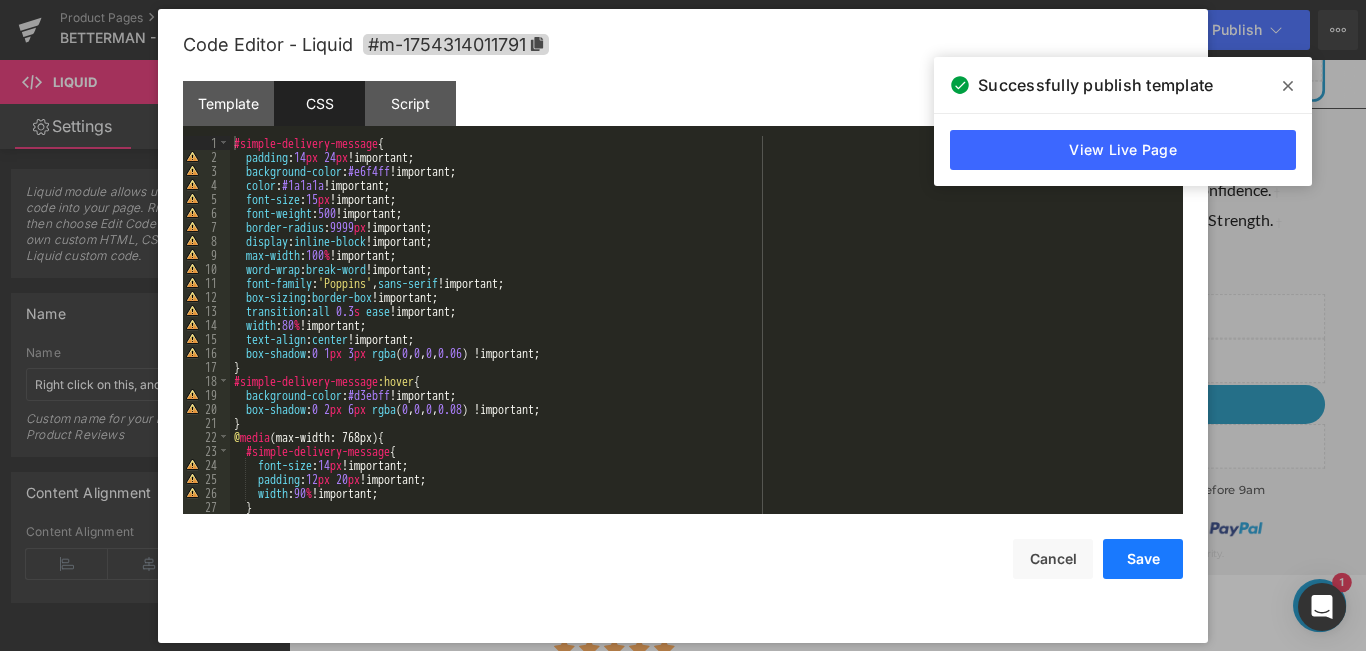 click on "Save" at bounding box center (1143, 559) 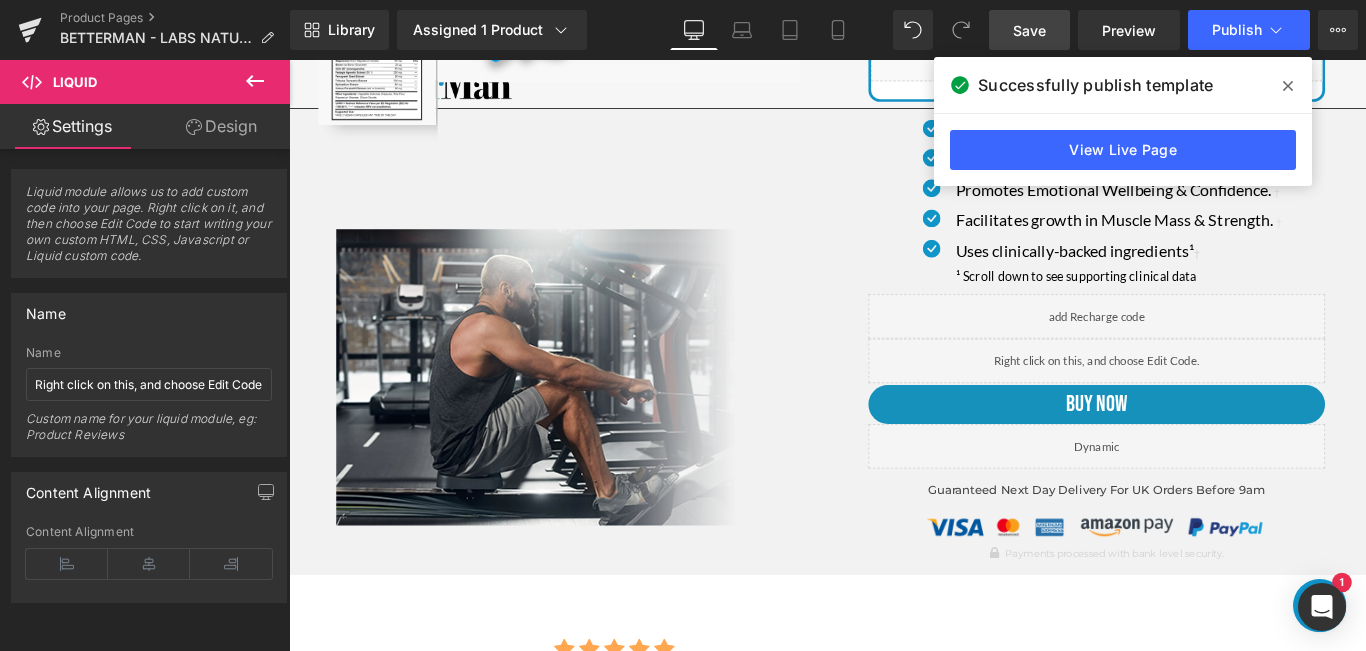 click on "Save" at bounding box center (1029, 30) 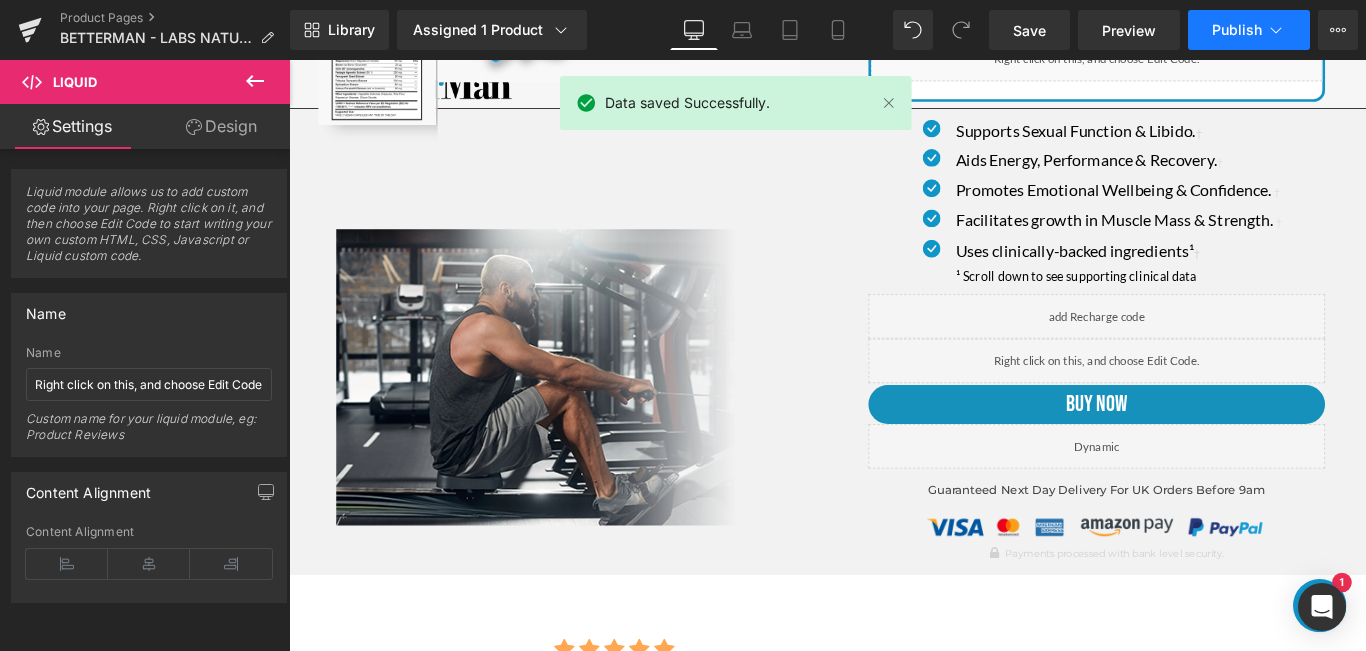click on "Publish" at bounding box center [1249, 30] 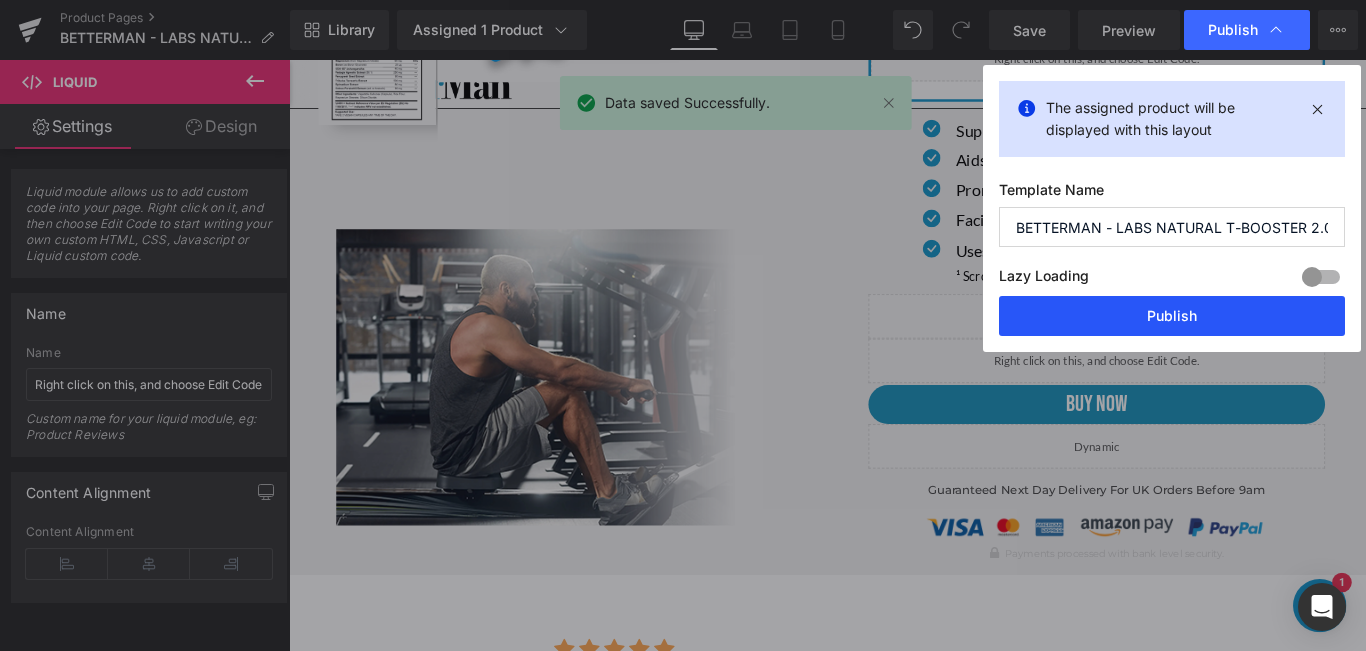 click on "Publish" at bounding box center [1172, 316] 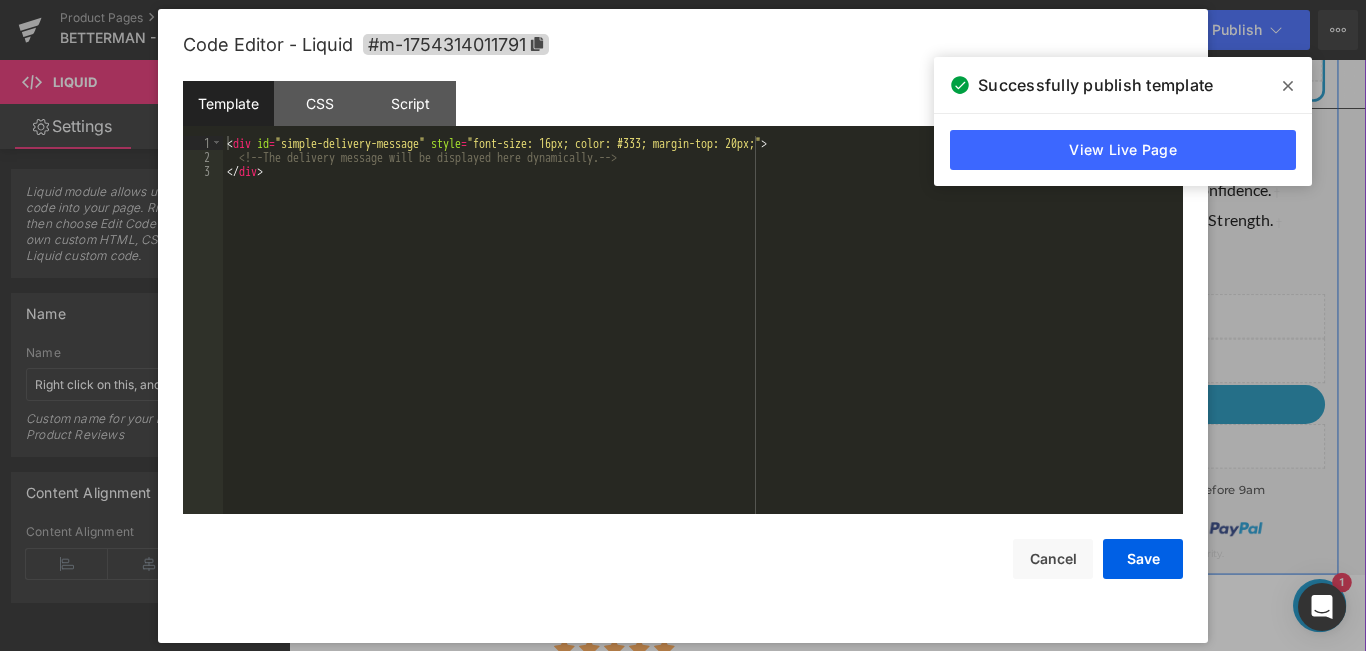 click 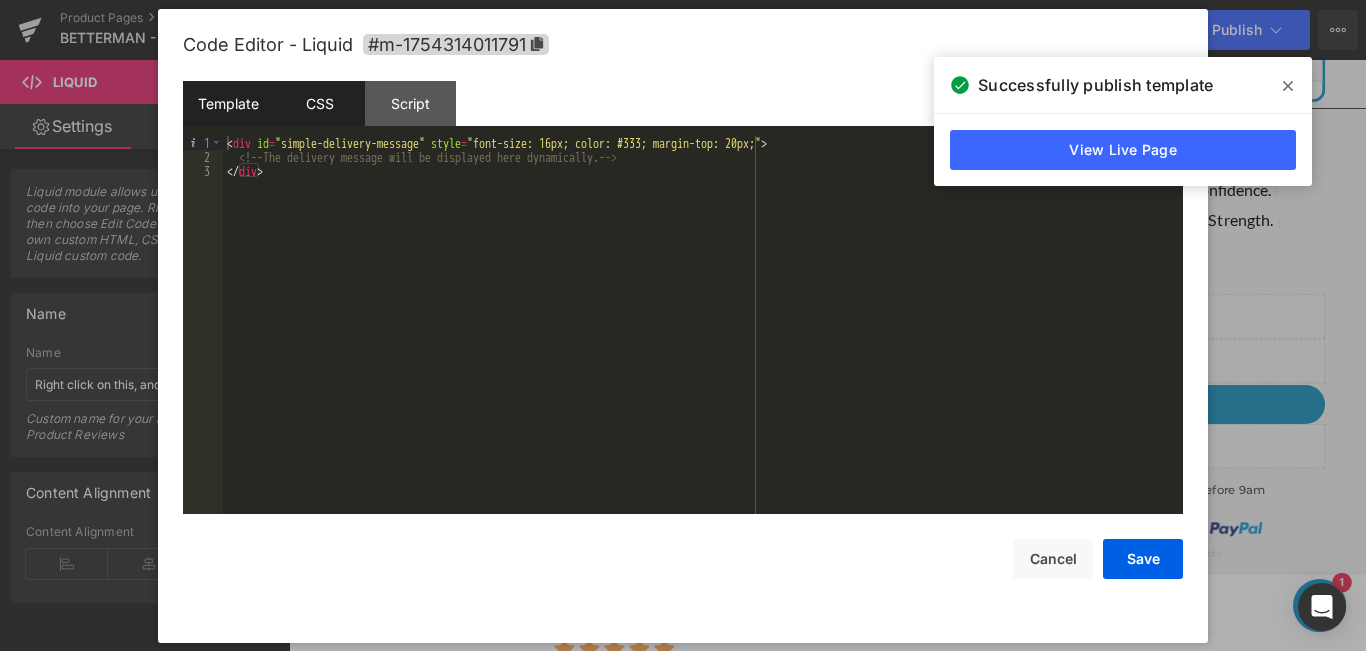 click on "CSS" at bounding box center [319, 103] 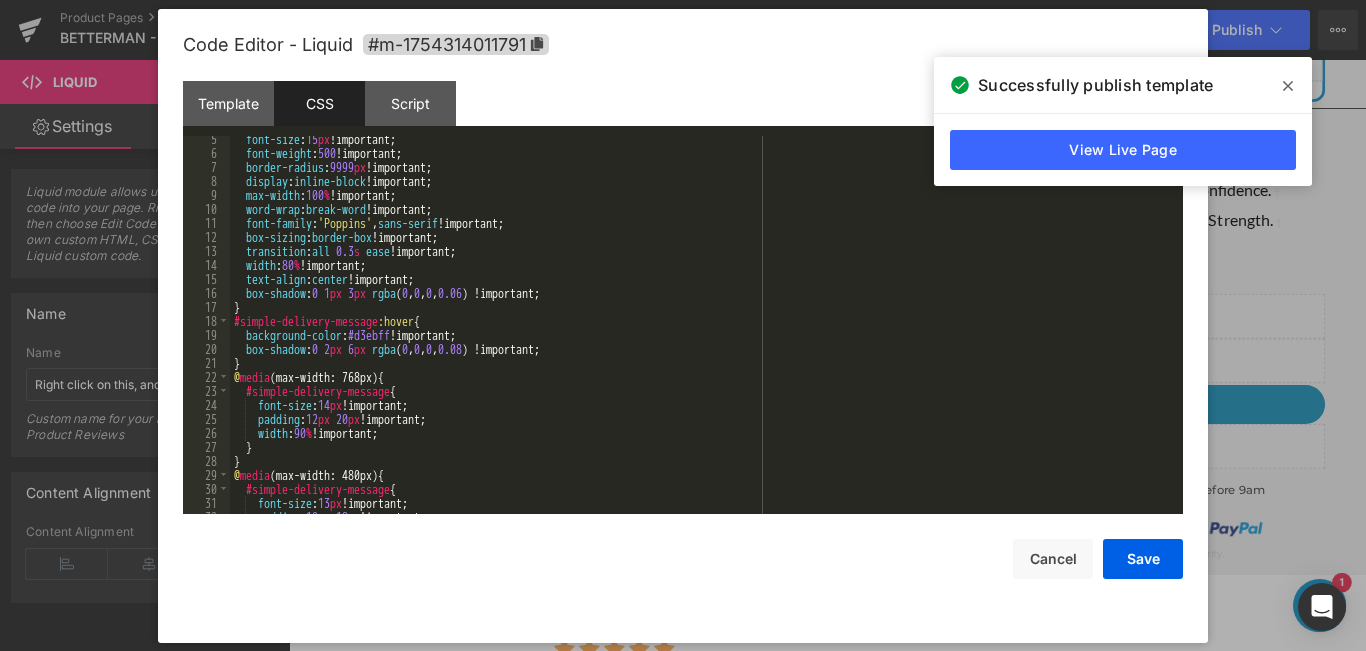 scroll, scrollTop: 60, scrollLeft: 0, axis: vertical 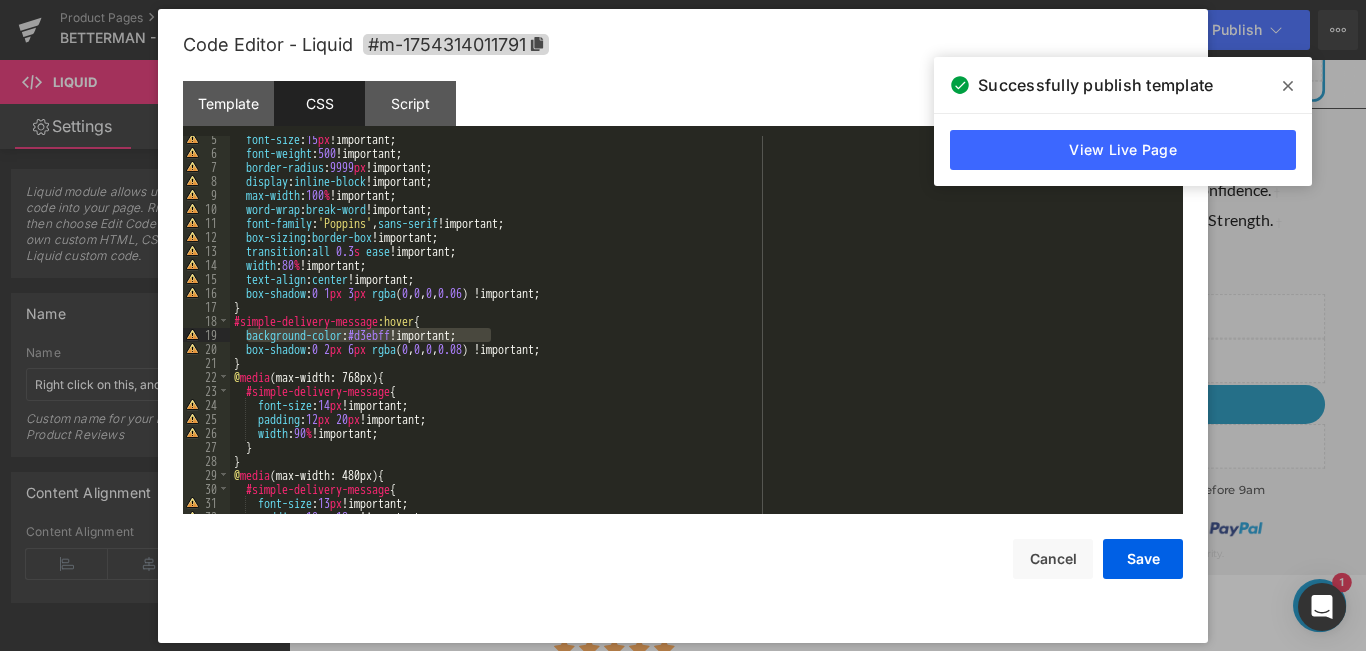 drag, startPoint x: 246, startPoint y: 335, endPoint x: 490, endPoint y: 336, distance: 244.00204 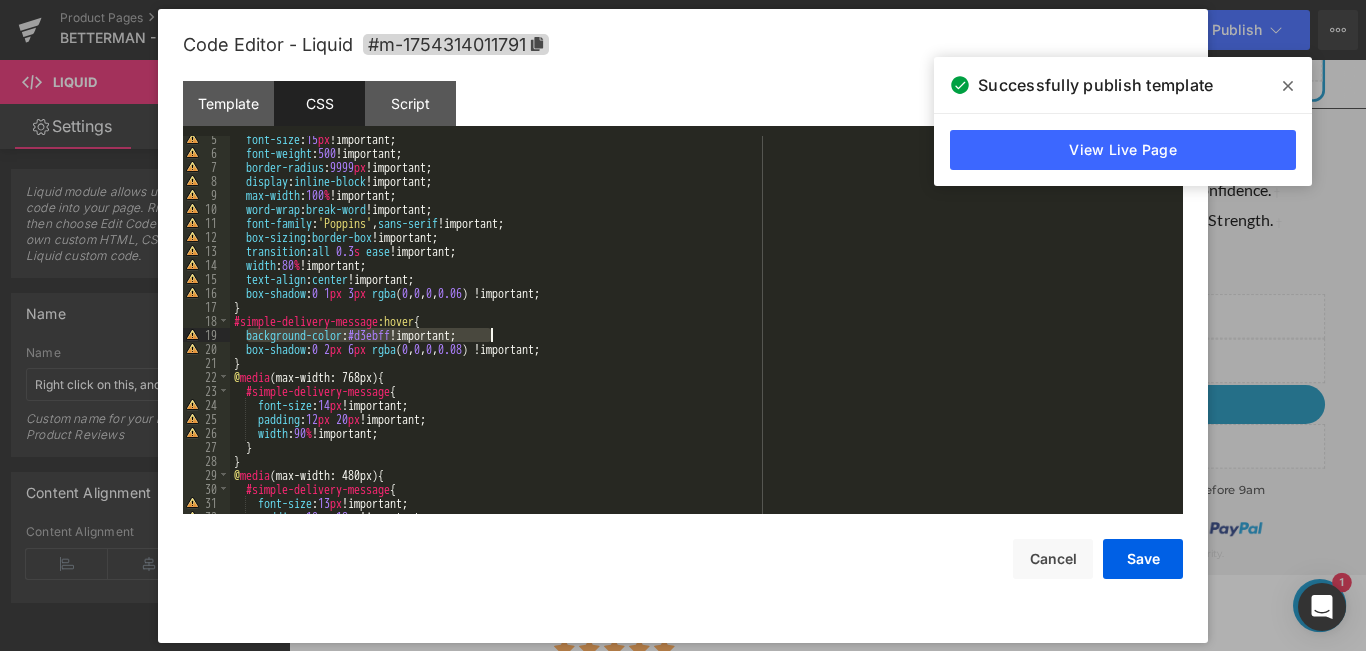 scroll, scrollTop: 0, scrollLeft: 0, axis: both 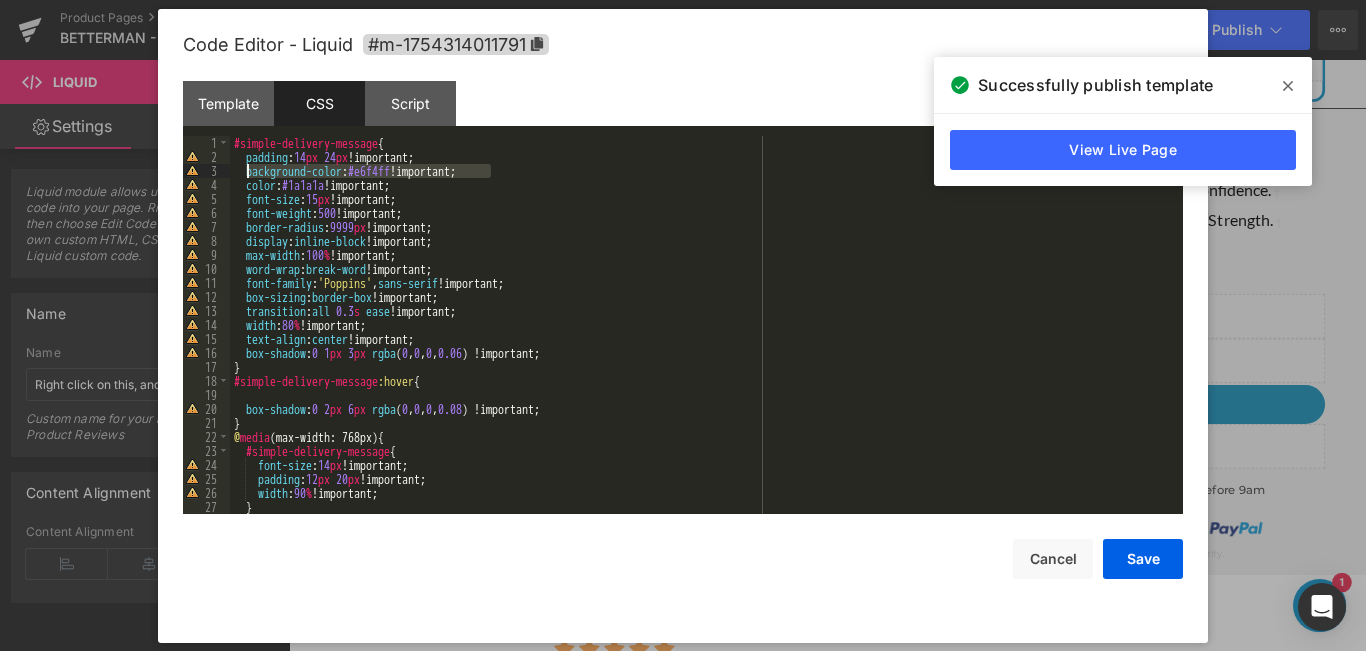 drag, startPoint x: 501, startPoint y: 176, endPoint x: 247, endPoint y: 177, distance: 254.00197 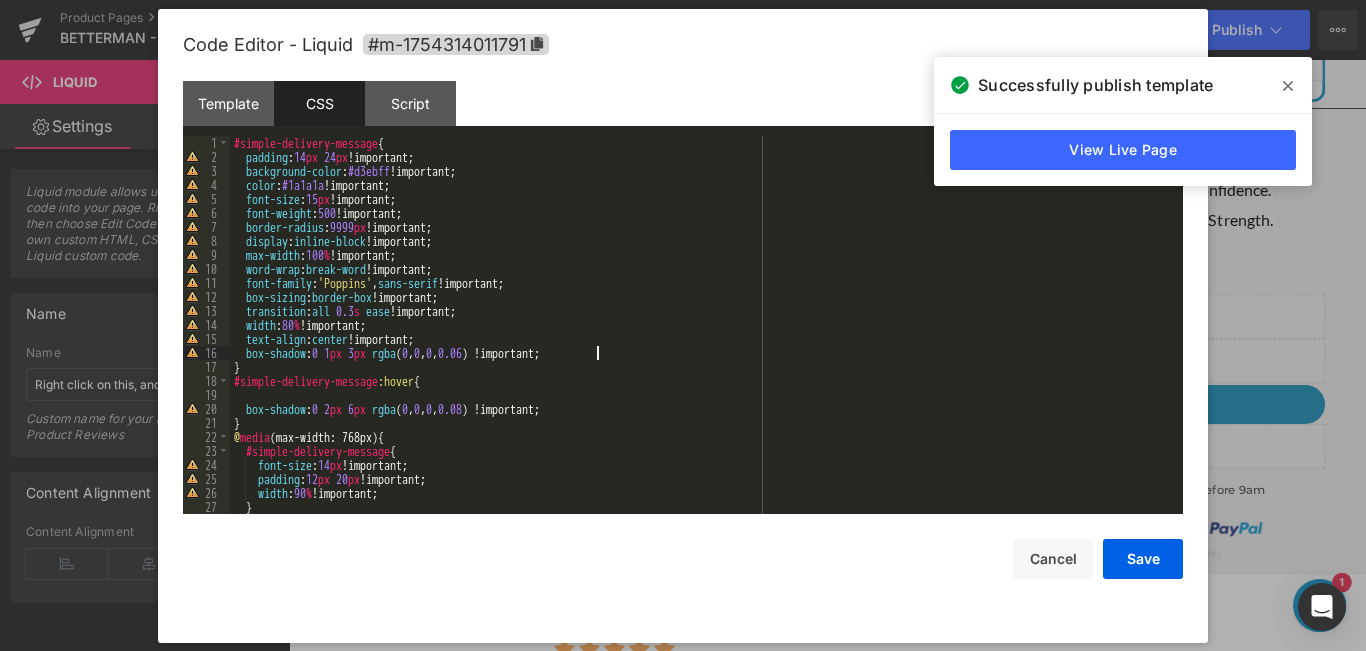click on "#simple-delivery-message {    padding :  14 px   24 px  !important;    background-color :  #d3ebff  !important;    color :  #1a1a1a  !important;    font-size :  15 px  !important;    font-weight :  500  !important;    border-radius :  9999 px  !important;    display :  inline-block  !important;    max-width :  100 %  !important;    word-wrap :  break-word  !important;    font-family :  ' Poppins ' ,  sans-serif  !important;    box-sizing :  border-box  !important;    transition :  all   0.3 s   ease  !important;    width :  80 %  !important;    text-align :  center  !important;    box-shadow :  0   1 px   3 px   rgba ( 0 ,  0 ,  0 ,  0.06 ) !important; } #simple-delivery-message :hover {       box-shadow :  0   2 px   6 px   rgba ( 0 ,  0 ,  0 ,  0.08 ) !important; } @ media  (max-width: 768px) {    #simple-delivery-message {       font-size :  14 px  !important;       padding :  12 px   20 px  !important;       width :  90 %  !important;    } }" at bounding box center [702, 339] 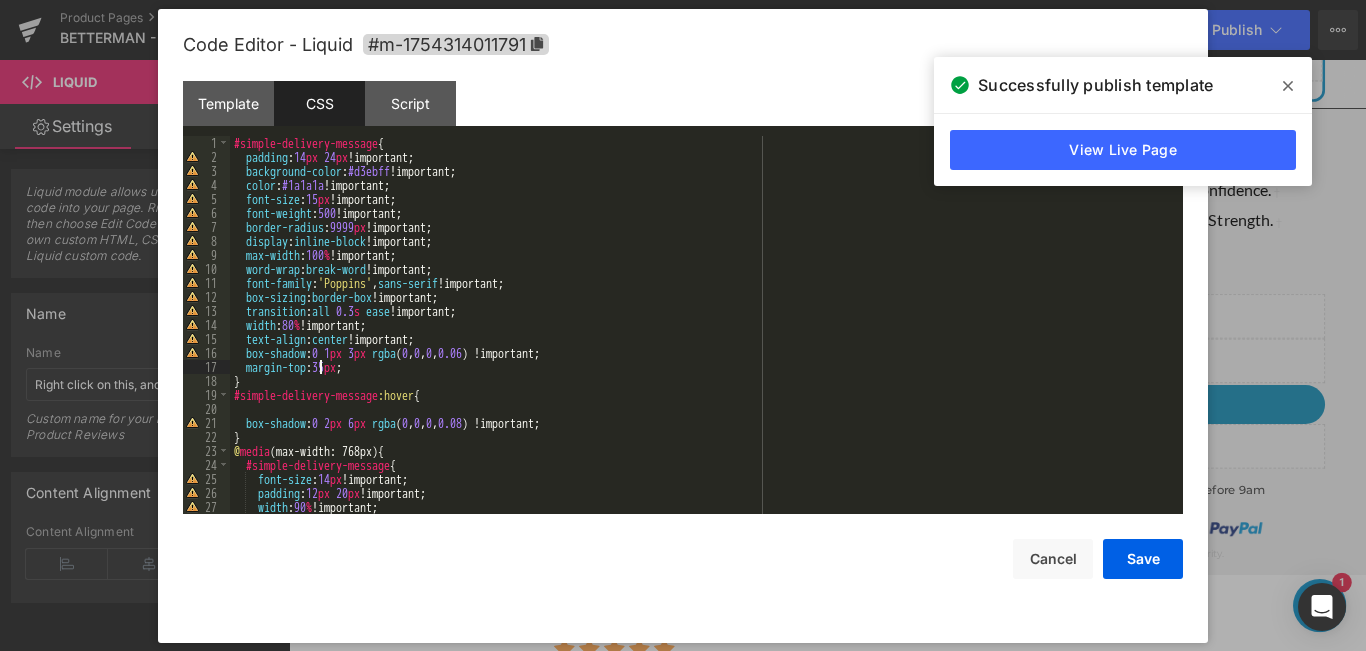 type 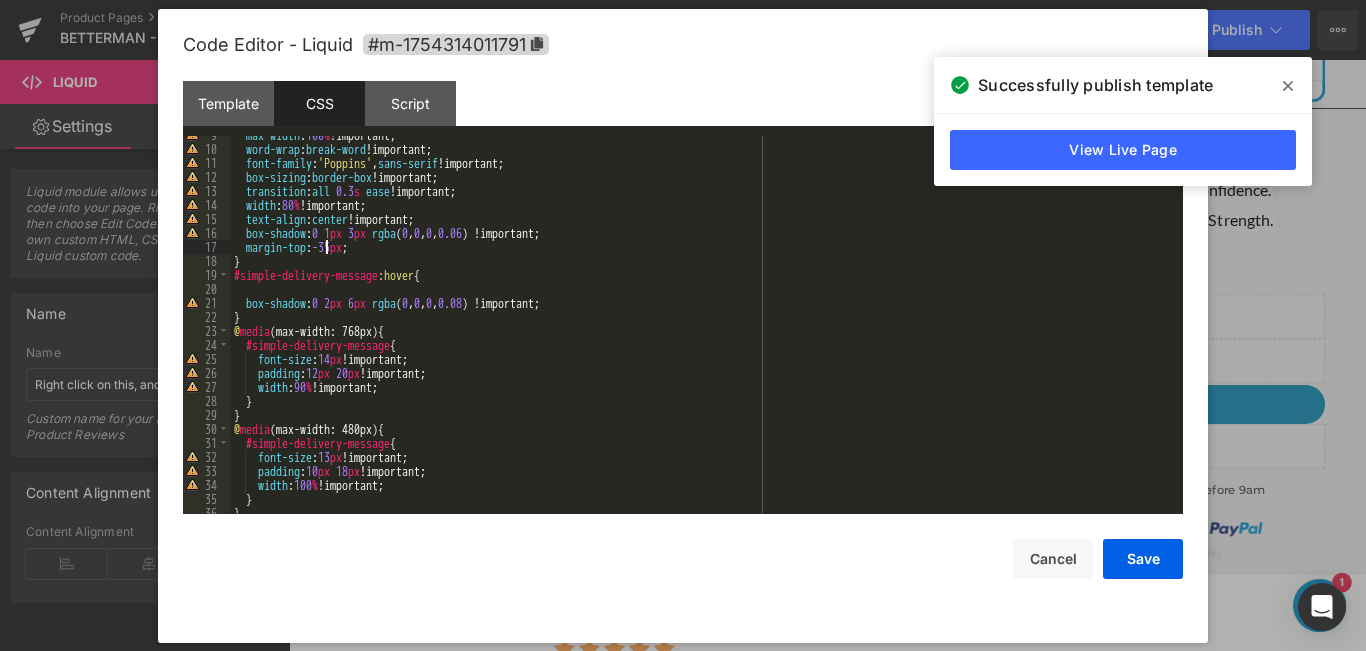scroll, scrollTop: 120, scrollLeft: 0, axis: vertical 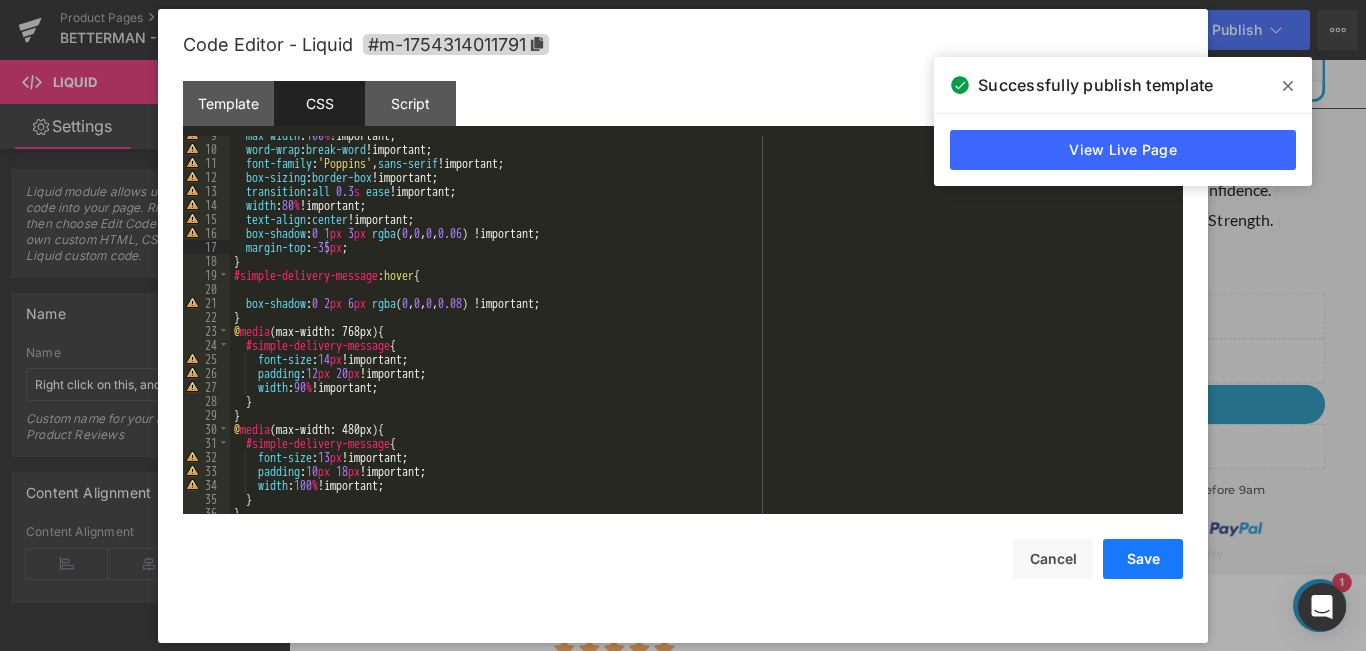click on "Save" at bounding box center (1143, 559) 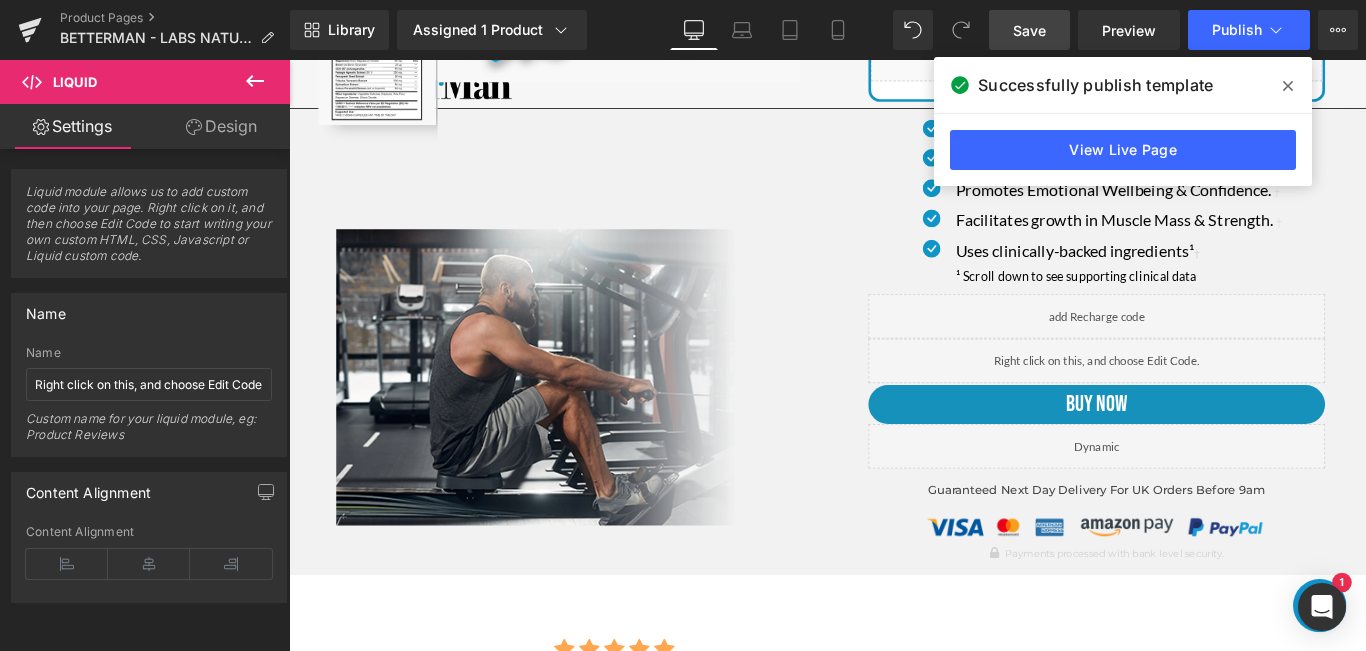 click on "Save" at bounding box center [1029, 30] 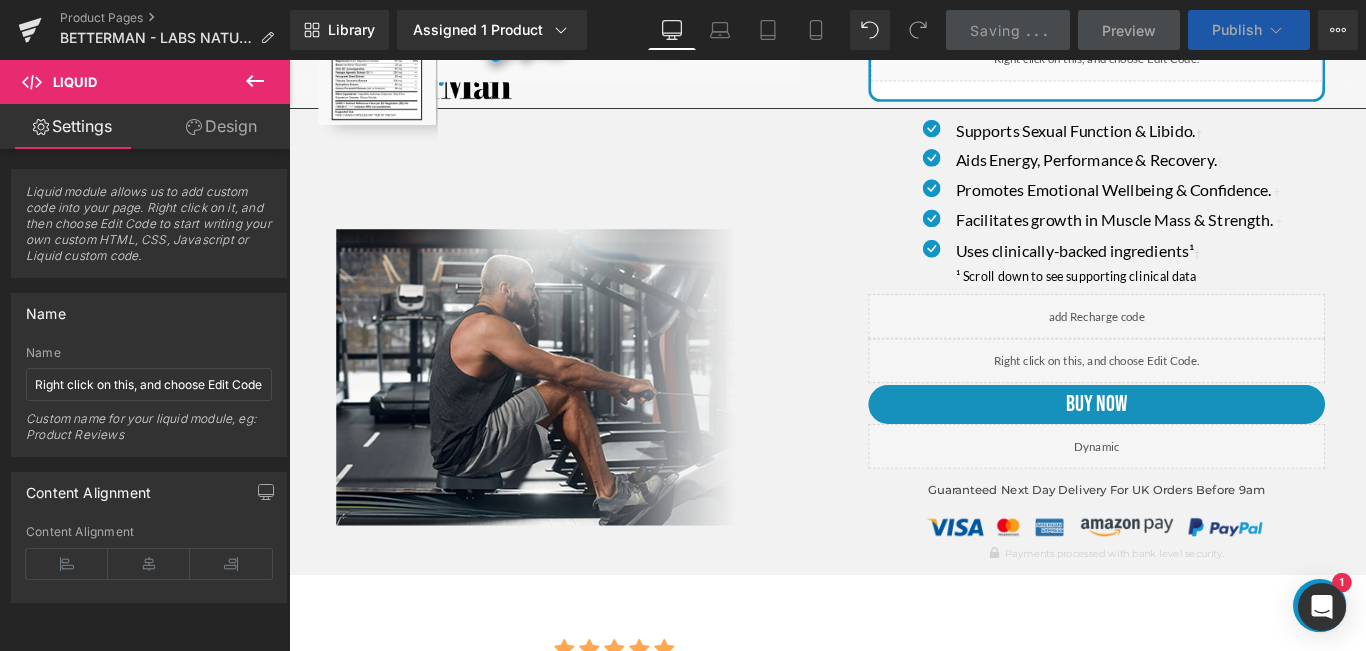 click on "Publish" at bounding box center (1249, 30) 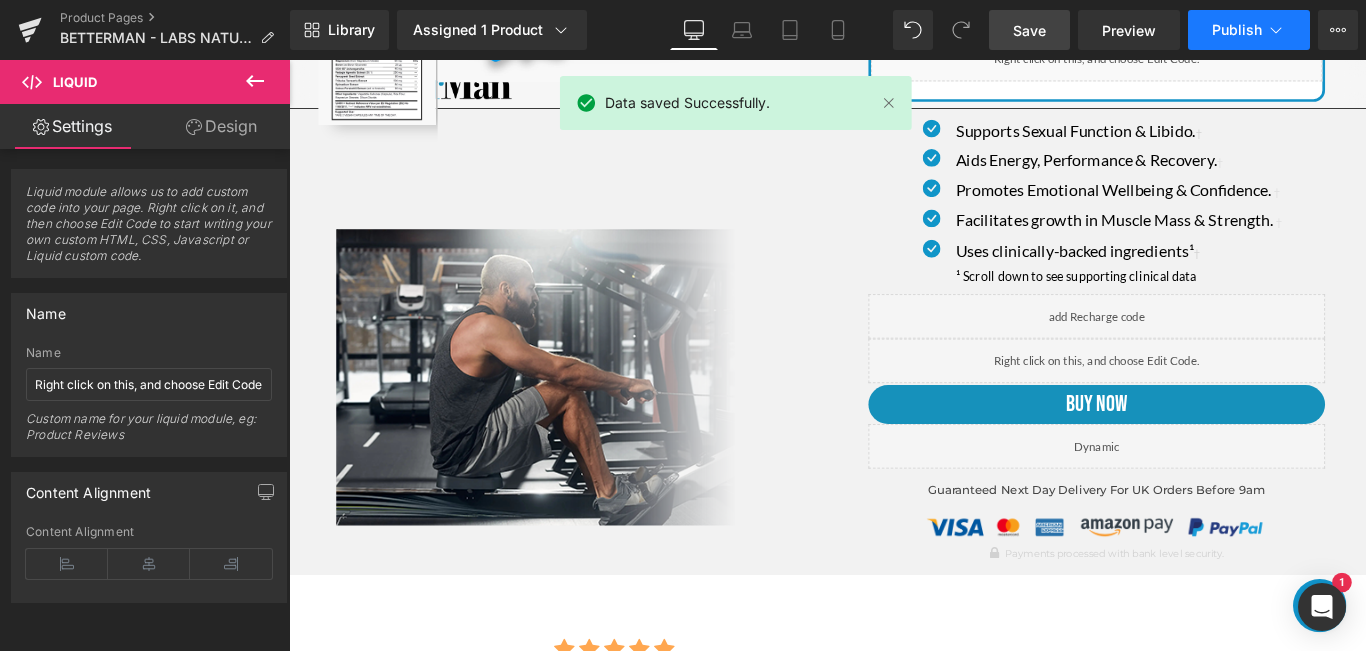 click on "Publish" at bounding box center [1237, 30] 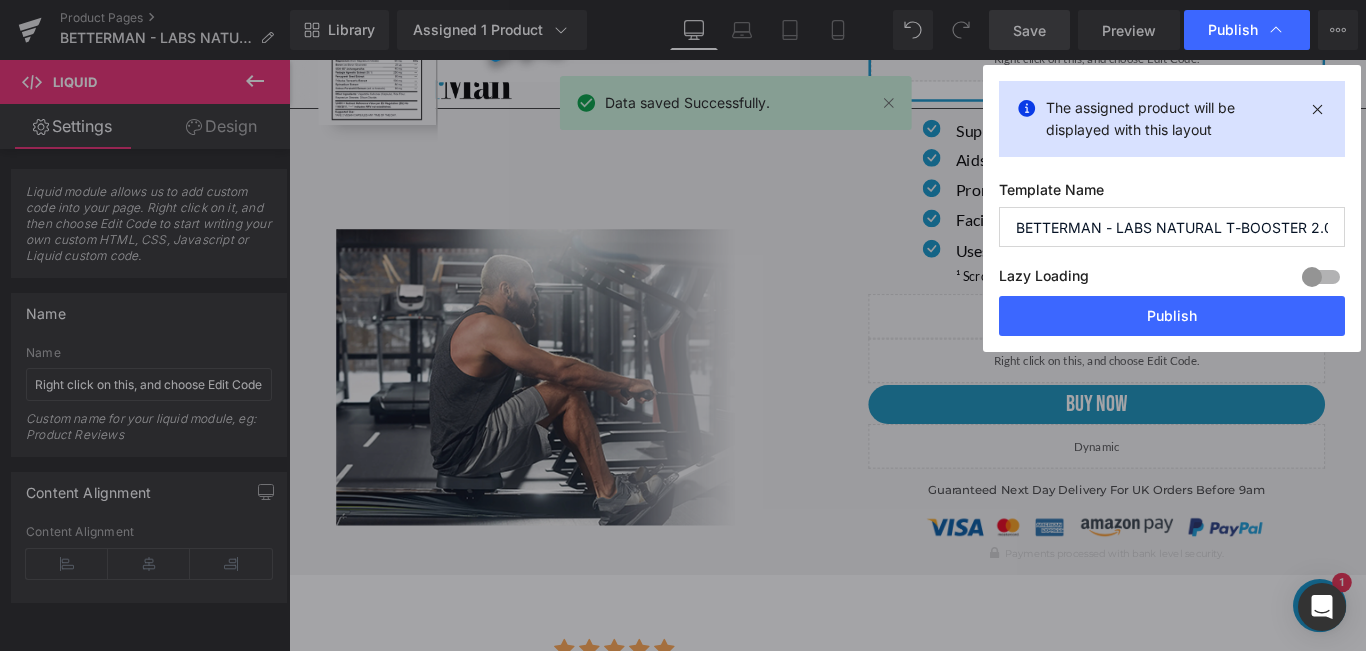 click on "Publish" at bounding box center [1233, 30] 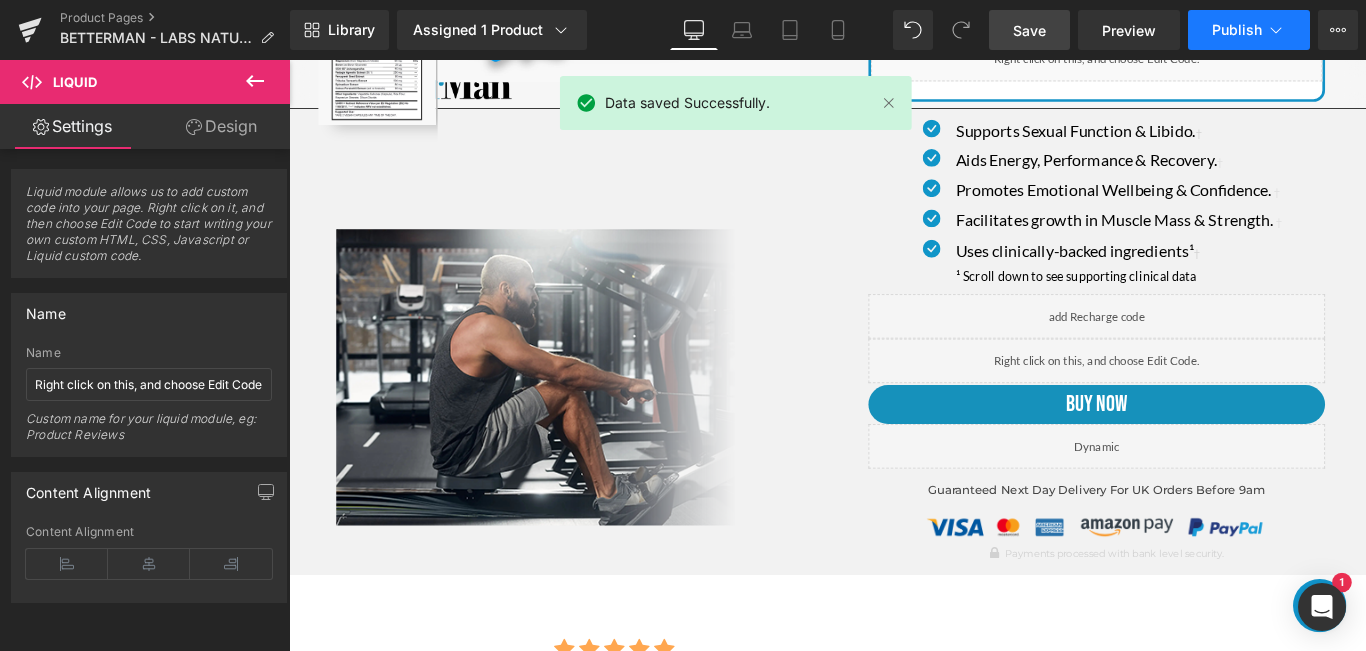 click on "Publish" at bounding box center (1237, 30) 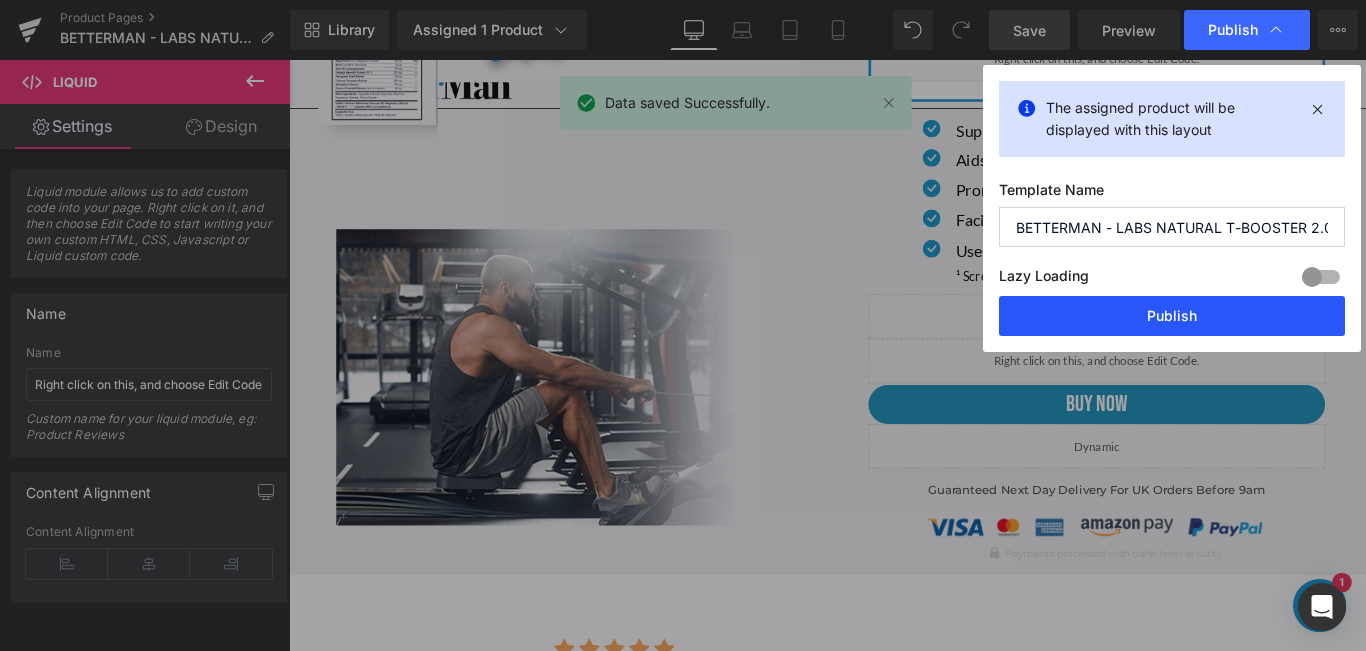 click on "Publish" at bounding box center [1172, 316] 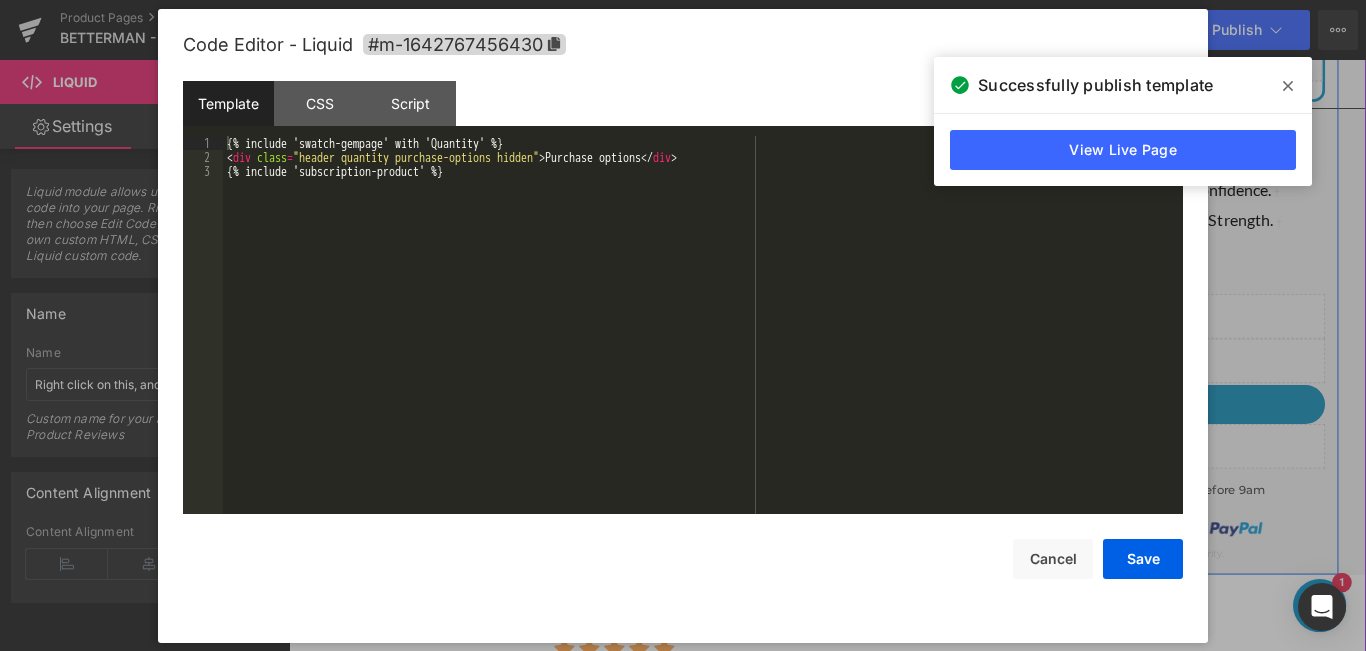 click 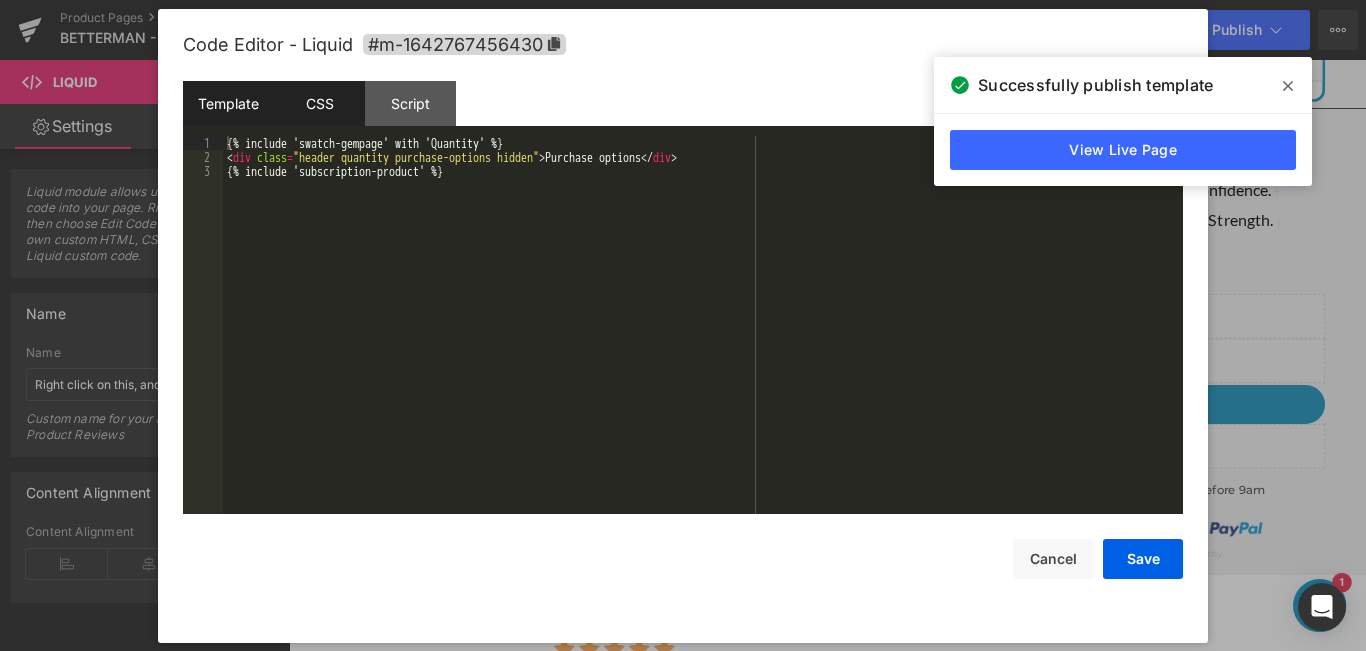 click on "CSS" at bounding box center (319, 103) 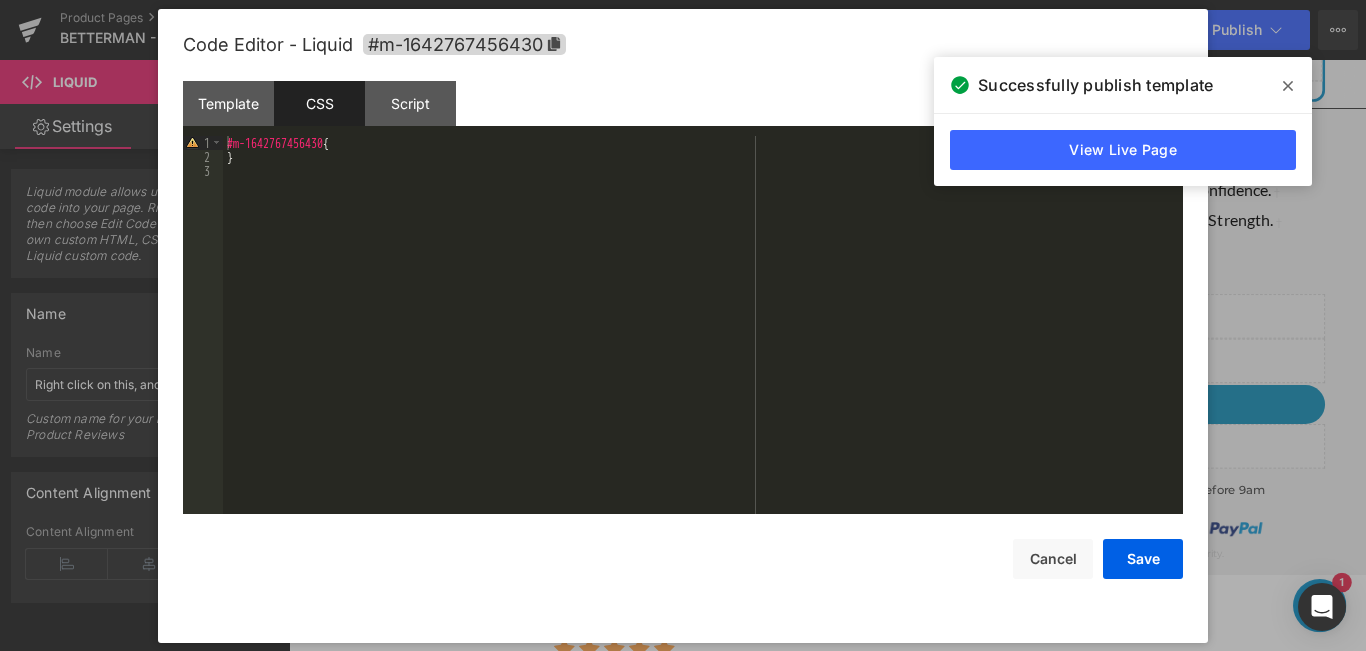 click at bounding box center (1288, 86) 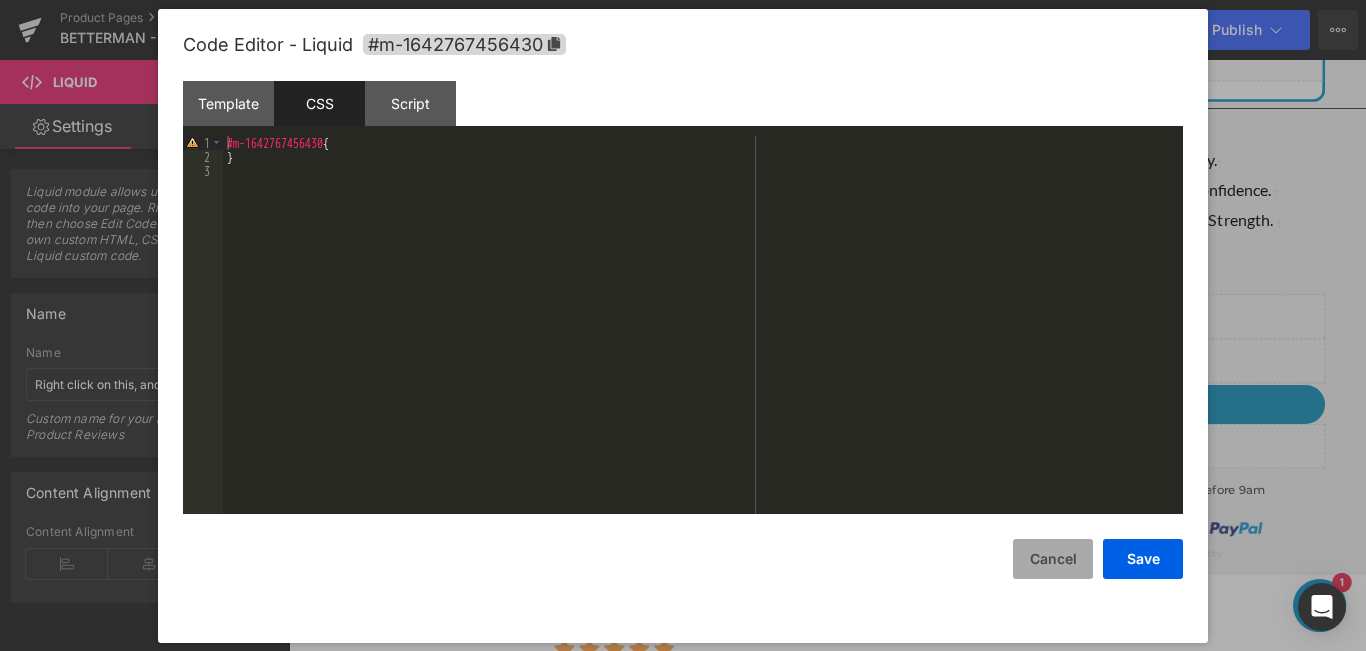drag, startPoint x: 871, startPoint y: 572, endPoint x: 1061, endPoint y: 559, distance: 190.44421 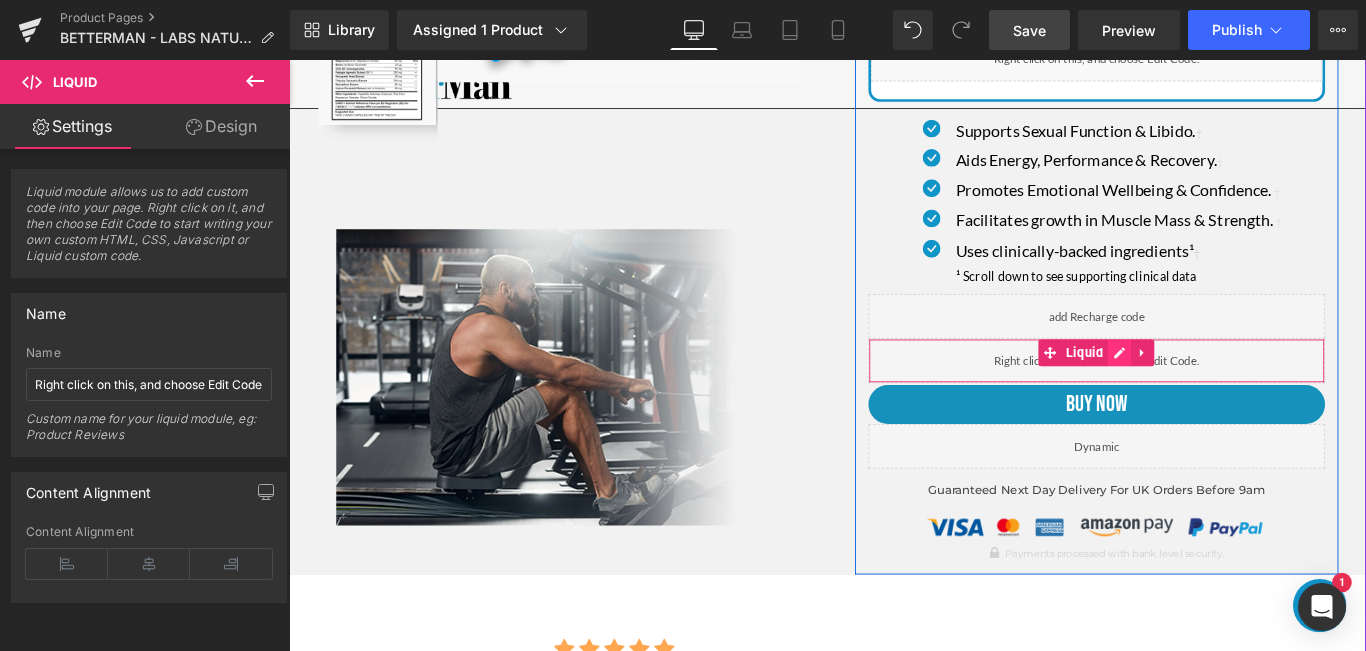 click 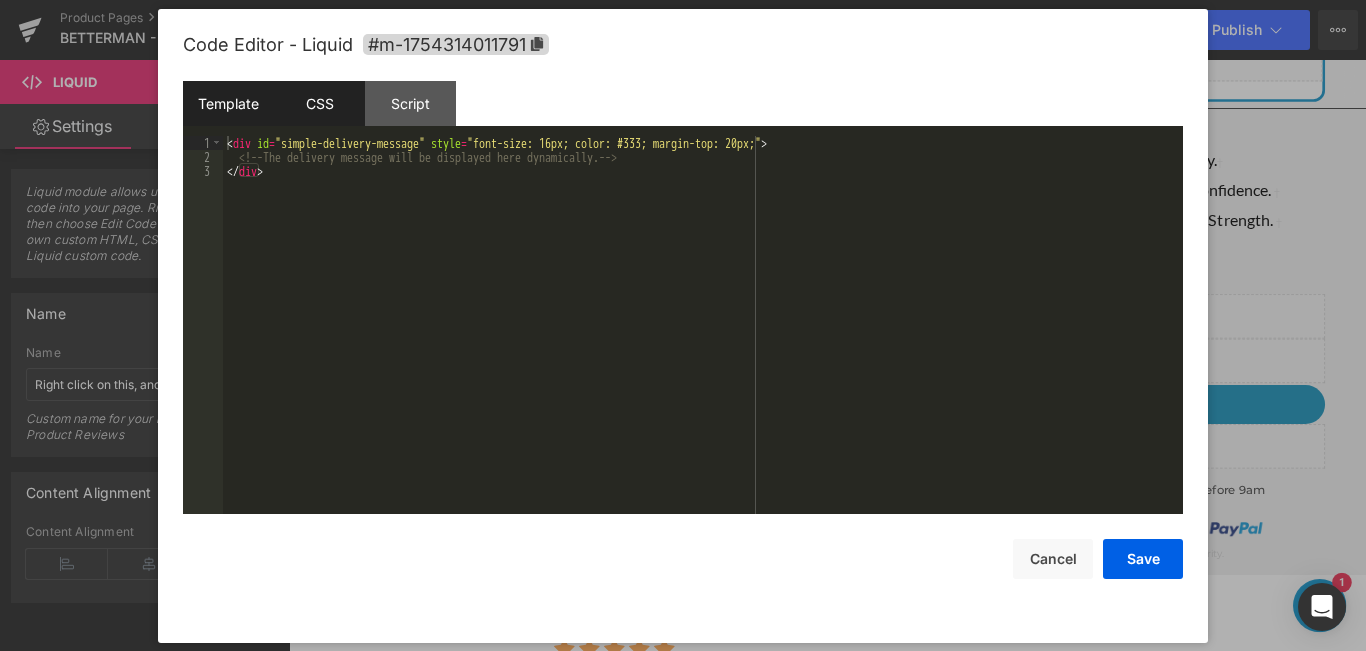 click on "CSS" at bounding box center (319, 103) 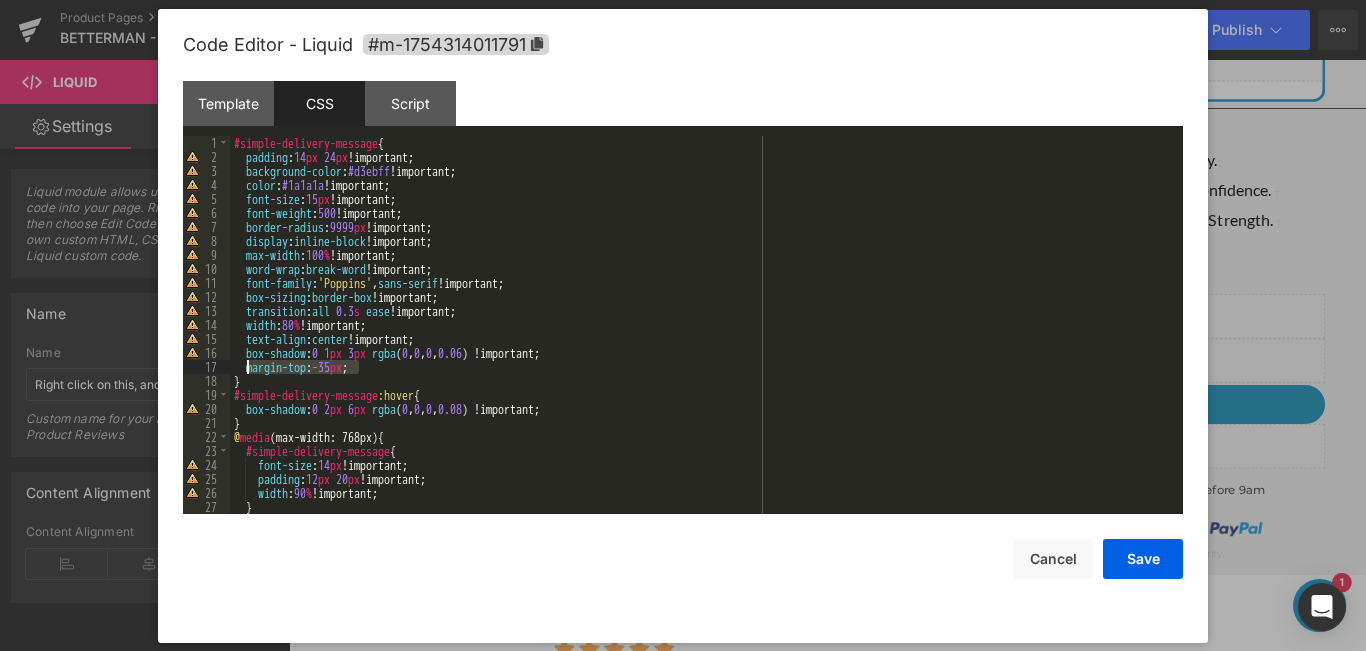 drag, startPoint x: 357, startPoint y: 371, endPoint x: 248, endPoint y: 367, distance: 109.07337 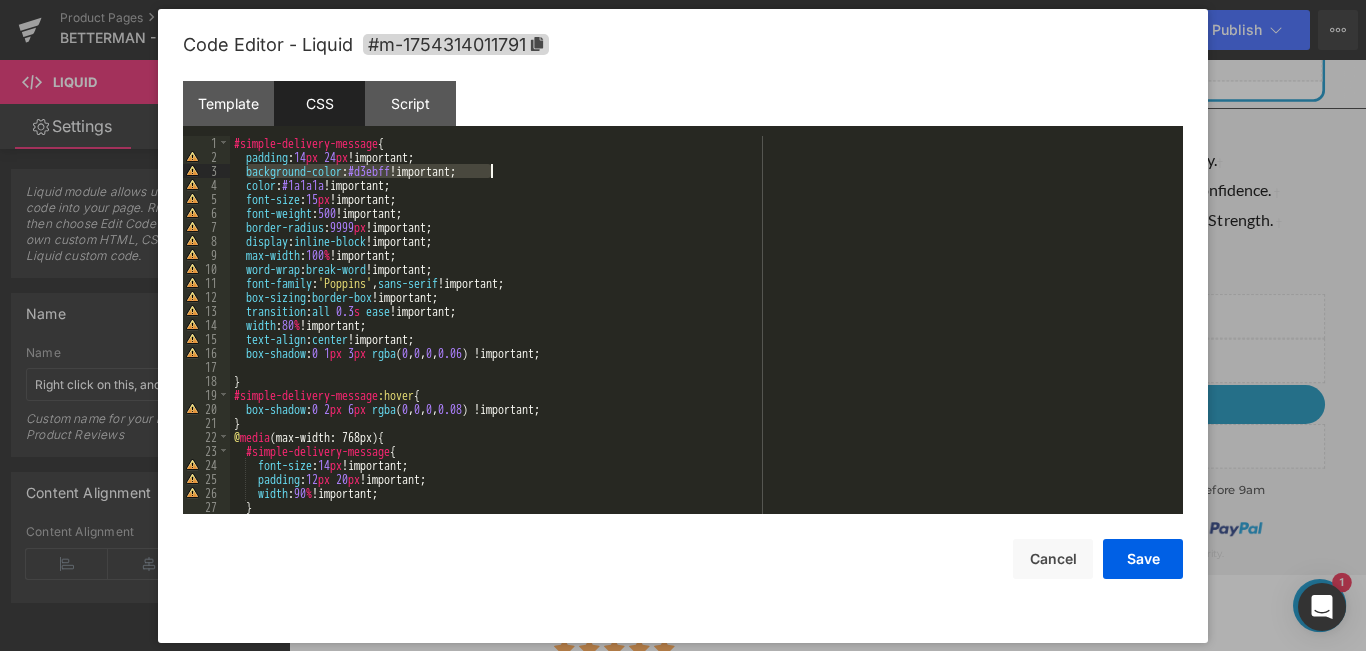 drag, startPoint x: 246, startPoint y: 174, endPoint x: 500, endPoint y: 168, distance: 254.07086 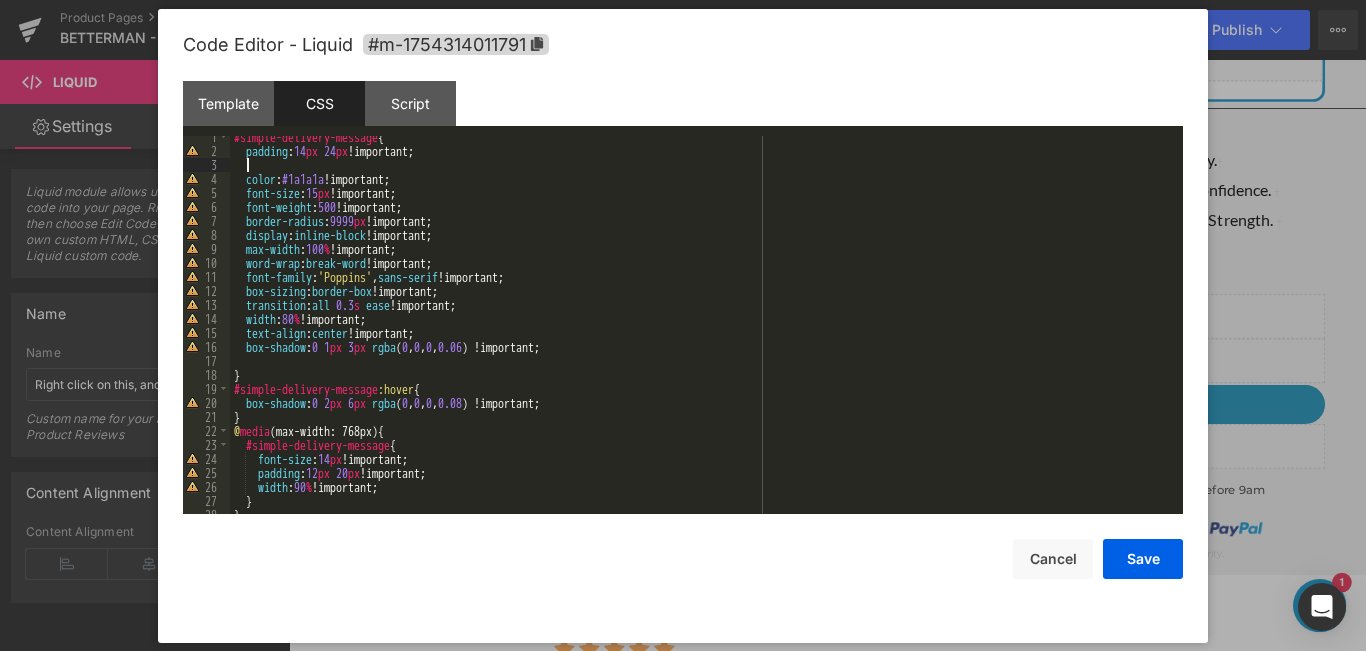 scroll, scrollTop: 66, scrollLeft: 0, axis: vertical 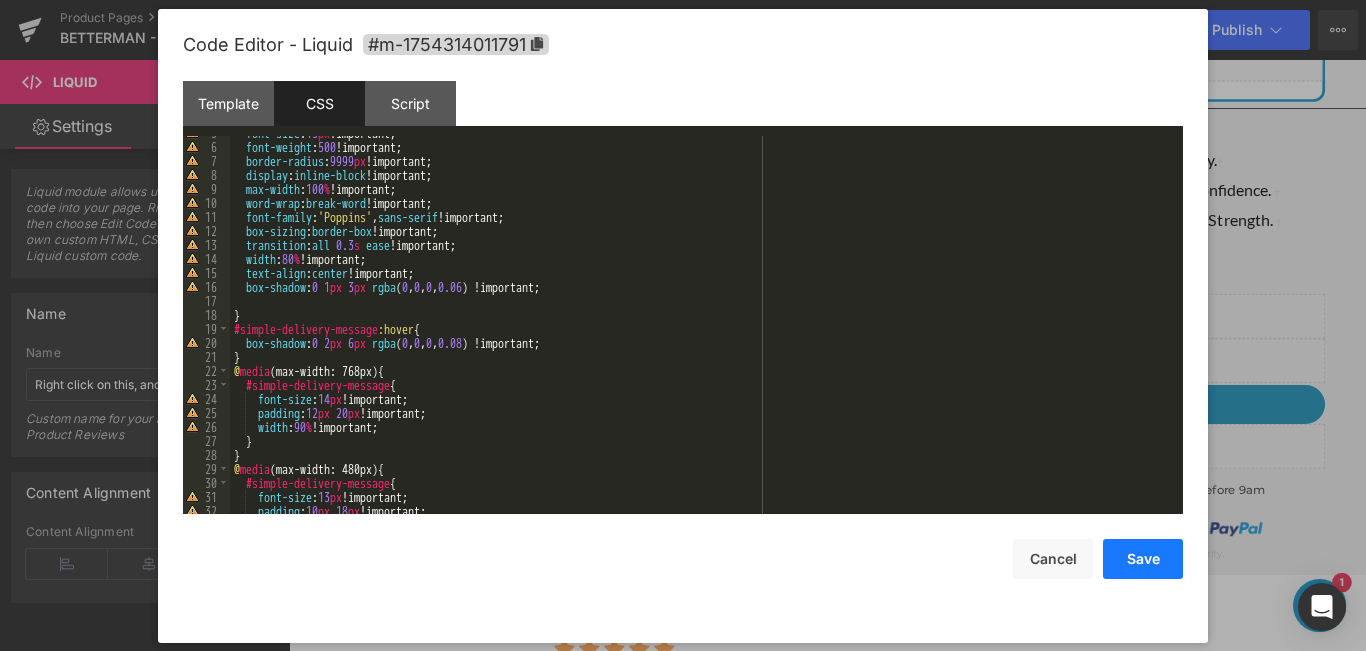 click on "Save" at bounding box center [1143, 559] 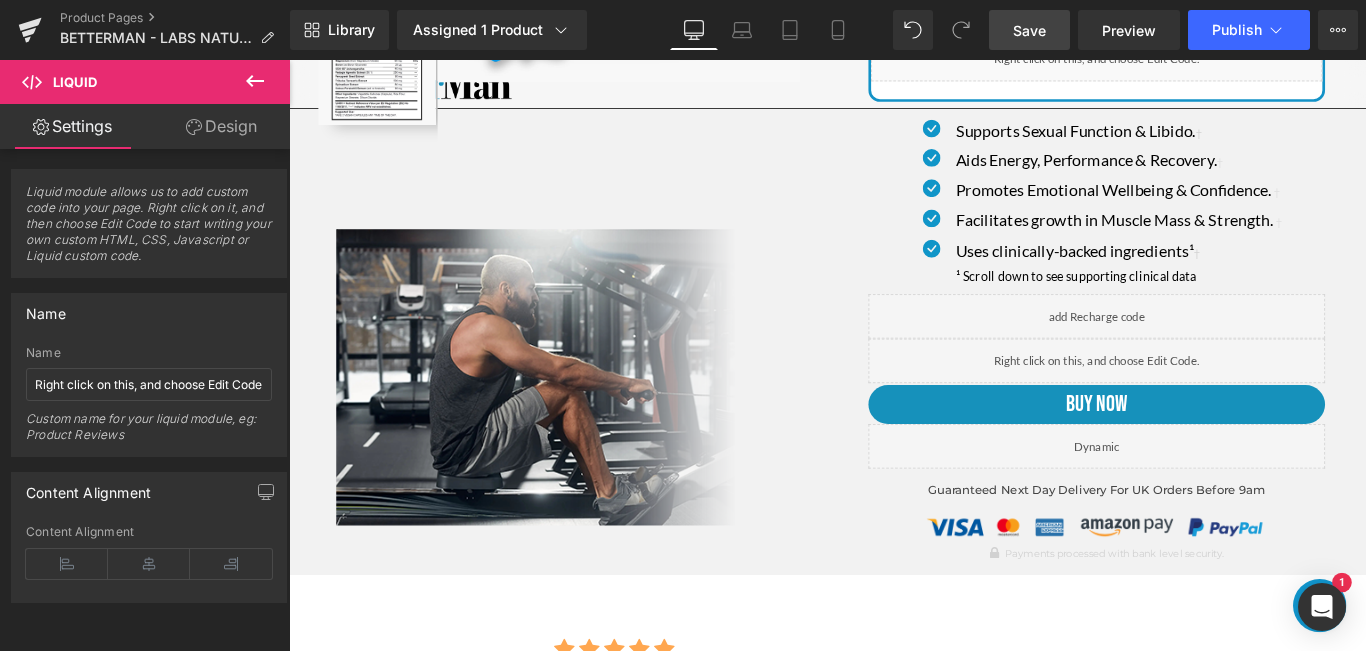 click on "Save" at bounding box center (1029, 30) 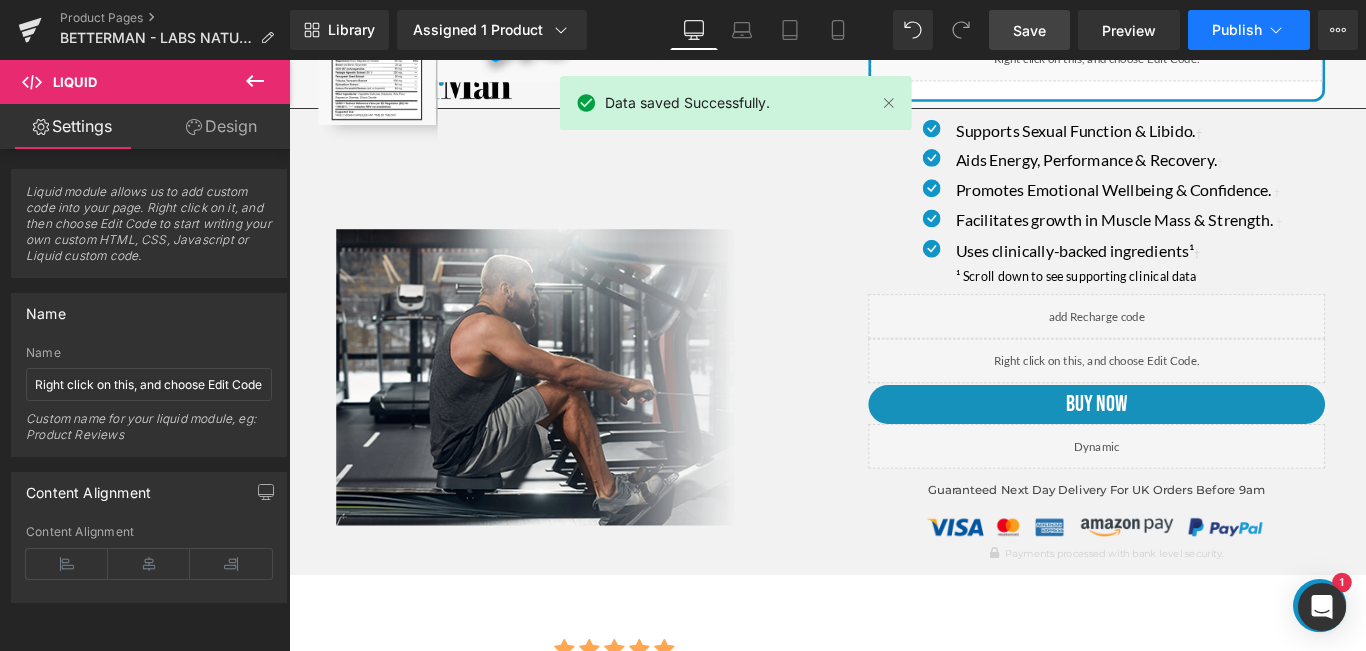 click on "Publish" at bounding box center (1237, 30) 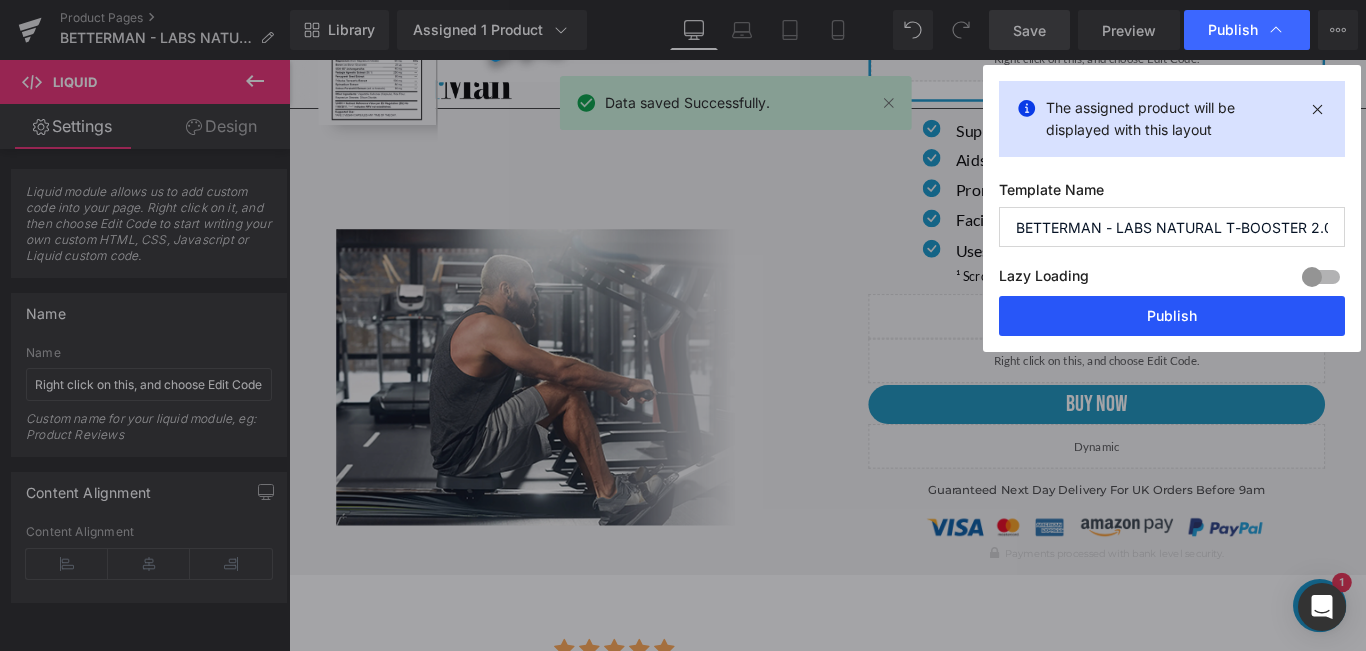 click on "Publish" at bounding box center [1172, 316] 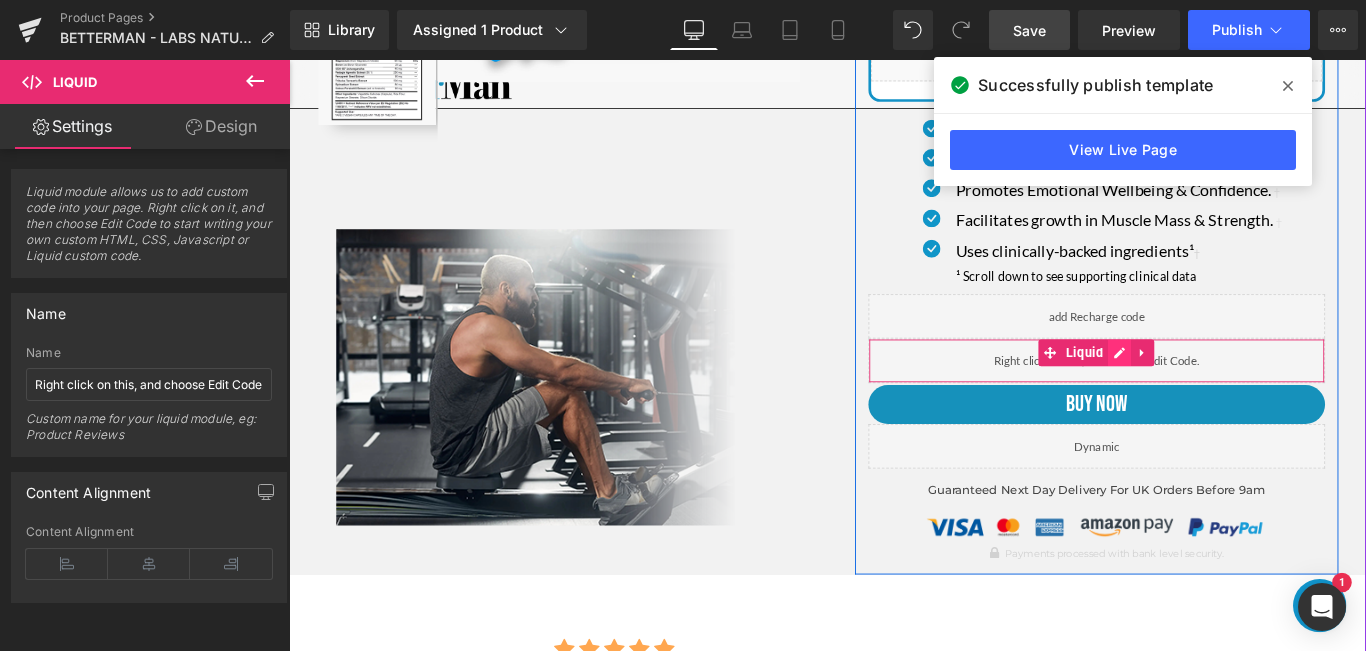 click 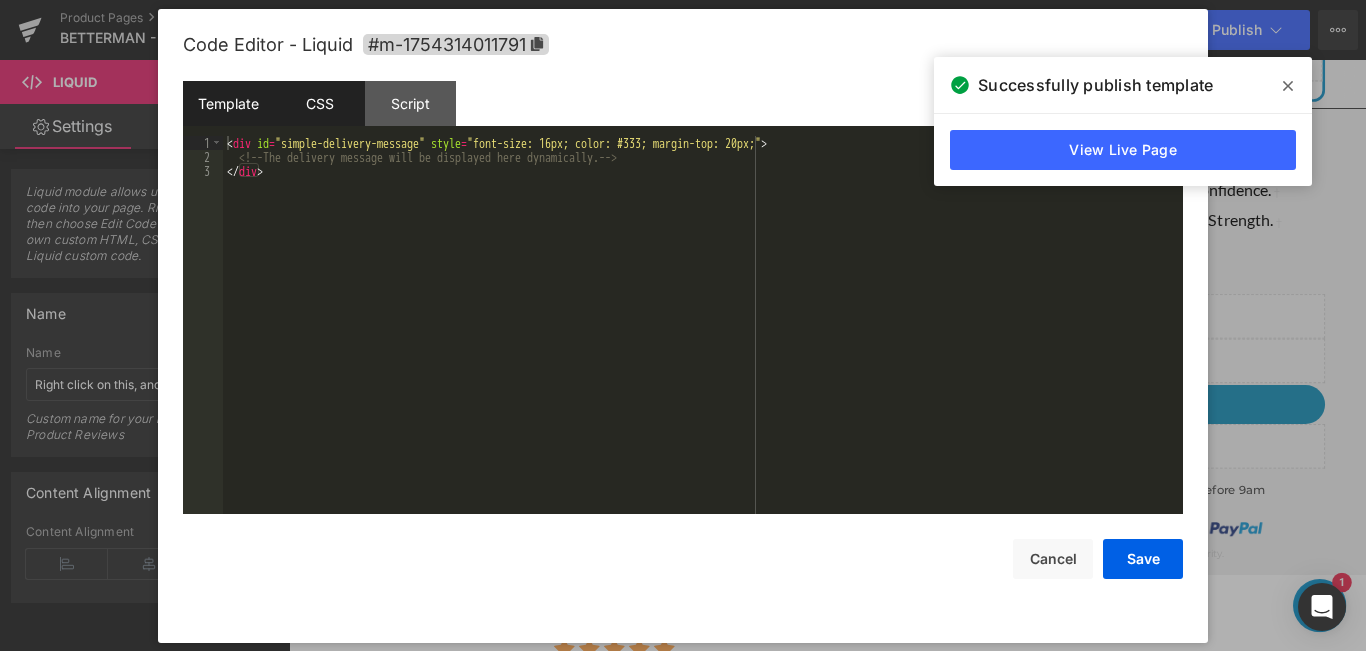 click on "CSS" at bounding box center [319, 103] 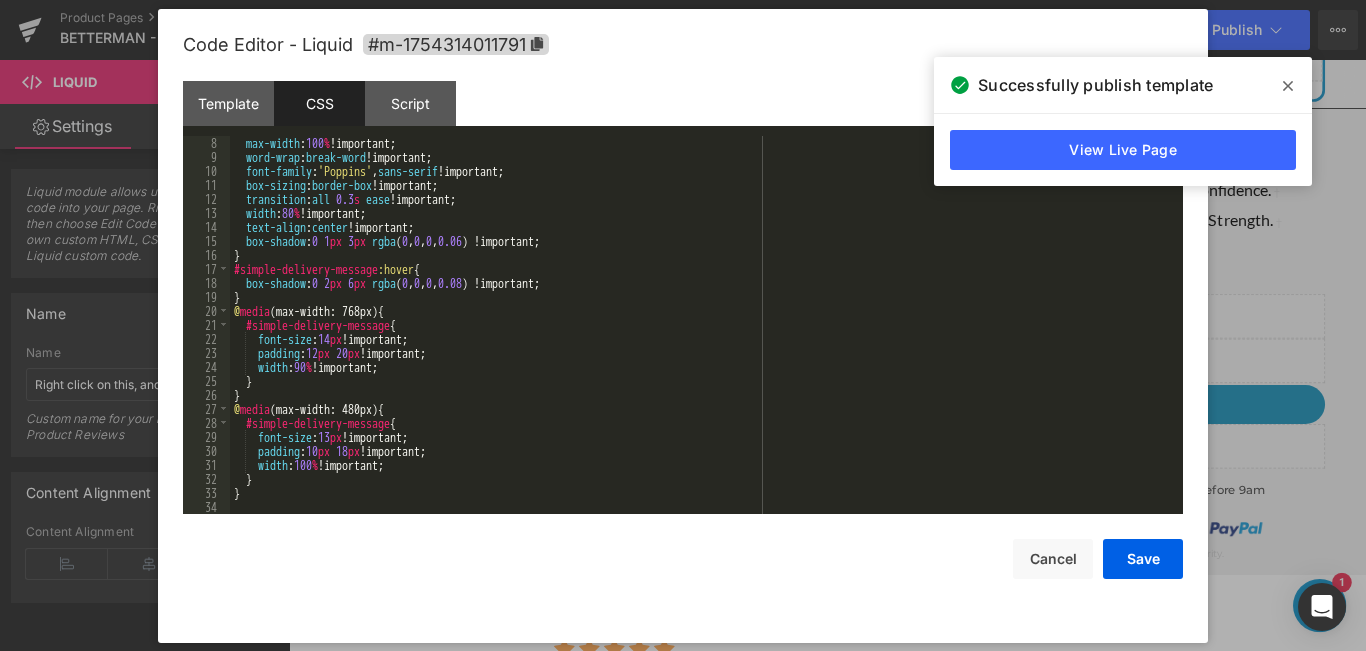 scroll, scrollTop: 0, scrollLeft: 0, axis: both 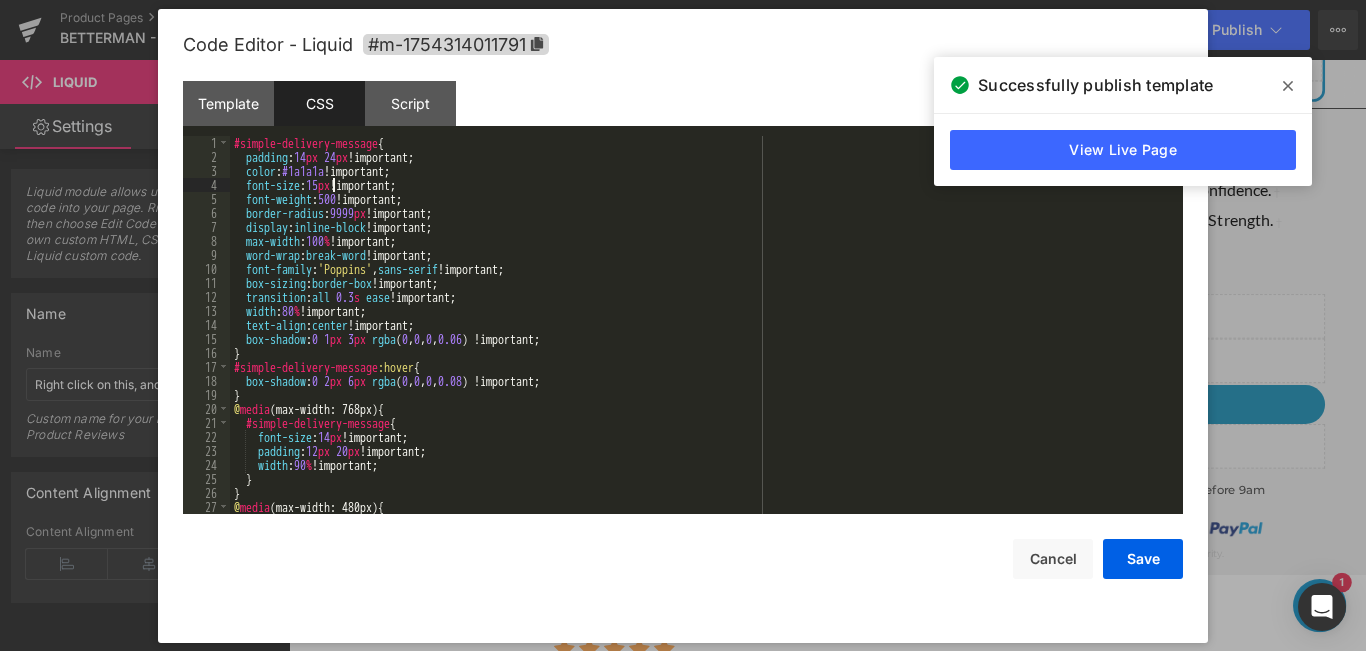 click on "#simple-delivery-message {    padding :  14 px   24 px  !important;    color :  #1a1a1a  !important;    font-size :  15 px  !important;    font-weight :  500  !important;    border-radius :  9999 px  !important;    display :  inline-block  !important;    max-width :  100 %  !important;    word-wrap :  break-word  !important;    font-family :  ' Poppins ' ,  sans-serif  !important;    box-sizing :  border-box  !important;    transition :  all   0.3 s   ease  !important;    width :  80 %  !important;    text-align :  center  !important;    box-shadow :  0   1 px   3 px   rgba ( 0 ,  0 ,  0 ,  0.06 ) !important; } #simple-delivery-message :hover {    box-shadow :  0   2 px   6 px   rgba ( 0 ,  0 ,  0 ,  0.08 ) !important; } @ media  (max-width: 768px) {    #simple-delivery-message {       font-size :  14 px  !important;       padding :  12 px   20 px  !important;       width :  90 %  !important;    } } @ media  (max-width: 480px) {    #simple-delivery-message {" at bounding box center (702, 339) 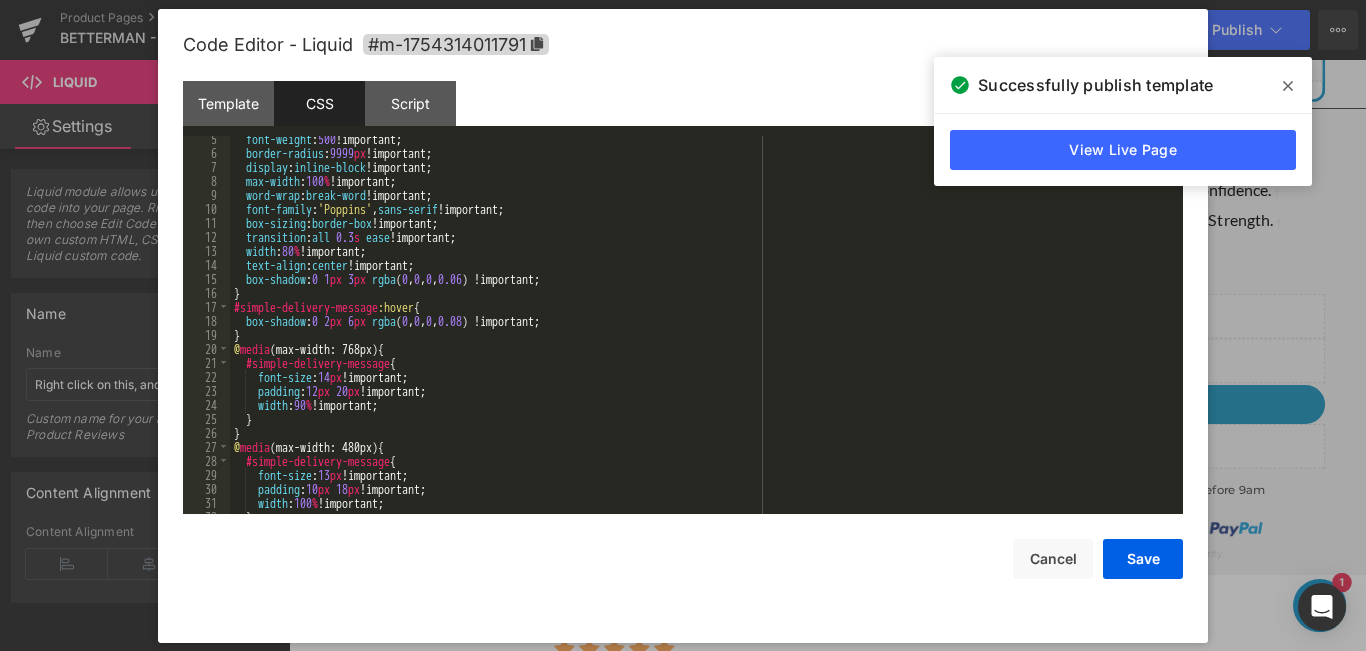 scroll, scrollTop: 98, scrollLeft: 0, axis: vertical 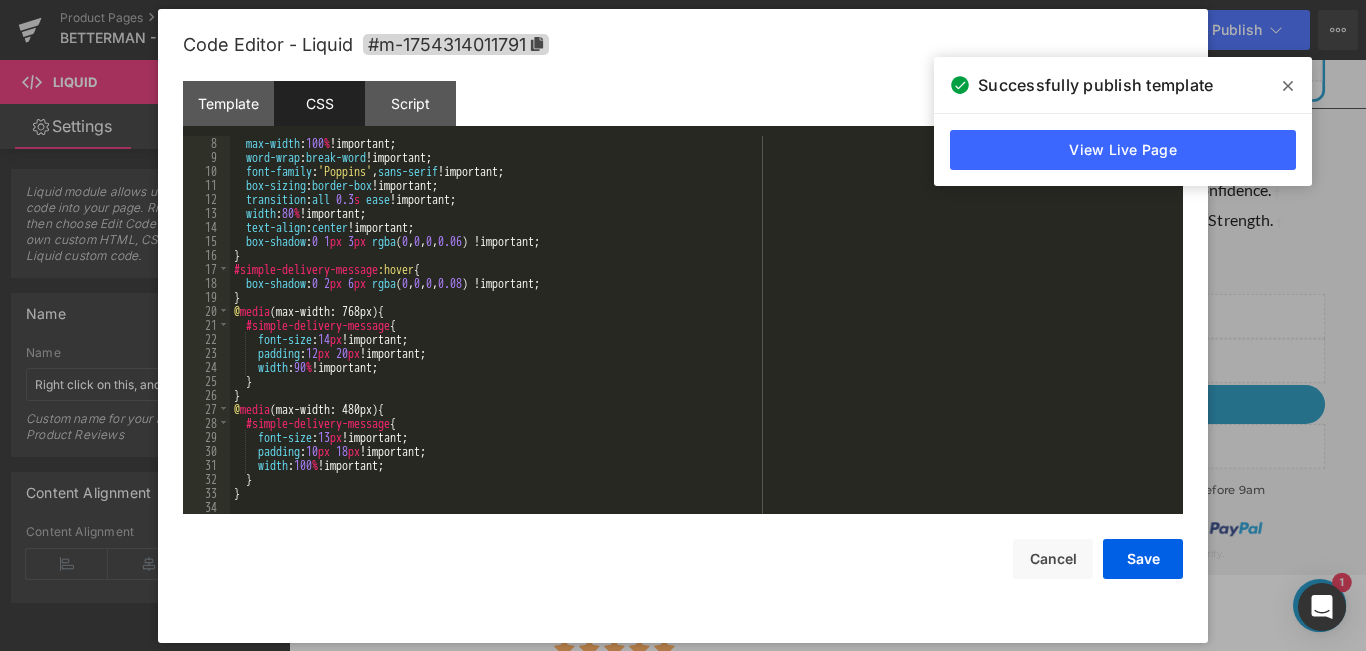 click on "max-width :  100 %  !important;    word-wrap :  break-word  !important;    font-family :  ' Poppins ' ,  sans-serif  !important;    box-sizing :  border-box  !important;    transition :  all   0.3 s   ease  !important;    width :  80 %  !important;    text-align :  center  !important;    box-shadow :  0   1 px   3 px   rgba ( 0 ,  0 ,  0 ,  0.06 ) !important; } #simple-delivery-message :hover {    box-shadow :  0   2 px   6 px   rgba ( 0 ,  0 ,  0 ,  0.08 ) !important; } @ media  (max-width: 768px) {    #simple-delivery-message {       font-size :  14 px  !important;       padding :  12 px   20 px  !important;       width :  90 %  !important;    } } @ media  (max-width: 480px) {    #simple-delivery-message {       font-size :  13 px  !important;       padding :  10 px   18 px  !important;       width :  100 %  !important;    } }" at bounding box center (702, 339) 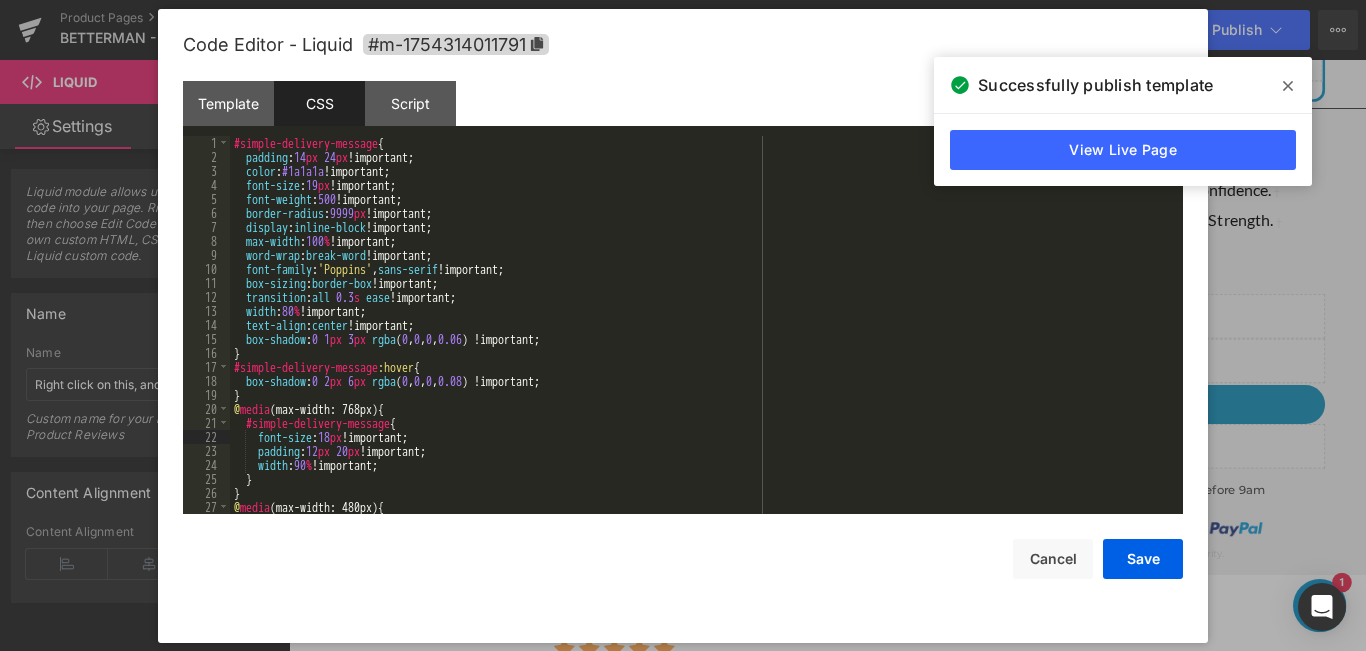 scroll, scrollTop: 98, scrollLeft: 0, axis: vertical 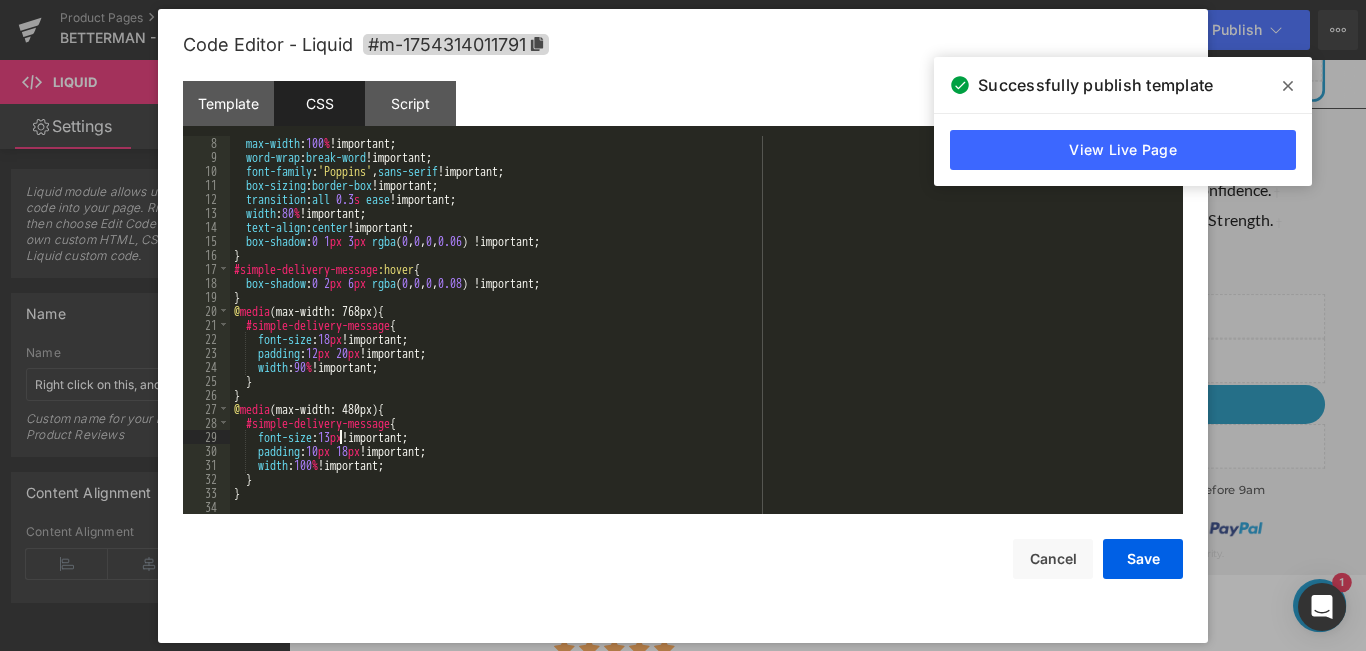 click on "max-width :  100 %  !important;    word-wrap :  break-word  !important;    font-family :  ' Poppins ' ,  sans-serif  !important;    box-sizing :  border-box  !important;    transition :  all   0.3 s   ease  !important;    width :  80 %  !important;    text-align :  center  !important;    box-shadow :  0   1 px   3 px   rgba ( 0 ,  0 ,  0 ,  0.06 ) !important; } #simple-delivery-message :hover {    box-shadow :  0   2 px   6 px   rgba ( 0 ,  0 ,  0 ,  0.08 ) !important; } @ media  (max-width: 768px) {    #simple-delivery-message {       font-size :  18 px  !important;       padding :  12 px   20 px  !important;       width :  90 %  !important;    } } @ media  (max-width: 480px) {    #simple-delivery-message {       font-size :  13 px  !important;       padding :  10 px   18 px  !important;       width :  100 %  !important;    } }" at bounding box center (702, 339) 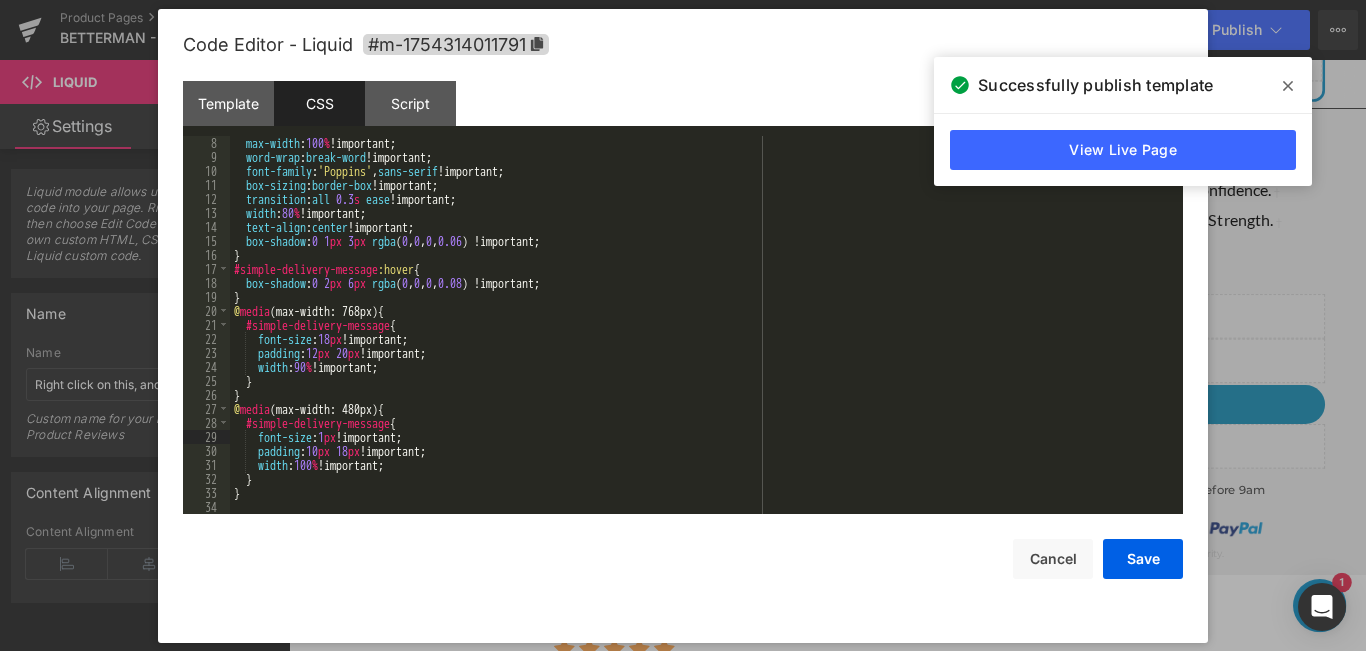 type 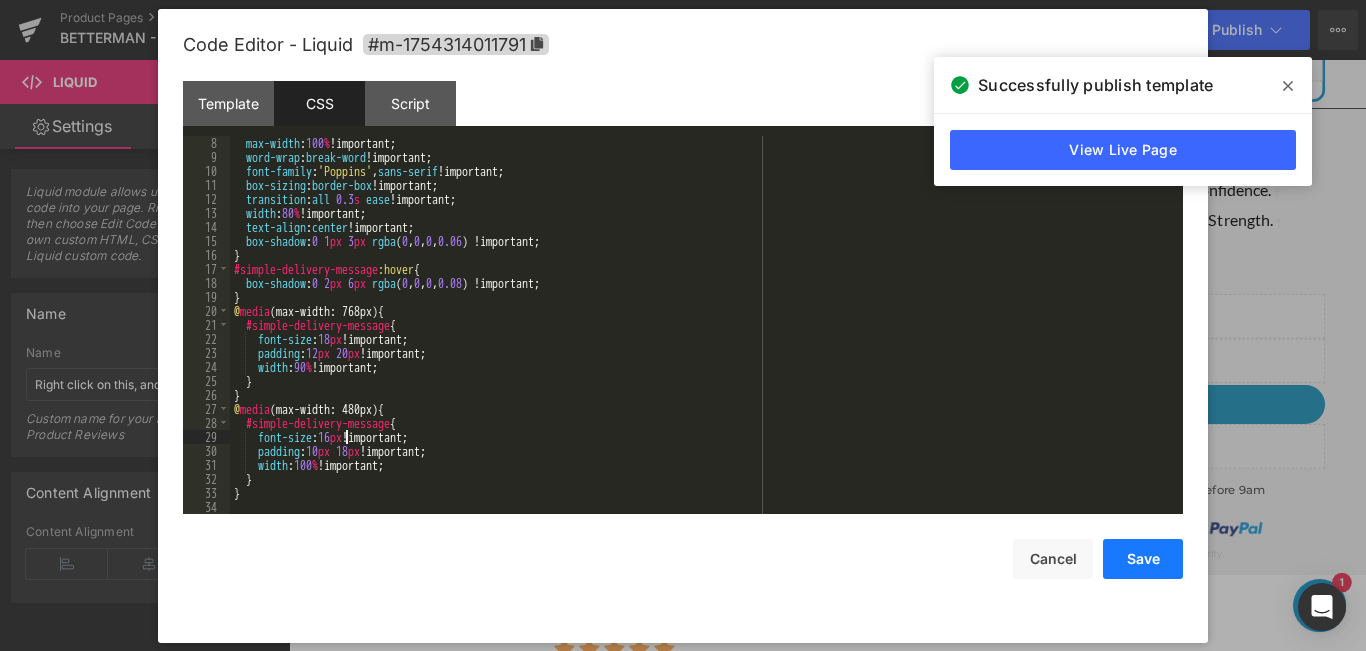 click on "Save" at bounding box center (1143, 559) 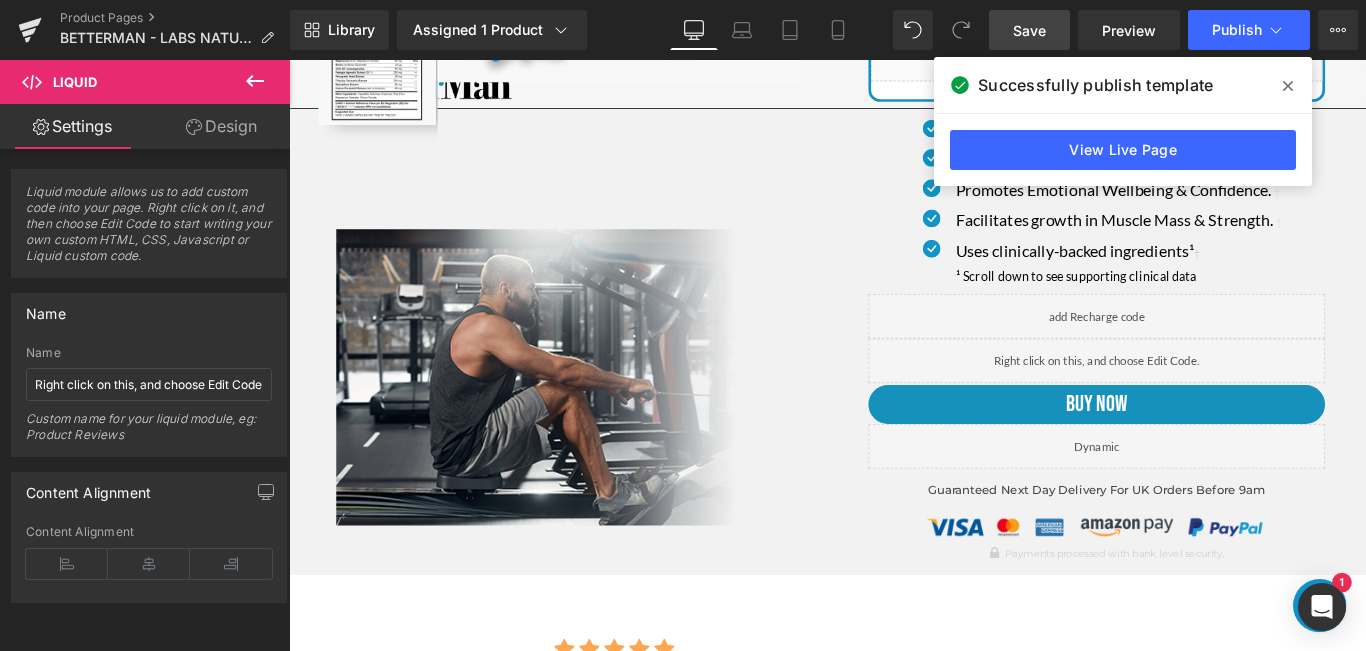 click on "Save" at bounding box center [1029, 30] 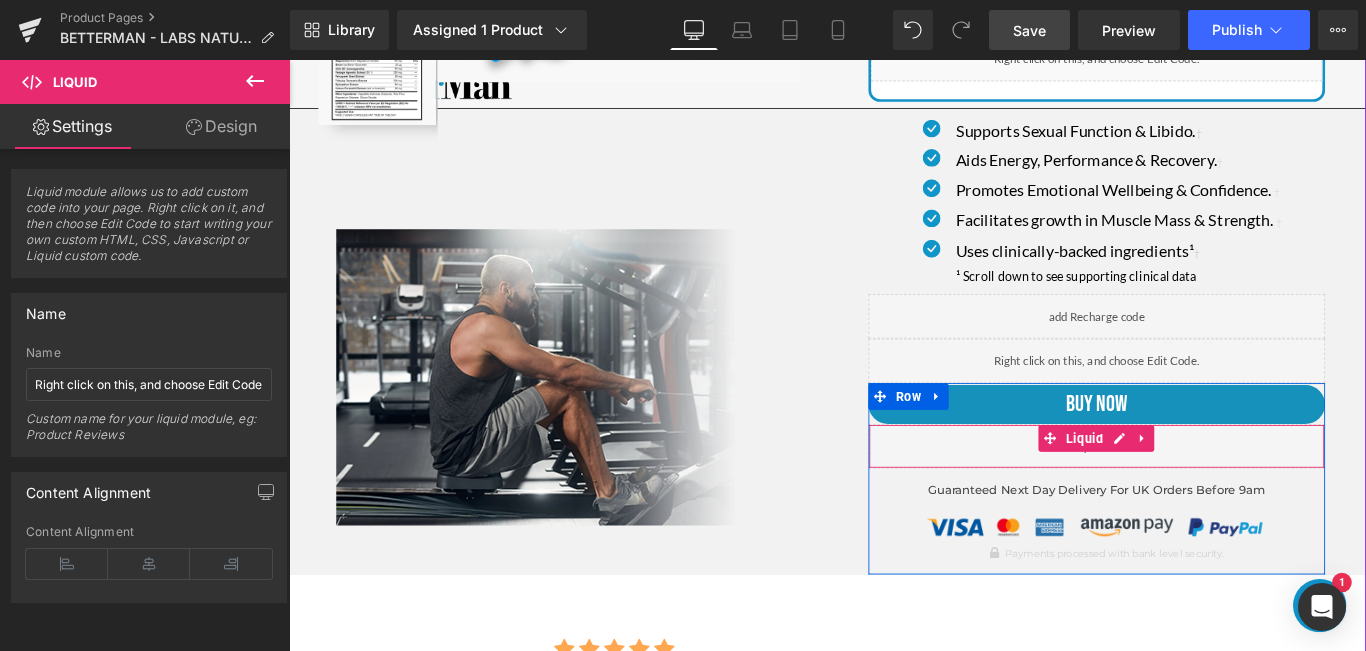 drag, startPoint x: 1092, startPoint y: 399, endPoint x: 1102, endPoint y: 490, distance: 91.5478 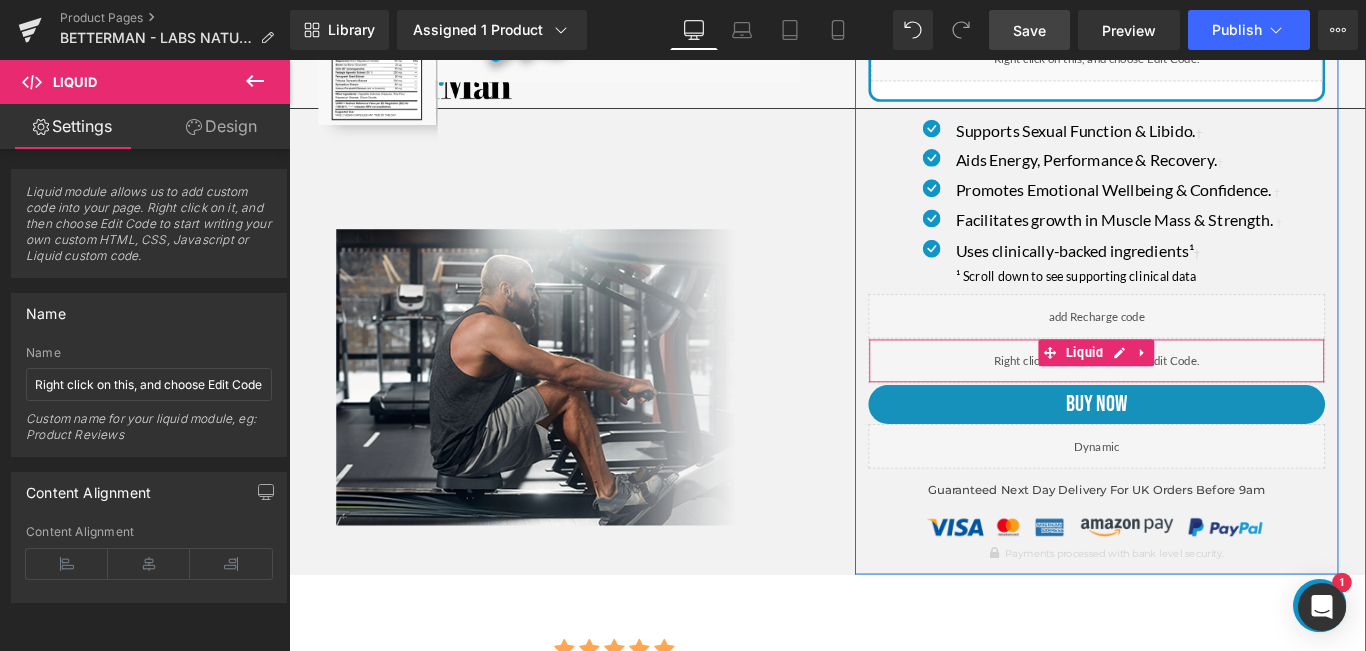 click on "Liquid" at bounding box center [1196, 398] 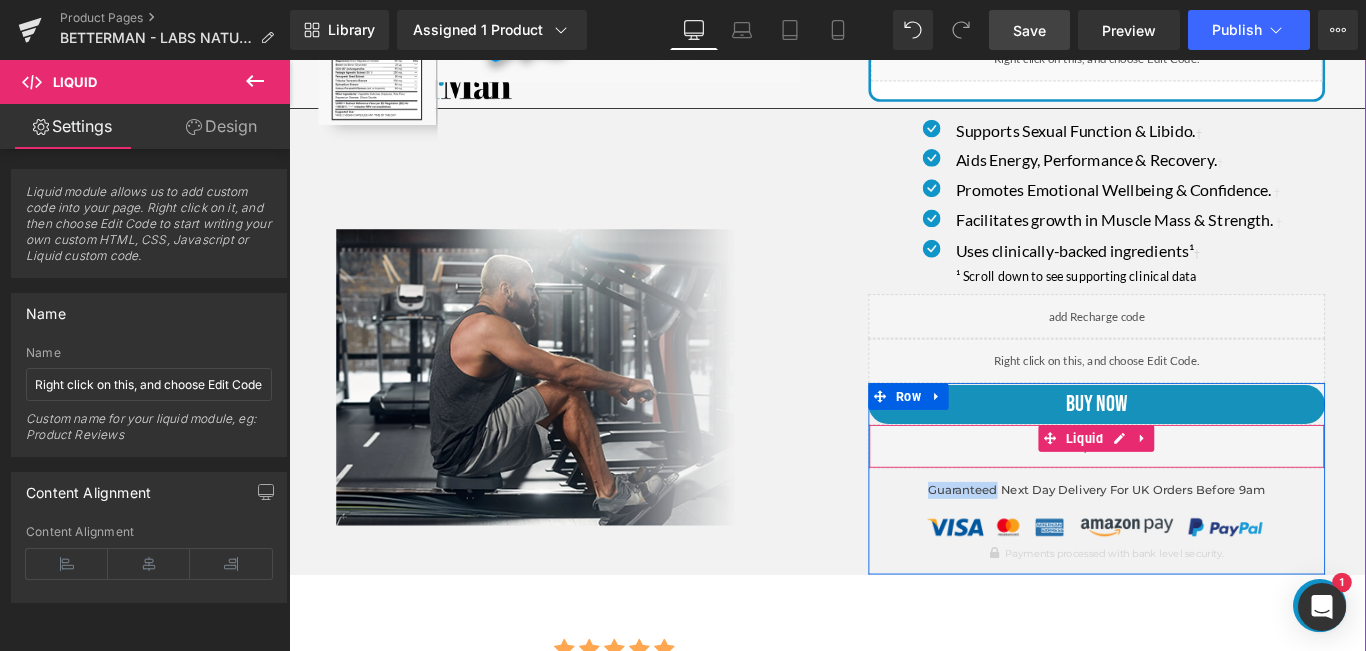 drag, startPoint x: 1296, startPoint y: 395, endPoint x: 1276, endPoint y: 499, distance: 105.90562 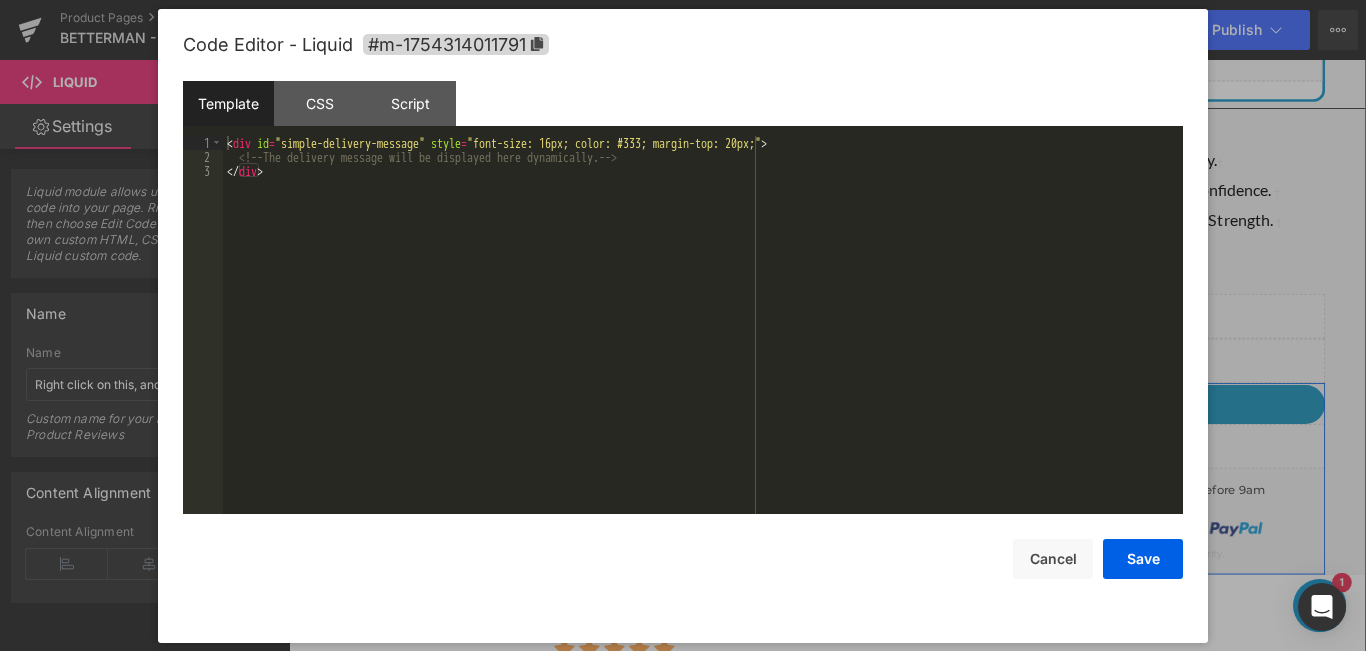 drag, startPoint x: 1220, startPoint y: 393, endPoint x: 1223, endPoint y: 454, distance: 61.073727 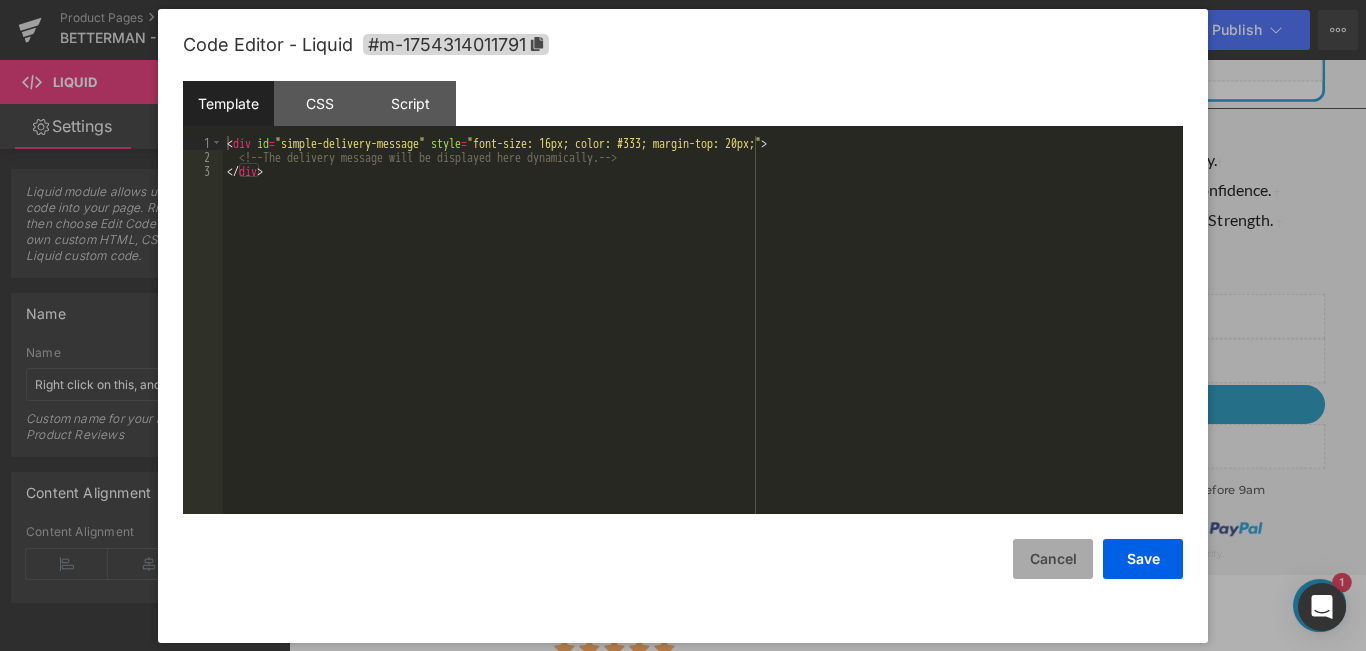 click on "Cancel" at bounding box center (1053, 559) 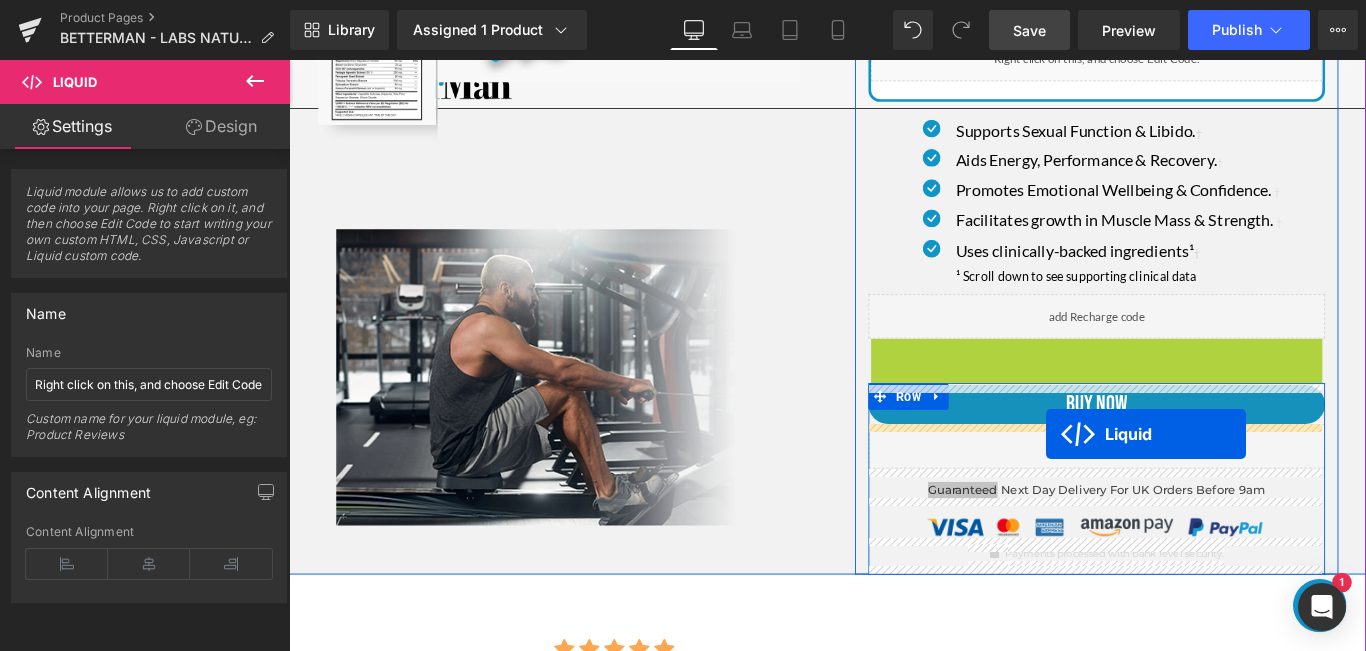 drag, startPoint x: 1169, startPoint y: 389, endPoint x: 1140, endPoint y: 480, distance: 95.50916 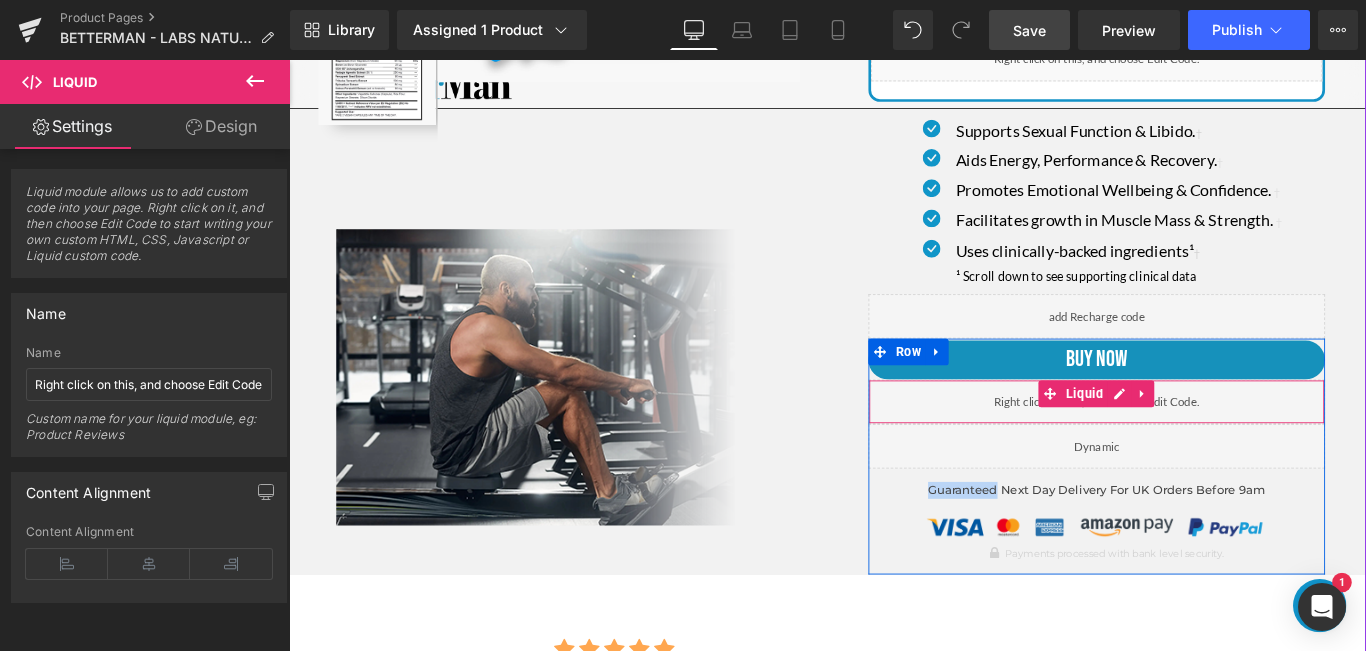click on "Liquid" at bounding box center (1196, 494) 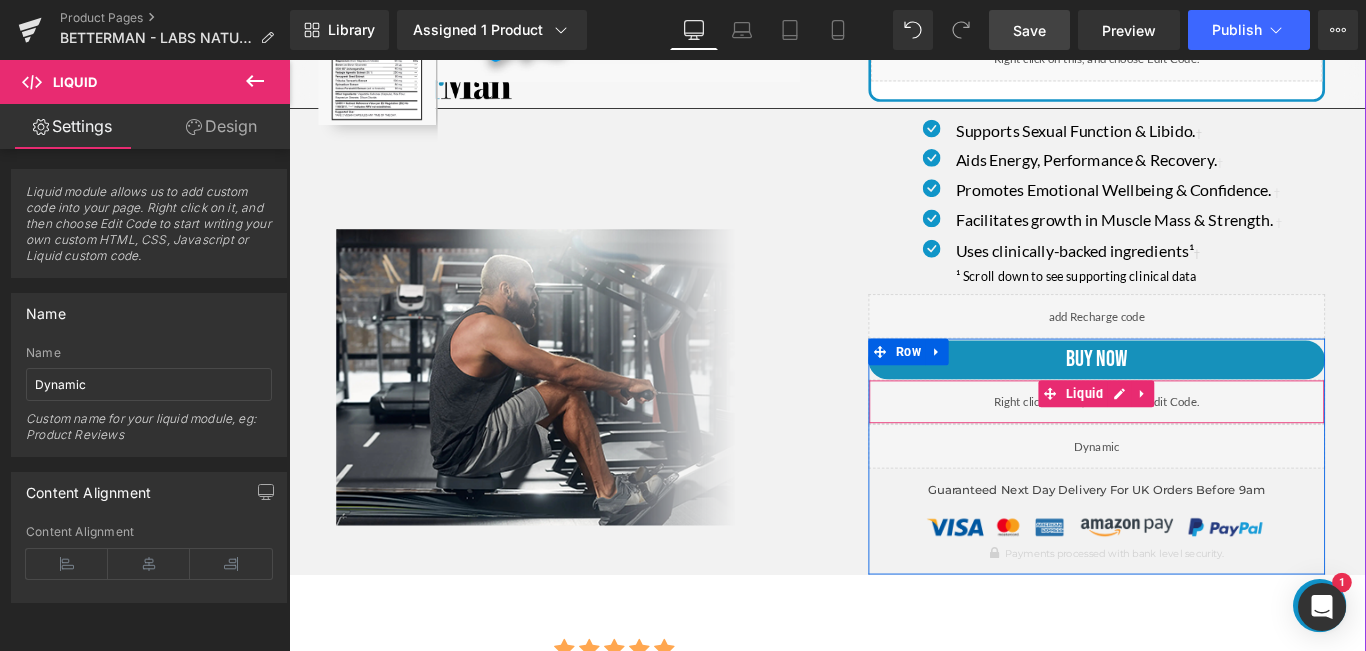 click on "Liquid" at bounding box center [1196, 444] 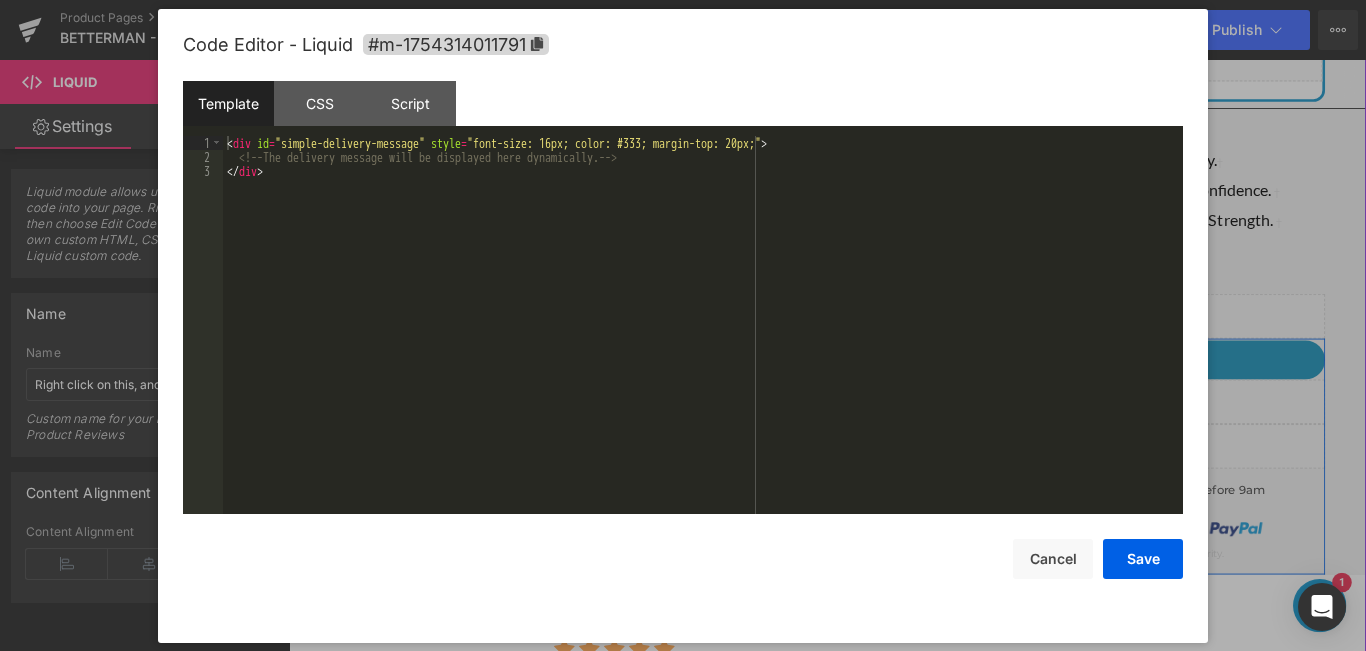 click at bounding box center (1216, 435) 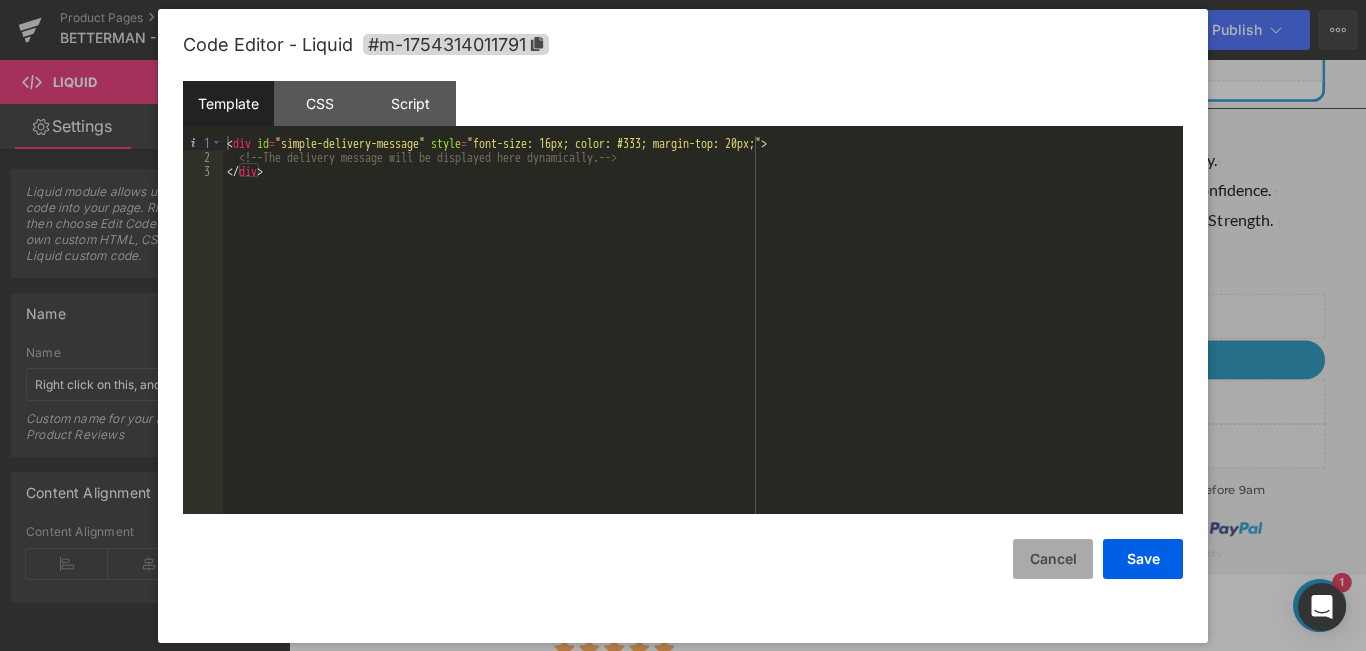 click on "Cancel" at bounding box center (1053, 559) 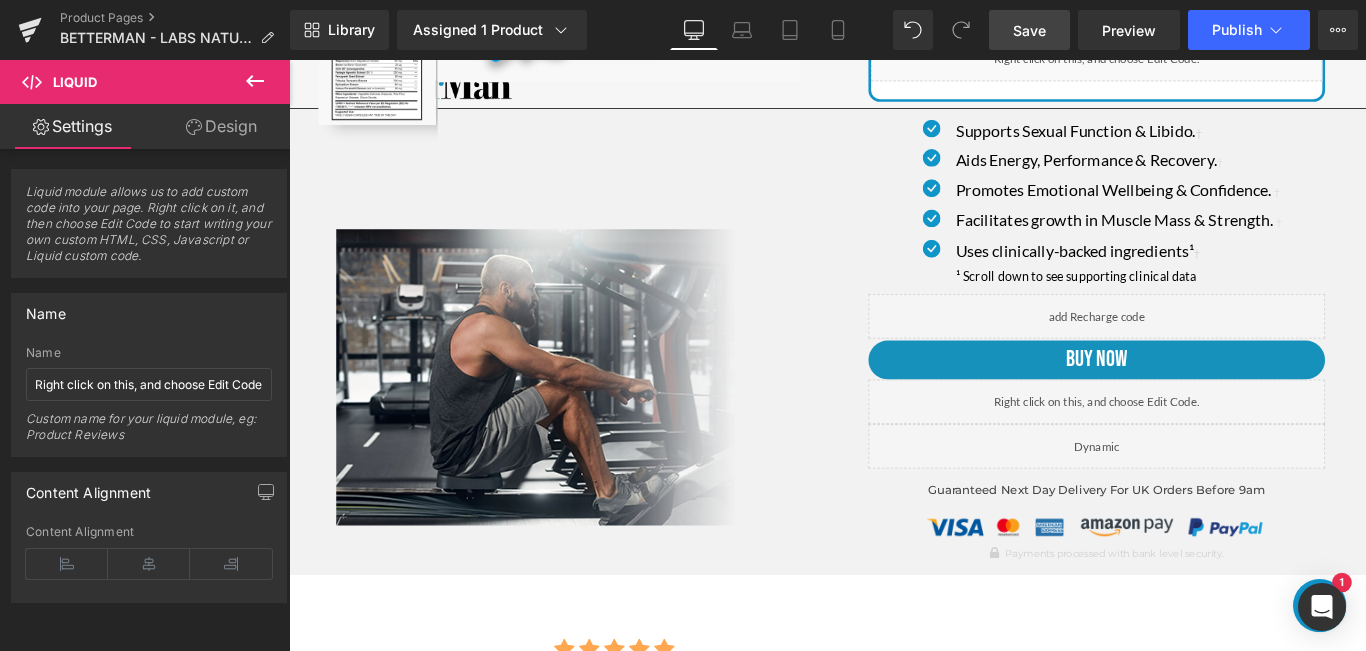 click on "Save" at bounding box center (1029, 30) 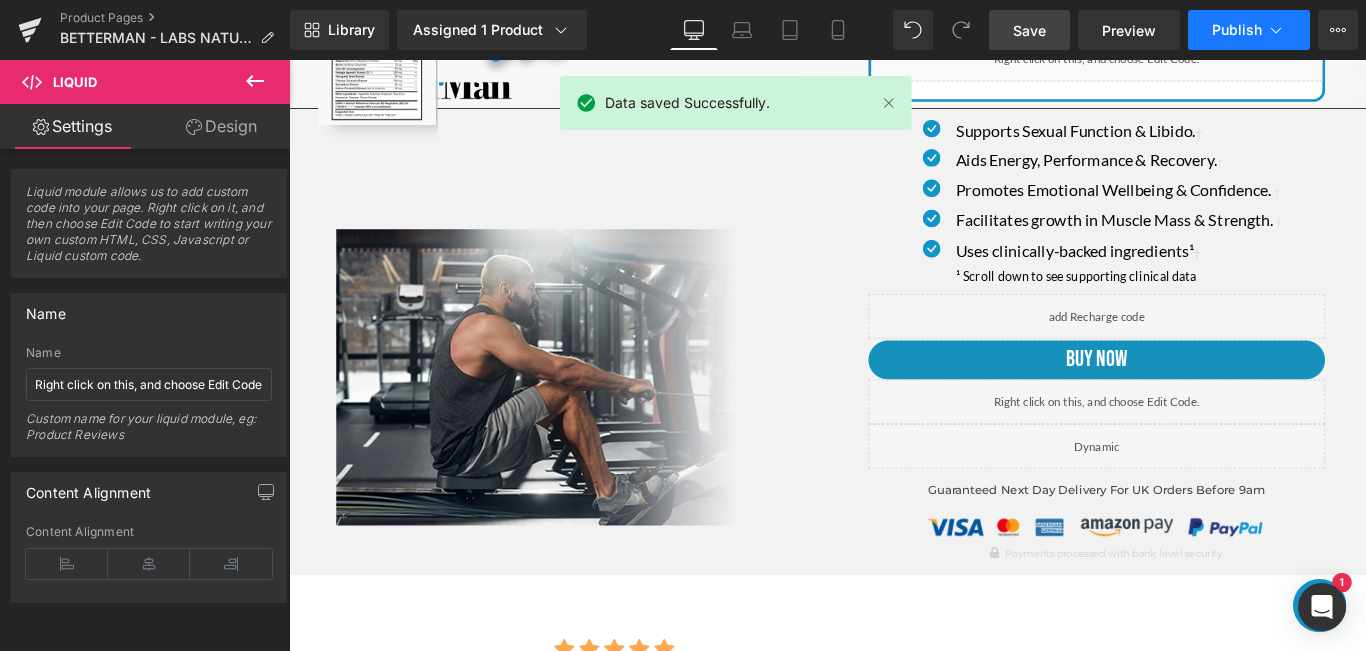 click on "Publish" at bounding box center (1237, 30) 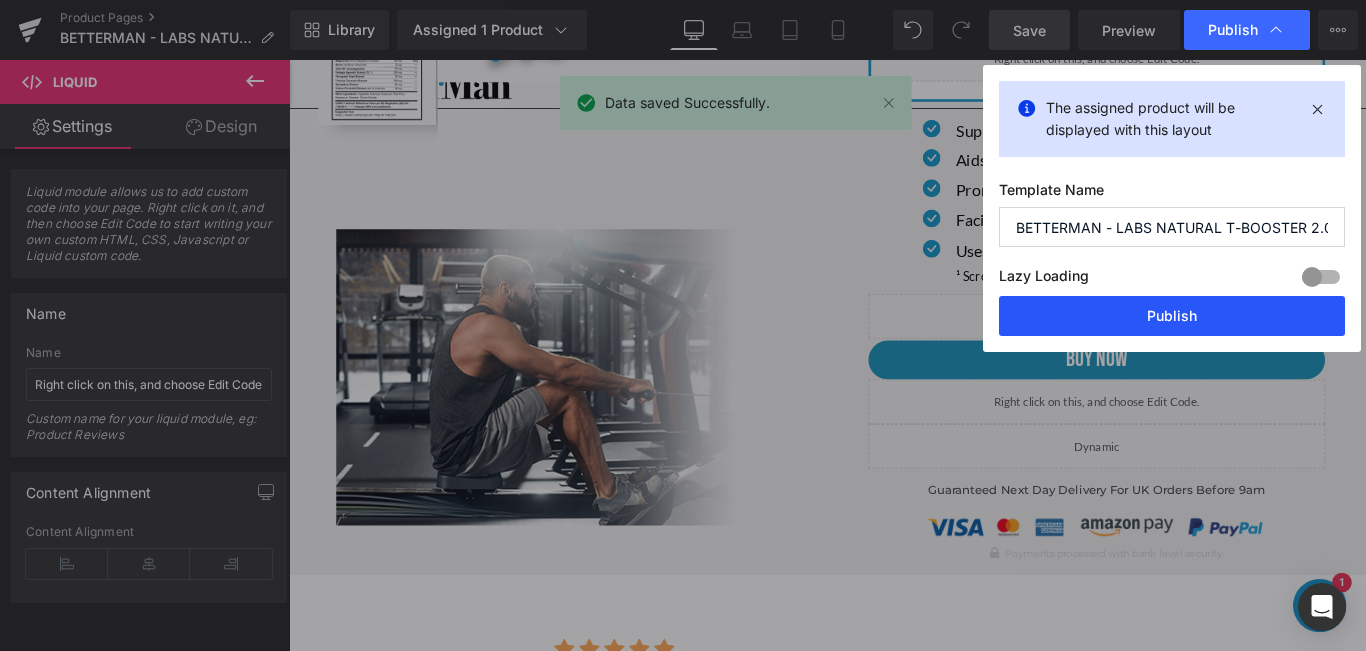 click on "Publish" at bounding box center [1172, 316] 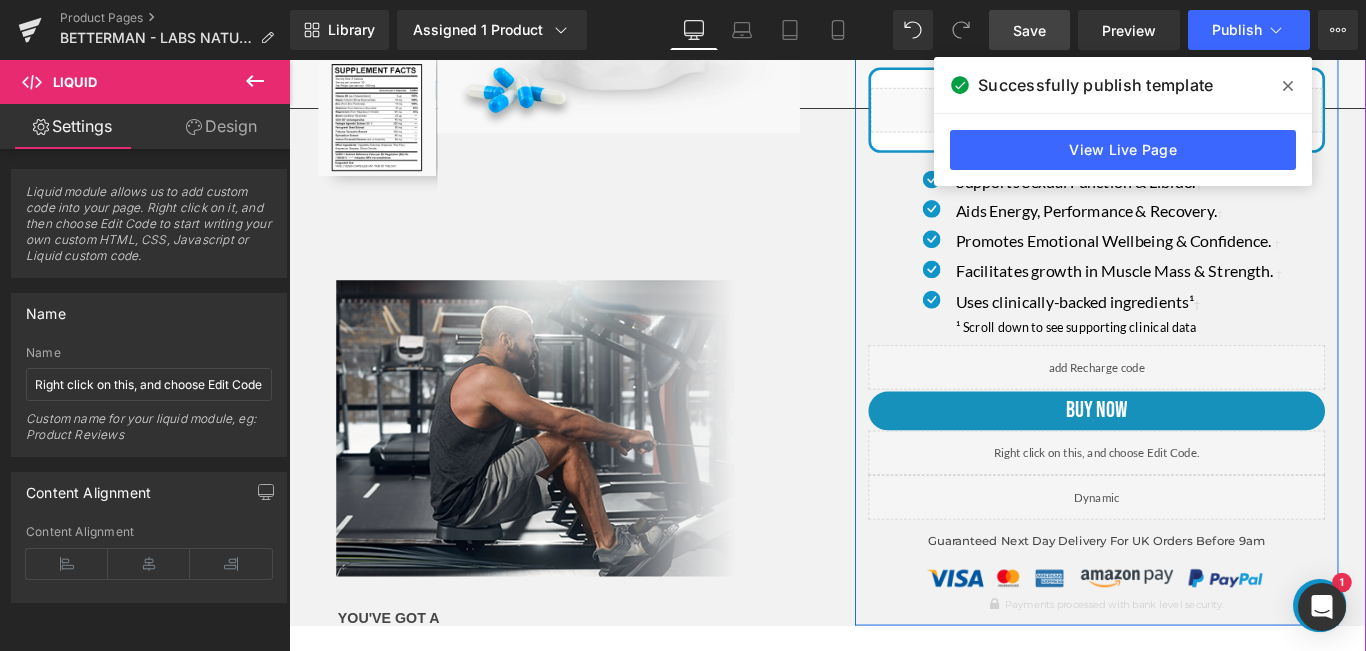 scroll, scrollTop: 300, scrollLeft: 0, axis: vertical 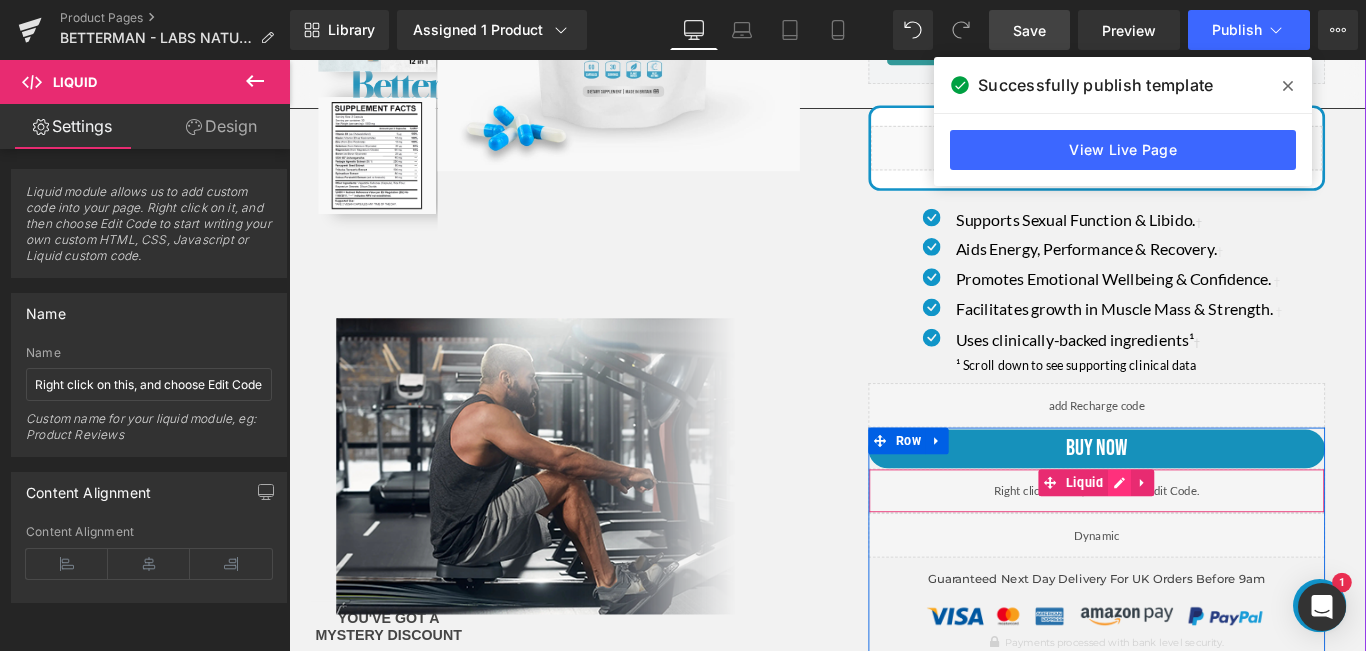 click 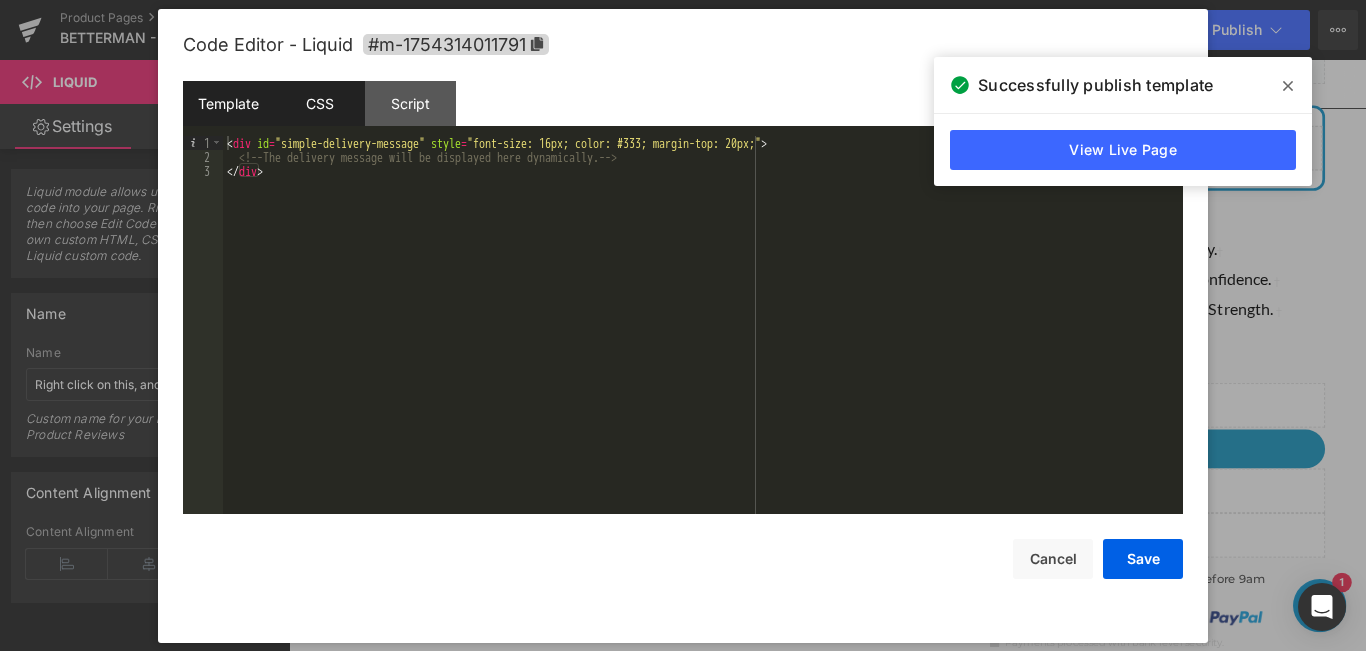 click on "CSS" at bounding box center [319, 103] 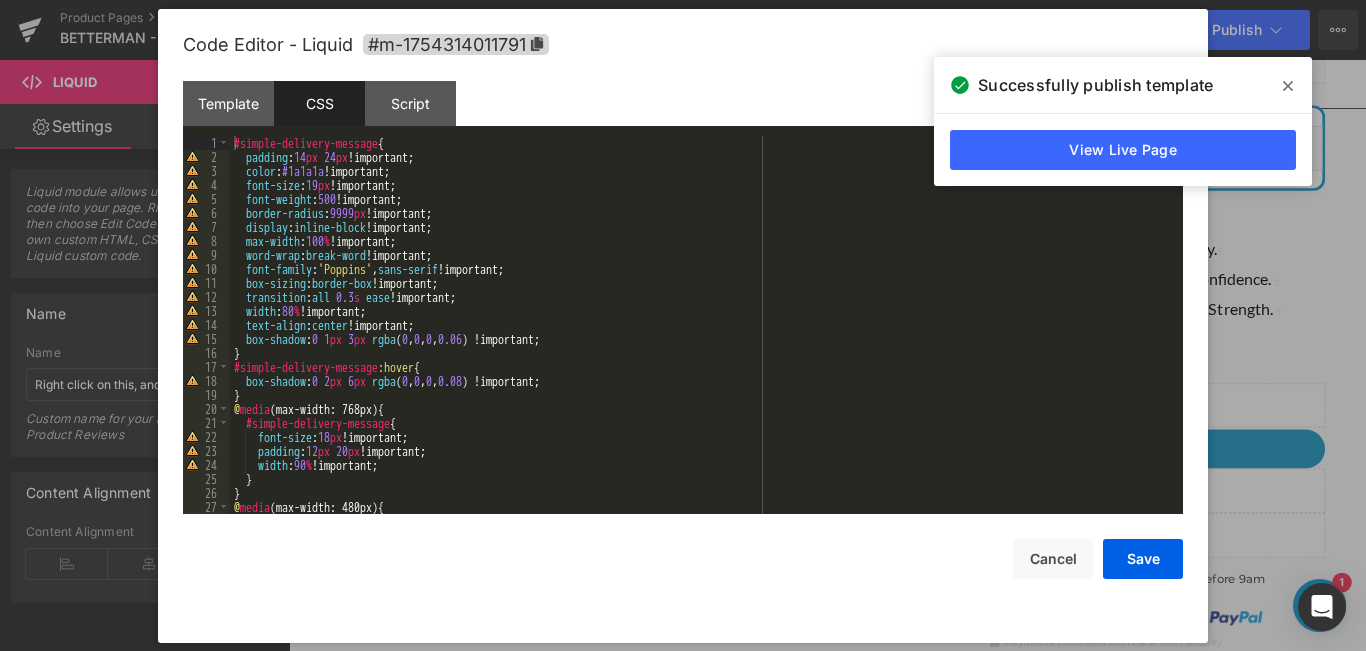 scroll, scrollTop: 98, scrollLeft: 0, axis: vertical 